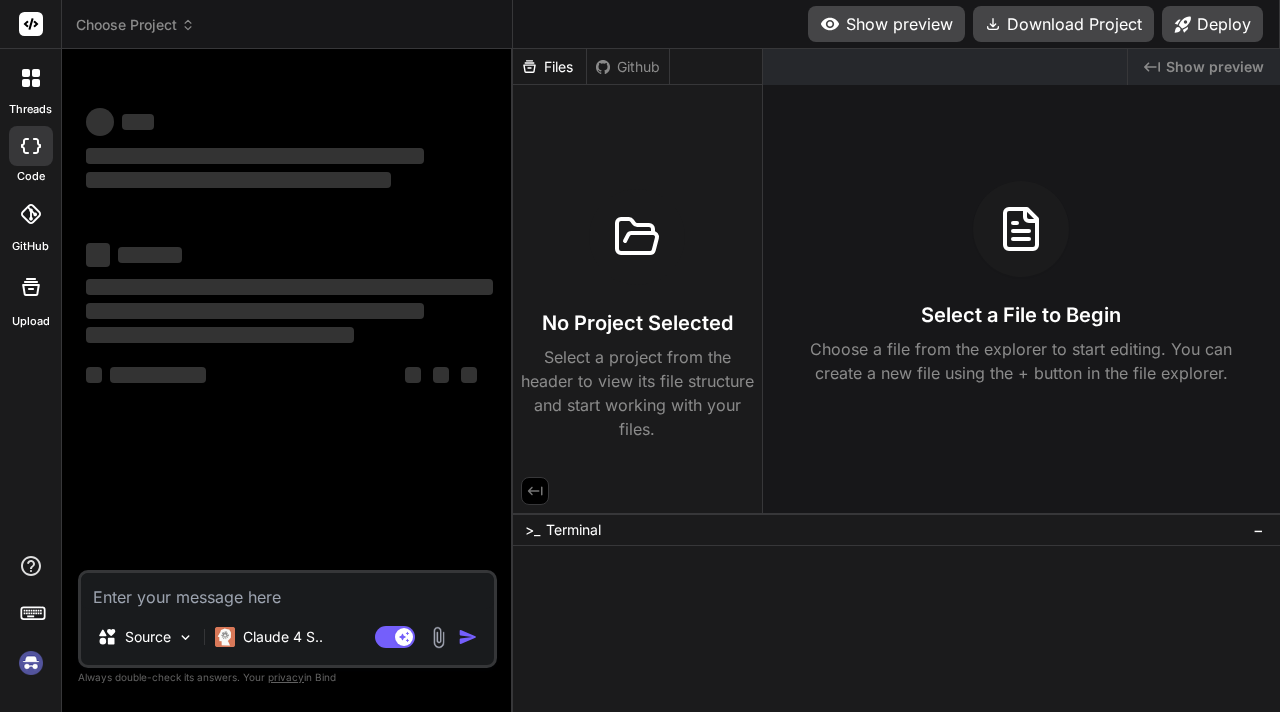 scroll, scrollTop: 0, scrollLeft: 0, axis: both 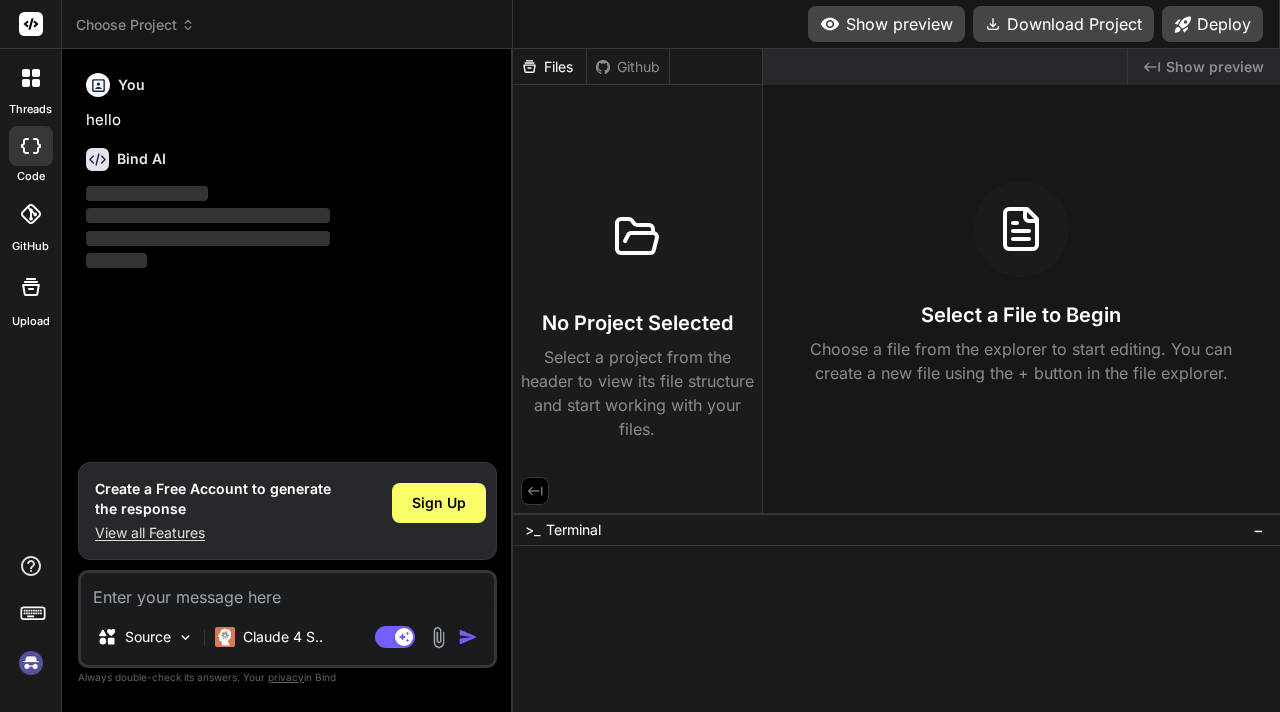 click at bounding box center (287, 591) 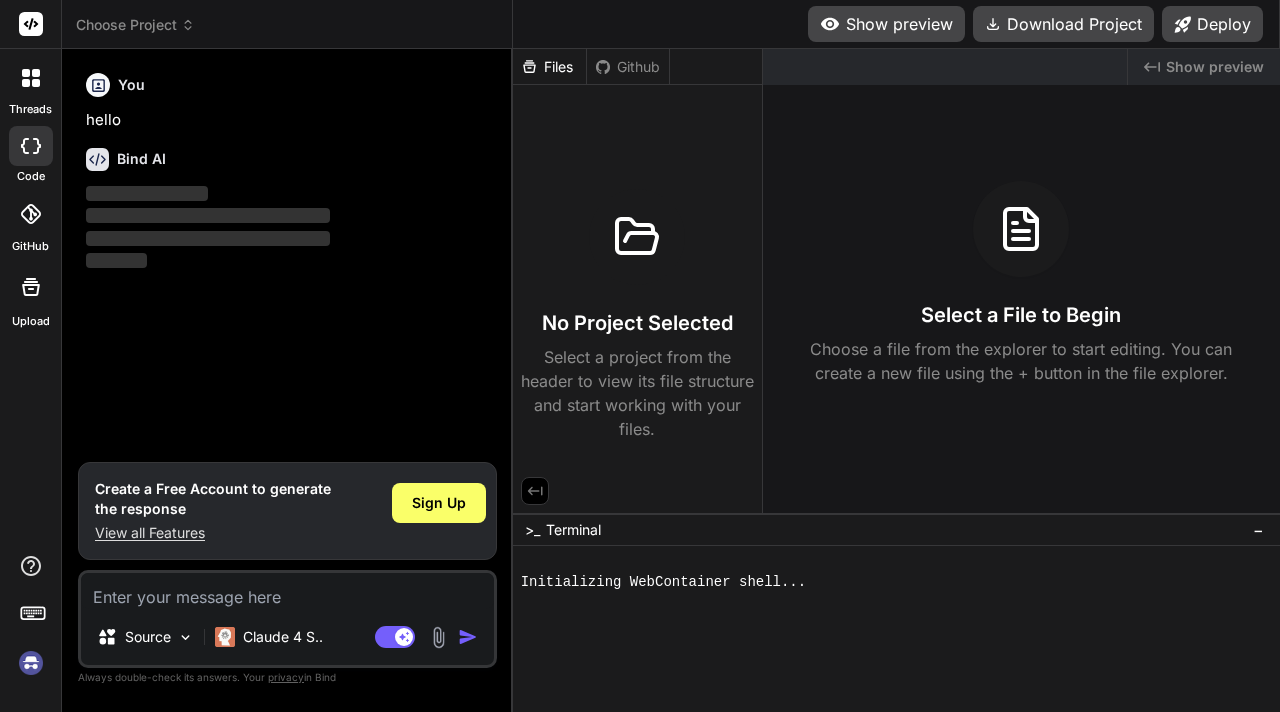 click at bounding box center [287, 591] 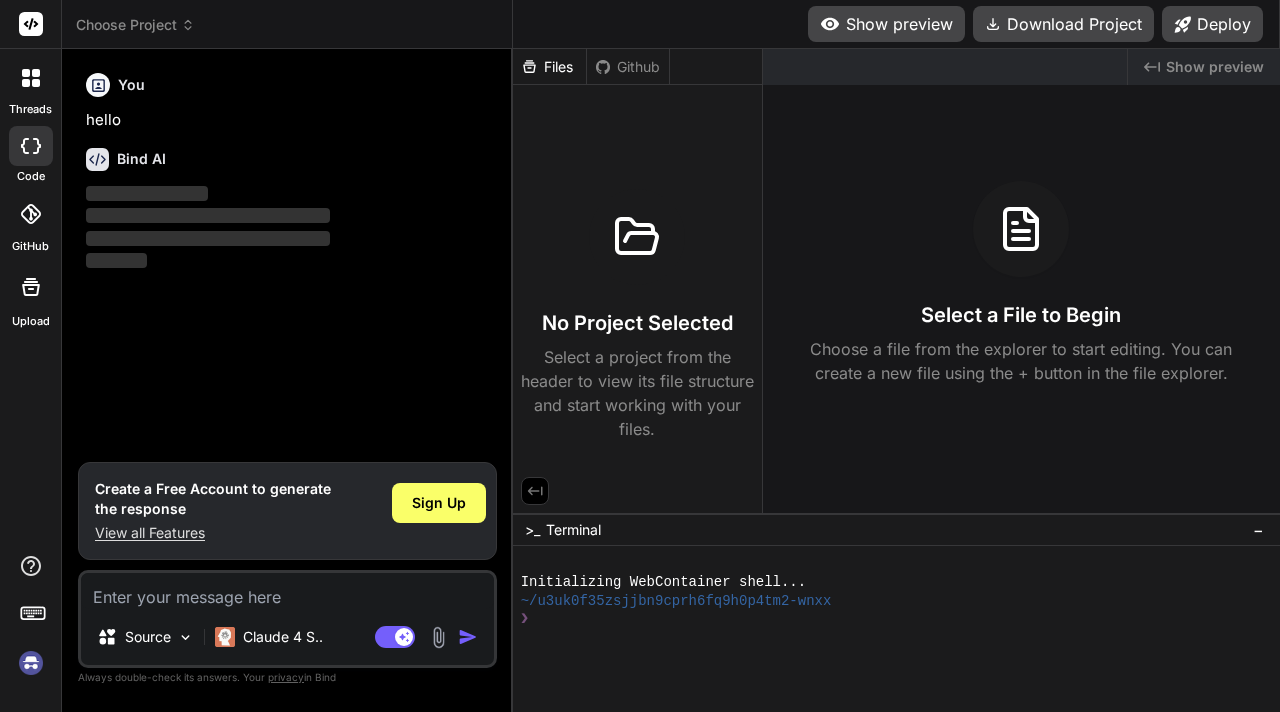 type on "Build an website compatible to desktops,tablets,mobiles - GRWM - GetReadyWithME - it is PErsonalized Fashion Recommendation and Virtual Try-on using DL algorithms like CNN and GAN
i need options like (i)users through live camera or by uploading their photo can virtually try on the clothes  by pasting particular clothes links from apps like ajio,myntra,all shopping apps
(ii)users get a suggestion of fashion clothes based on inputs like weather,mood,climate,emotion occasion(like for weather and climate conditions - give an option where users types their [LOCATION] and based on the location weather conditions through api keys or etc suggest outfits)" 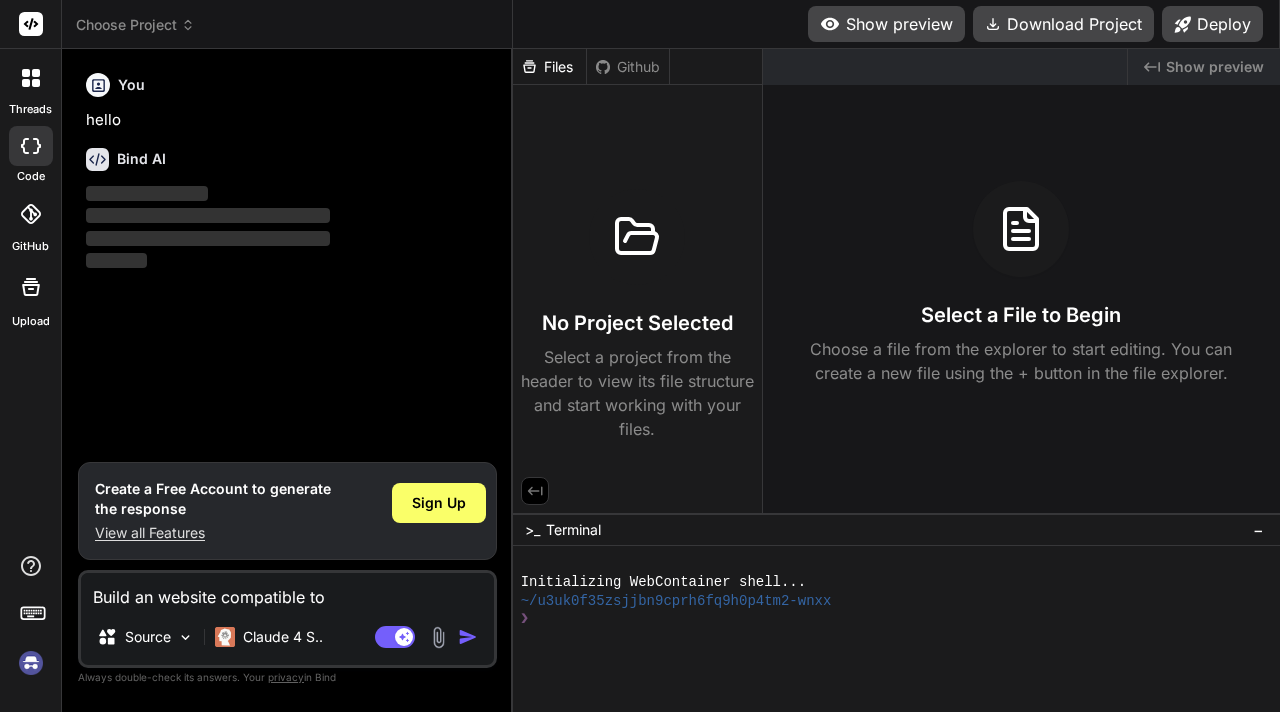 type on "x" 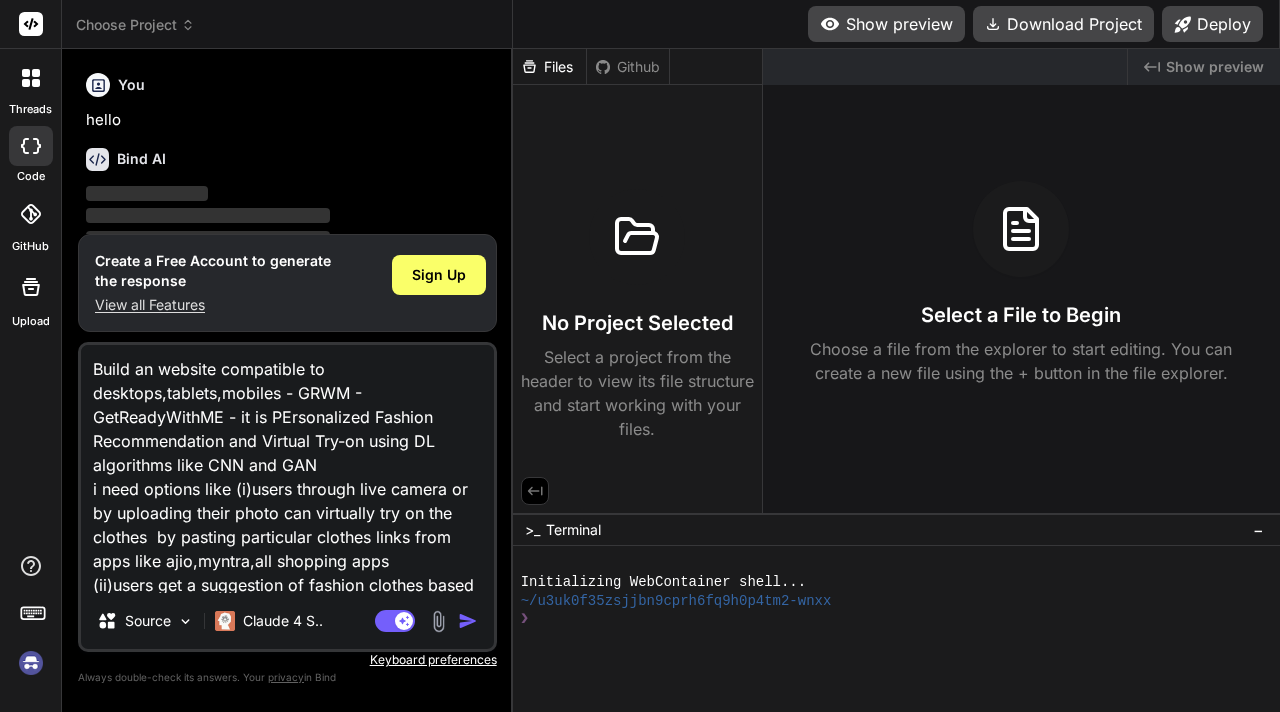 scroll, scrollTop: 148, scrollLeft: 0, axis: vertical 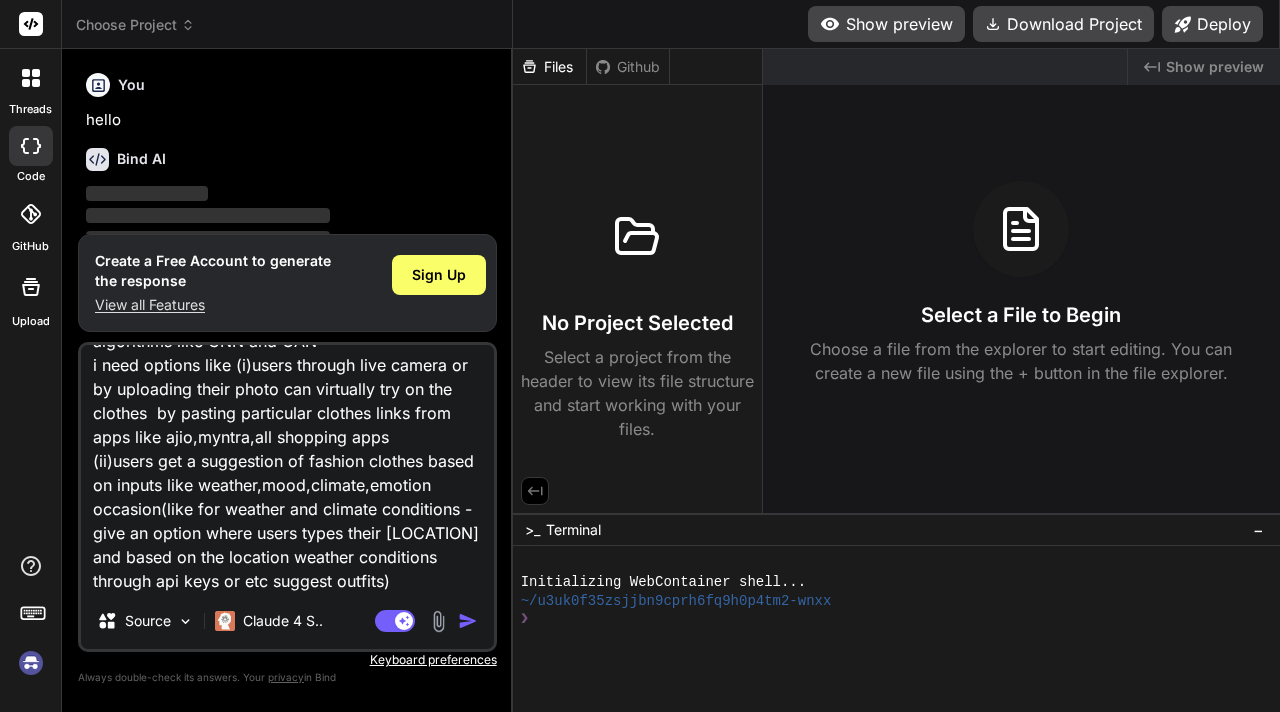click on "Build an website compatible to desktops,tablets,mobiles - GRWM - GetReadyWithME - it is PErsonalized Fashion Recommendation and Virtual Try-on using DL algorithms like CNN and GAN
i need options like (i)users through live camera or by uploading their photo can virtually try on the clothes  by pasting particular clothes links from apps like ajio,myntra,all shopping apps
(ii)users get a suggestion of fashion clothes based on inputs like weather,mood,climate,emotion occasion(like for weather and climate conditions - give an option where users types their [LOCATION] and based on the location weather conditions through api keys or etc suggest outfits)" at bounding box center (287, 469) 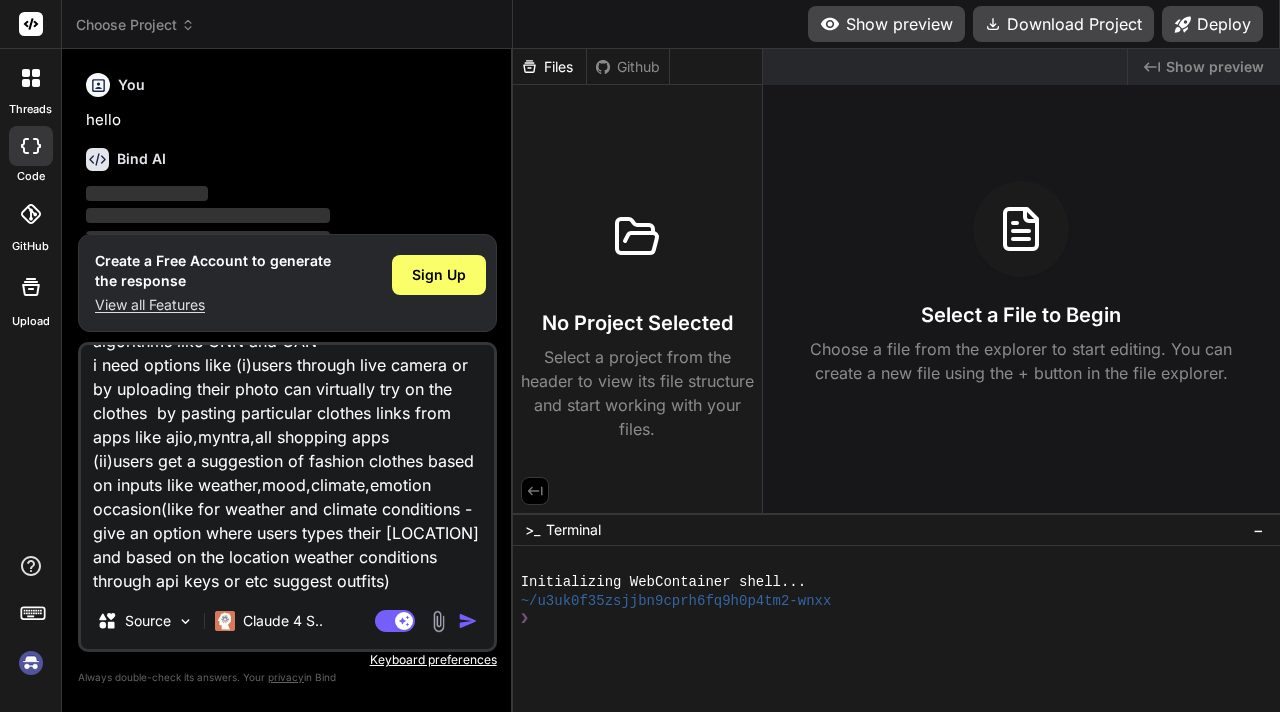 type on "Build an website compatible to desktops,tablets,mobiles - GRWM - GetReadyWithME - it is PErsonalized Fashion Recommendation and Virtual Try-on using DL algorithms like CNN and GAN
i need options like (i)users through live camera or by uploading their photo can virtually try on the clothes  by pasting particular clothes links from apps like ajio,myntra,all shopping apps
(ii)users get a suggestion of fashion clothes based on inputs like weather,mood,climate,emotion occasion(like for weather and climate conditions - give an option where users types their [LOCATION] and based on the location weather conditions through api keys or etc suggest outfits)" 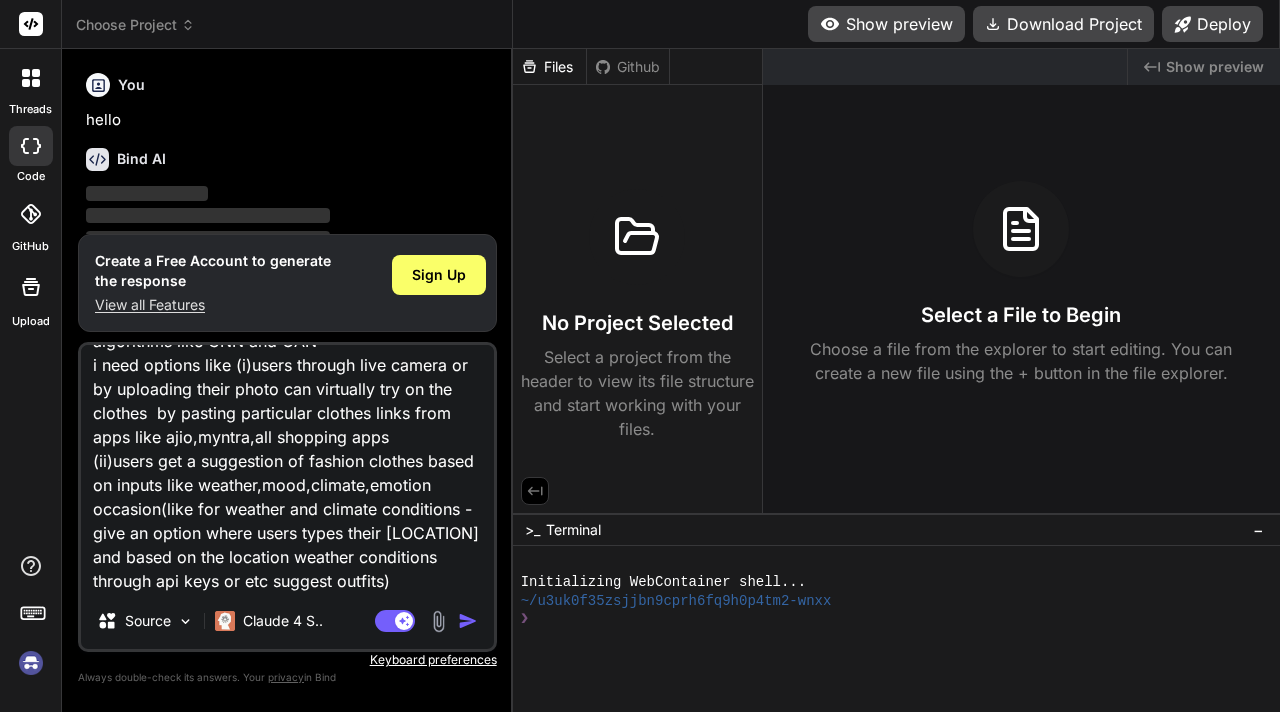type on "x" 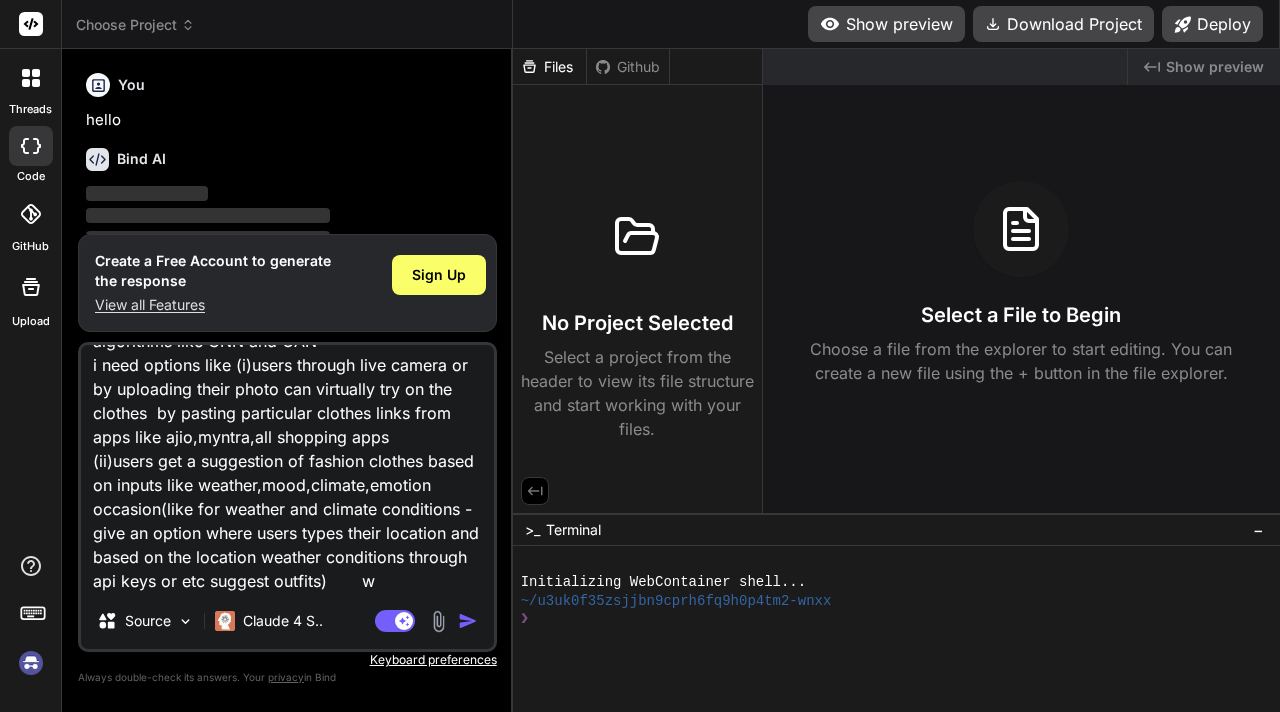 type on "Build an website compatible to desktops,tablets,mobiles - GRWM - GetReadyWithME - it is PErsonalized Fashion Recommendation and Virtual Try-on using DL algorithms like CNN and GAN
i need options like (i)users through live camera or by uploading their photo can virtually try on the clothes  by pasting particular clothes links from apps like ajio,myntra,all shopping apps
(ii)users get a suggestion of fashion clothes based on inputs like weather,mood,climate,emotion occasion(like for weather and climate conditions - give an option where users types their location and based on the location weather conditions through api keys or etc suggest outfits)       wi" 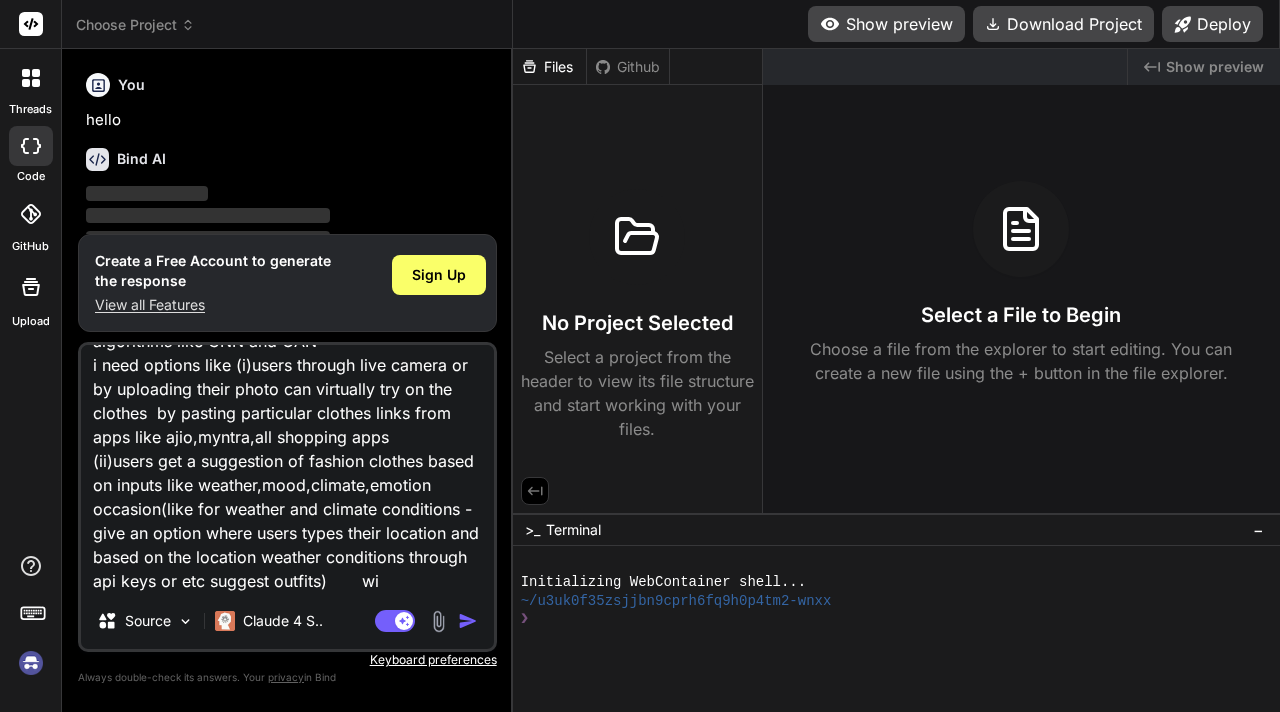 type on "Build an website compatible to desktops,tablets,mobiles - GRWM - GetReadyWithME - it is PErsonalized Fashion Recommendation and Virtual Try-on using DL algorithms like CNN and GAN
i need options like (i)users through live camera or by uploading their photo can virtually try on the clothes  by pasting particular clothes links from apps like ajio,myntra,all shopping apps
(ii)users get a suggestion of fashion clothes based on inputs like weather,mood,climate,emotion occasion(like for weather and climate conditions - give an option where users types their location and based on the location weather conditions through api keys or etc suggest outfits)       wit" 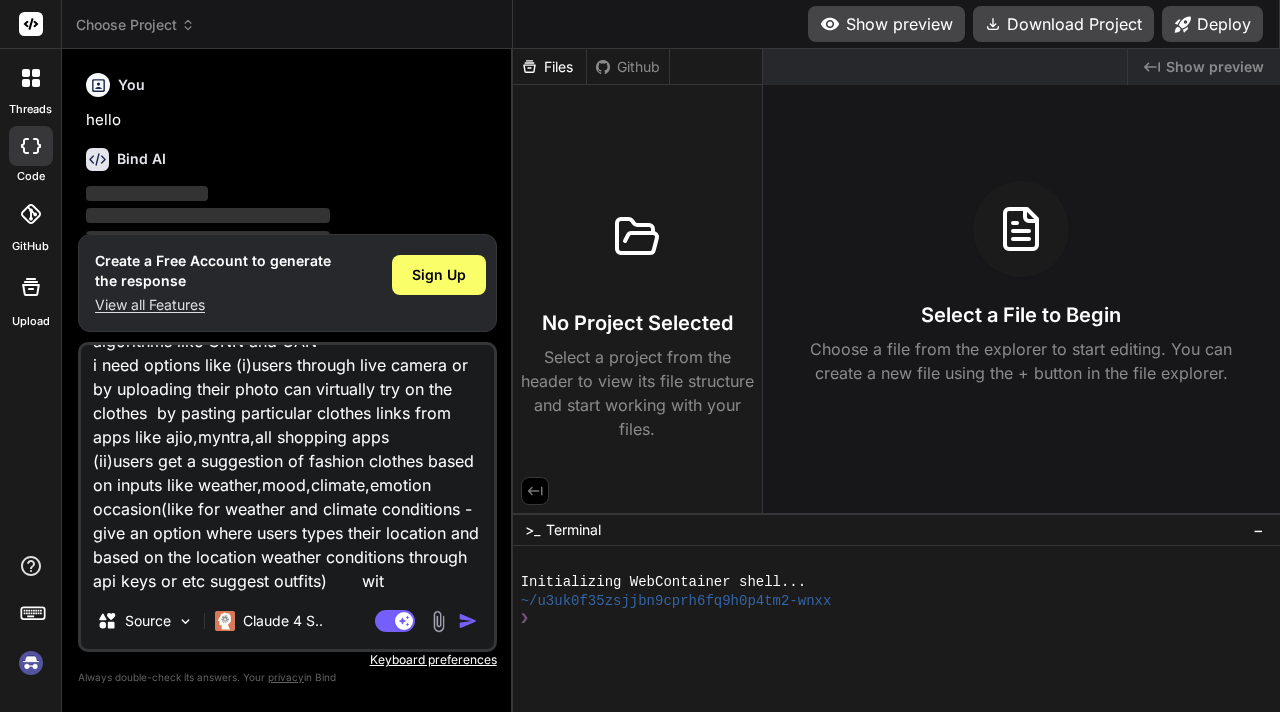 type on "Build an website compatible to desktops,tablets,mobiles - GRWM - GetReadyWithME - it is PErsonalized Fashion Recommendation and Virtual Try-on using DL algorithms like CNN and GAN
i need options like (i)users through live camera or by uploading their photo can virtually try on the clothes  by pasting particular clothes links from apps like ajio,myntra,all shopping apps
(ii)users get a suggestion of fashion clothes based on inputs like weather,mood,climate,emotion occasion(like for weather and climate conditions - give an option where users types their [LOCATION] and based on the [LOCATION] weather conditions through api keys or etc suggest outfits)       with" 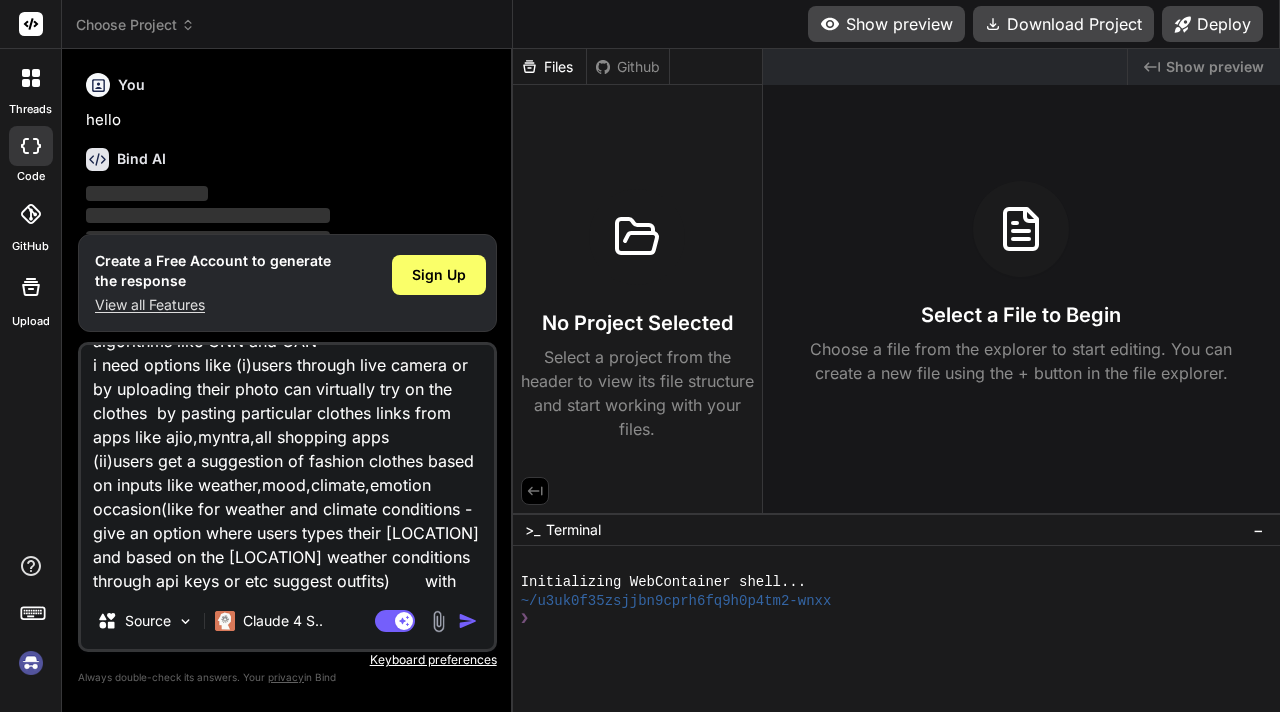 type on "Build an website compatible to desktops,tablets,mobiles - GRWM - GetReadyWithME - it is PErsonalized Fashion Recommendation and Virtual Try-on using DL algorithms like CNN and GAN
i need options like (i)users through live camera or by uploading their photo can virtually try on the clothes  by pasting particular clothes links from apps like ajio,myntra,all shopping apps
(ii)users get a suggestion of fashion clothes based on inputs like weather,mood,climate,emotion occasion(like for weather and climate conditions - give an option where users types their [LOCATION] and based on the [LOCATION] weather conditions through api keys or etc suggest outfits)       with" 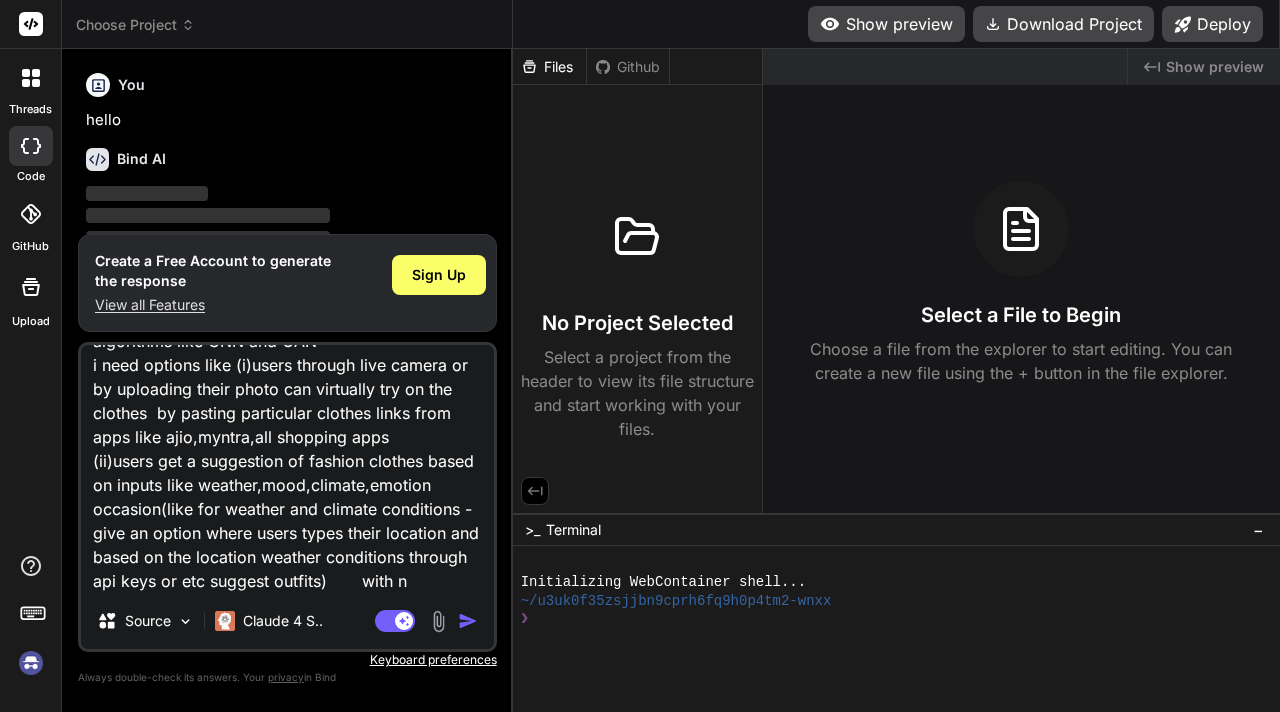 type on "Build an website compatible to desktops,tablets,mobiles - GRWM - GetReadyWithME - it is PErsonalized Fashion Recommendation and Virtual Try-on using DL algorithms like CNN and GAN
i need options like (i)users through live camera or by uploading their photo can virtually try on the clothes  by pasting particular clothes links from apps like ajio,myntra,all shopping apps
(ii)users get a suggestion of fashion clothes based on inputs like weather,mood,climate,emotion occasion(like for weather and climate conditions - give an option where users types their [LOCATION] and based on the [LOCATION] weather conditions through api keys or etc suggest outfits)       with no" 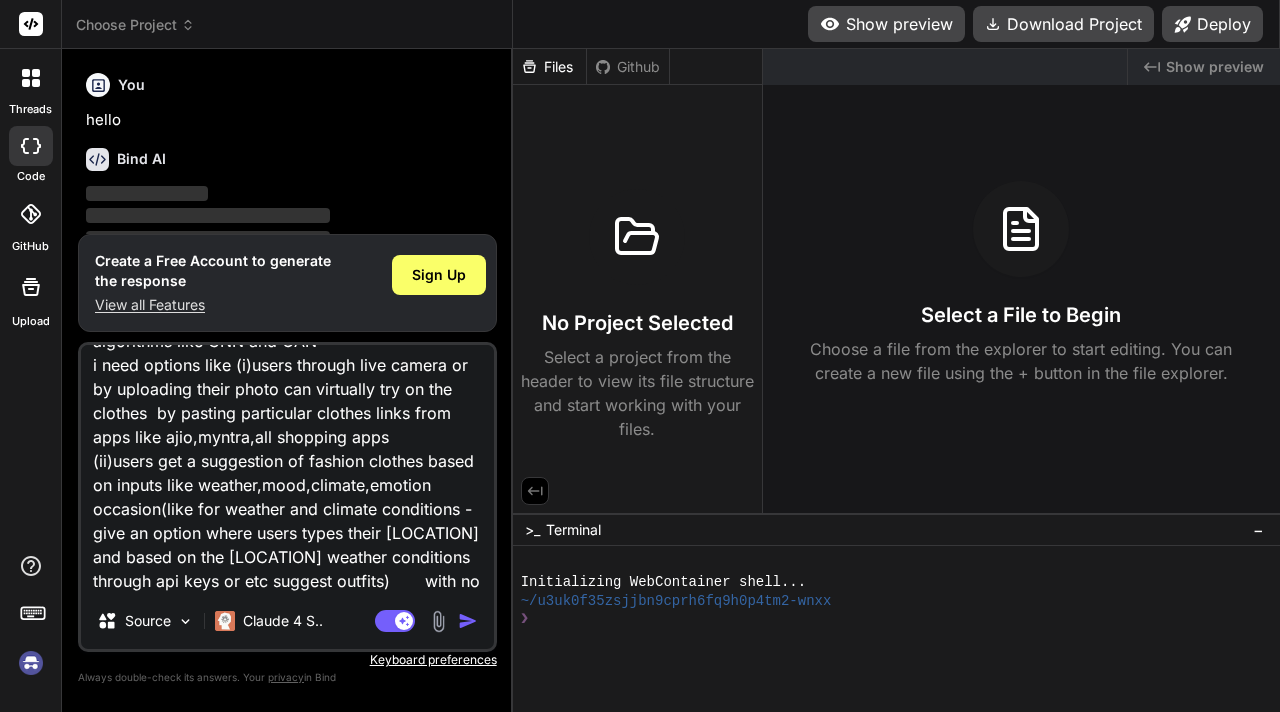 type on "x" 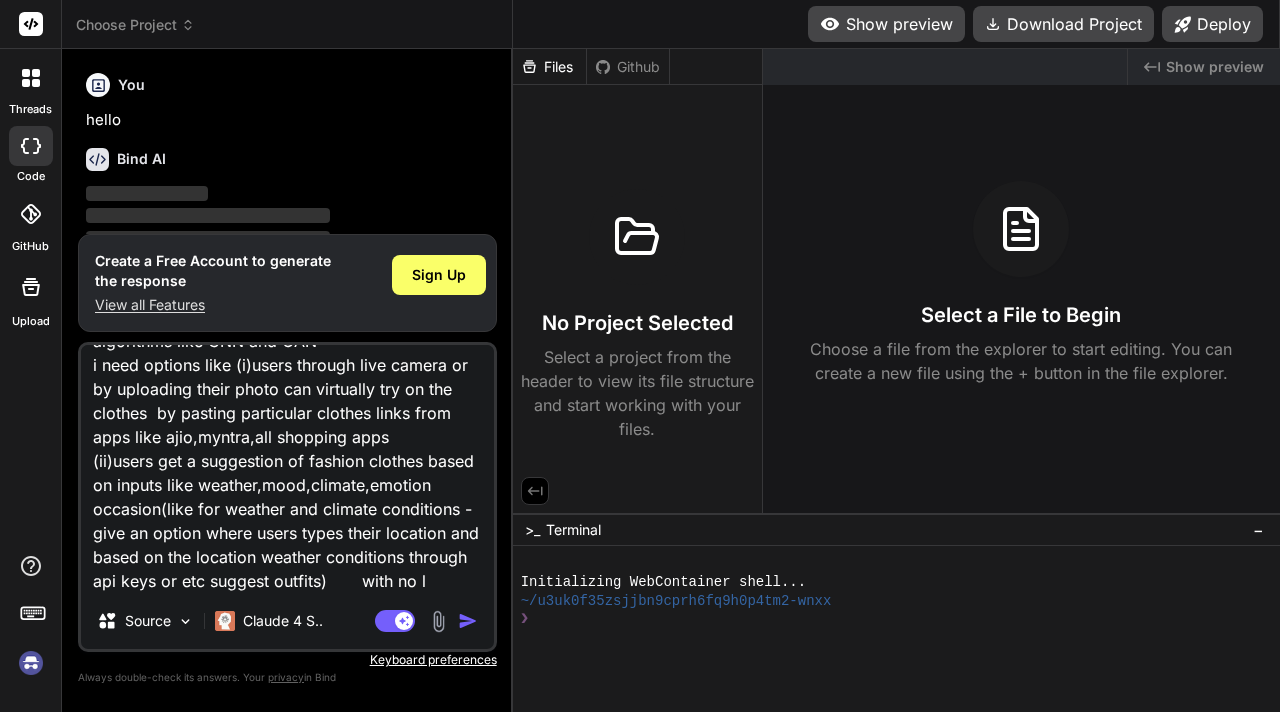 type on "Build an website compatible to desktops,tablets,mobiles - GRWM - GetReadyWithME - it is PErsonalized Fashion Recommendation and Virtual Try-on using DL algorithms like CNN and GAN
i need options like (i)users through live camera or by uploading their photo can virtually try on the clothes  by pasting particular clothes links from apps like ajio,myntra,all shopping apps
(ii)users get a suggestion of fashion clothes based on inputs like weather,mood,climate,emotion occasion(like for weather and climate conditions - give an option where users types their [LOCATION] and based on the [LOCATION] weather conditions through api keys or etc suggest outfits)       with no lo" 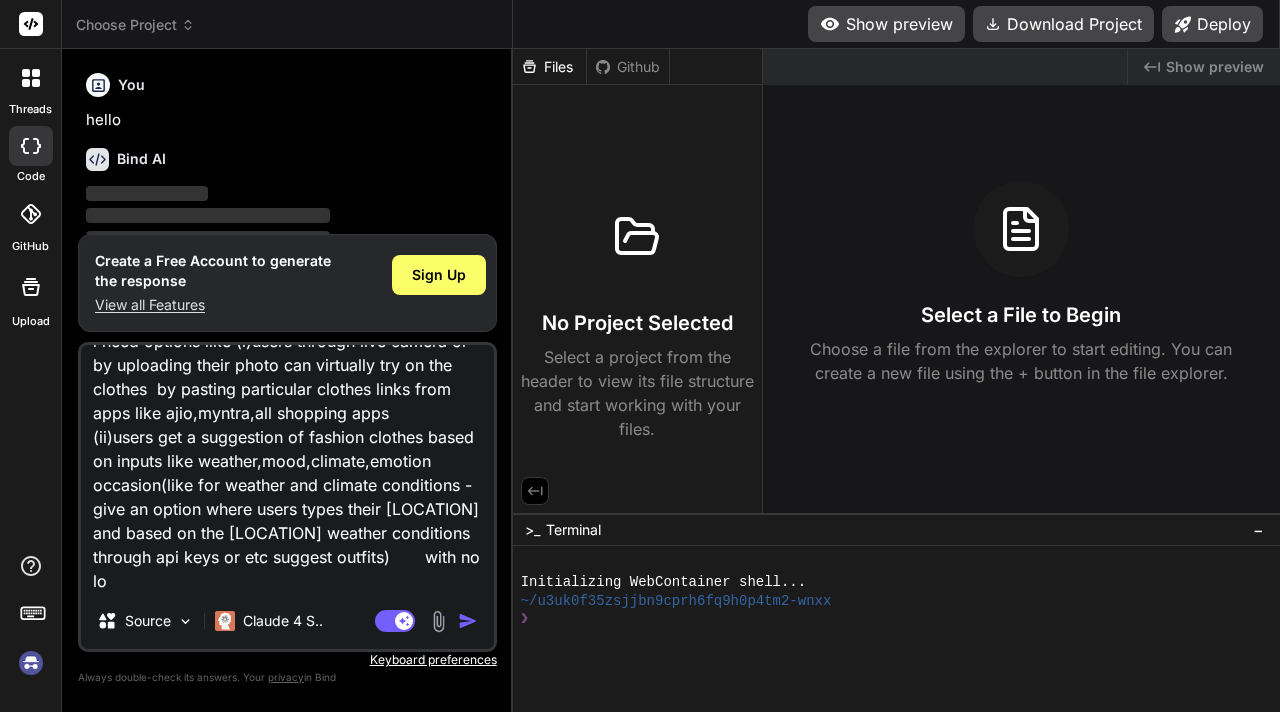 type on "Build an website compatible to desktops,tablets,mobiles - GRWM - GetReadyWithME - it is PErsonalized Fashion Recommendation and Virtual Try-on using DL algorithms like CNN and GAN
i need options like (i)users through live camera or by uploading their photo can virtually try on the clothes  by pasting particular clothes links from apps like ajio,myntra,all shopping apps
(ii)users get a suggestion of fashion clothes based on inputs like weather,mood,climate,emotion occasion(like for weather and climate conditions - give an option where users types their location and based on the location weather conditions through api keys or etc suggest outfits)       with no log" 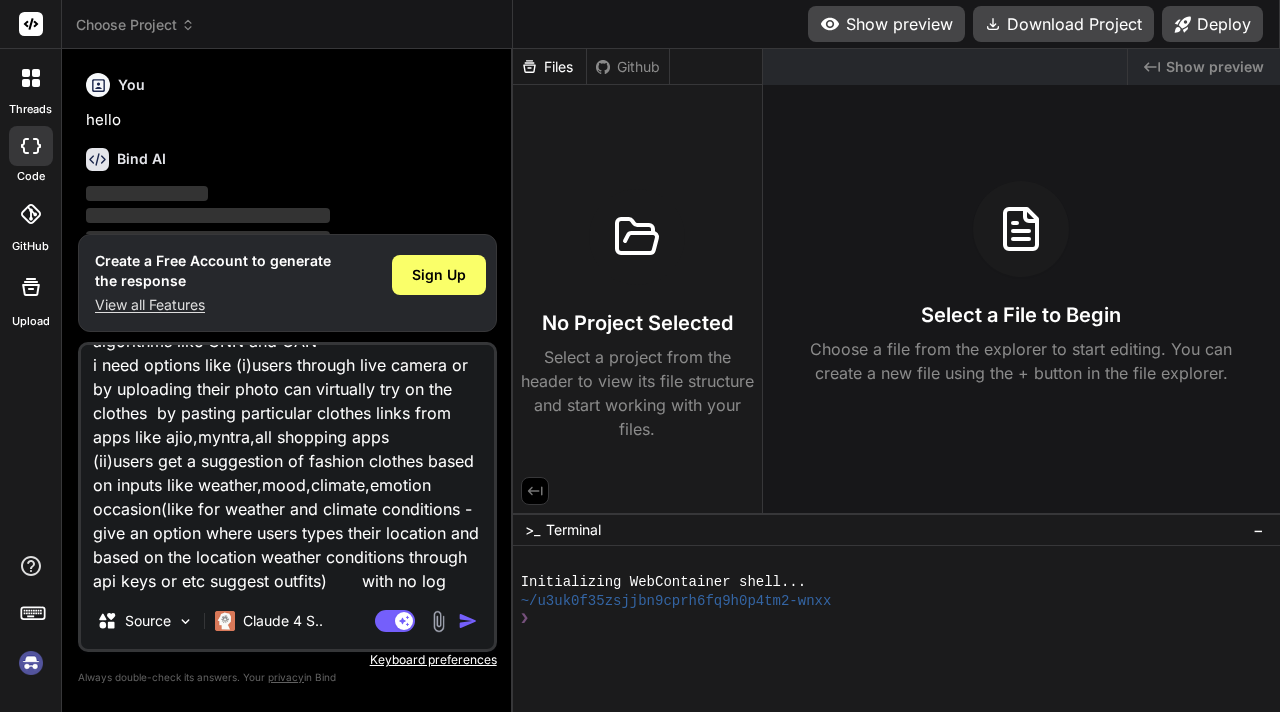 type on "Build an website compatible to desktops,tablets,mobiles - GRWM - GetReadyWithME - it is PErsonalized Fashion Recommendation and Virtual Try-on using DL algorithms like CNN and GAN
i need options like (i)users through live camera or by uploading their photo can virtually try on the clothes  by pasting particular clothes links from apps like ajio,myntra,all shopping apps
(ii)users get a suggestion of fashion clothes based on inputs like weather,mood,climate,emotion occasion(like for weather and climate conditions - give an option where users types their location and based on the location weather conditions through api keys or etc suggest outfits)       with no logo" 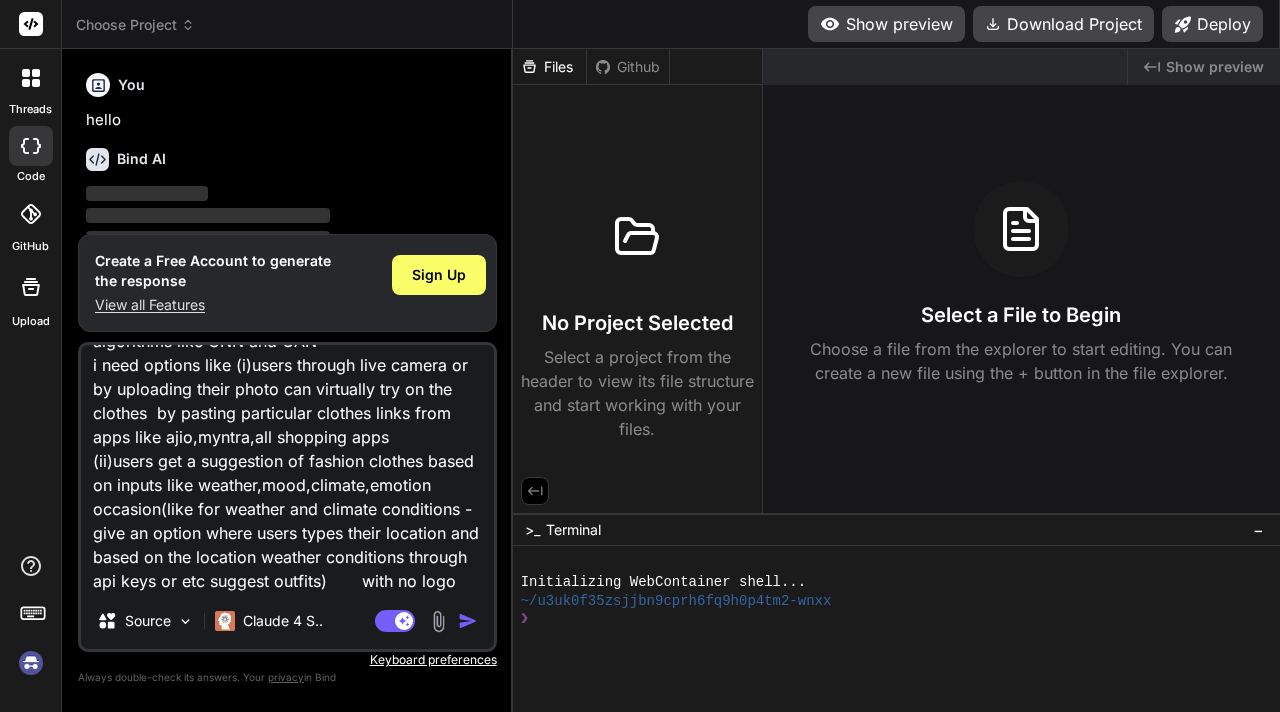 type on "Build an website compatible to desktops,tablets,mobiles - GRWM - GetReadyWithME - it is PErsonalized Fashion Recommendation and Virtual Try-on using DL algorithms like CNN and GAN
i need options like (i)users through live camera or by uploading their photo can virtually try on the clothes  by pasting particular clothes links from apps like ajio,myntra,all shopping apps
(ii)users get a suggestion of fashion clothes based on inputs like weather,mood,climate,emotion occasion(like for weather and climate conditions - give an option where users types their location and based on the location weather conditions through api keys or etc suggest outfits)       with no logo" 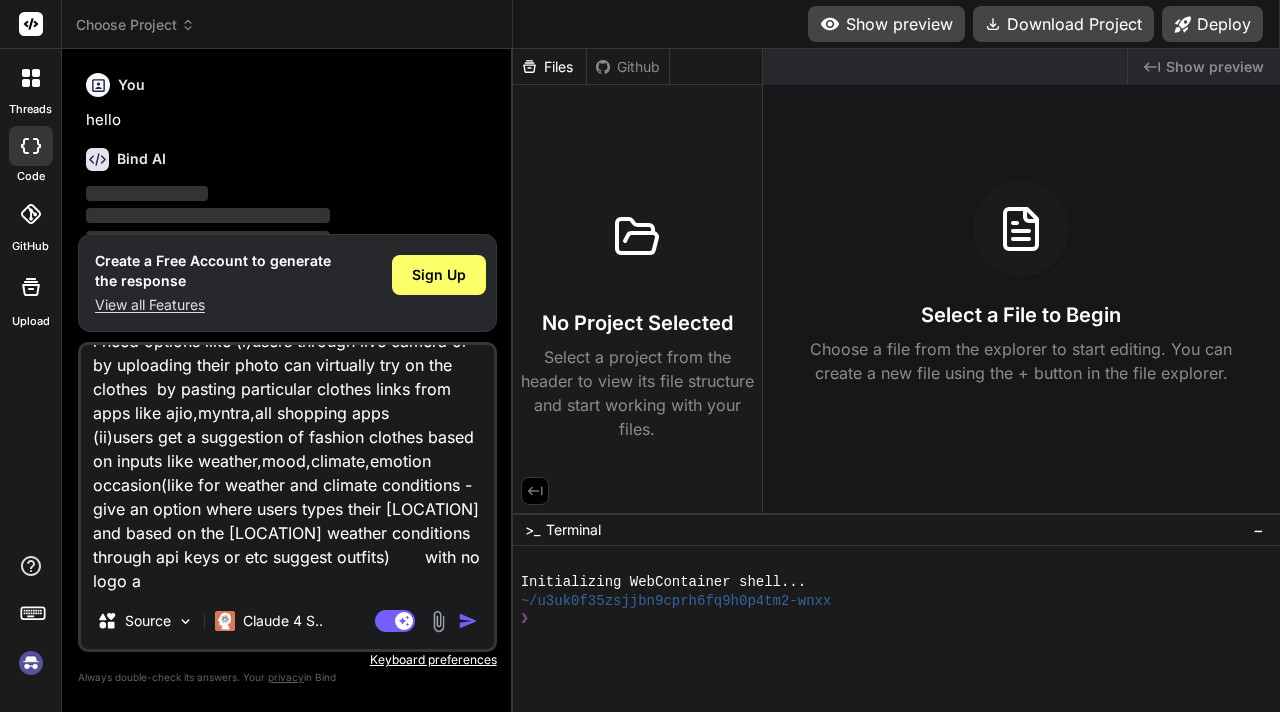 type on "Build an website compatible to desktops,tablets,mobiles - GRWM - GetReadyWithME - it is PErsonalized Fashion Recommendation and Virtual Try-on using DL algorithms like CNN and GAN
i need options like (i)users through live camera or by uploading their photo can virtually try on the clothes  by pasting particular clothes links from apps like ajio,myntra,all shopping apps
(ii)users get a suggestion of fashion clothes based on inputs like weather,mood,climate,emotion occasion(like for weather and climate conditions - give an option where users types their location and based on the location weather conditions through api keys or etc suggest outfits)       with no logo an" 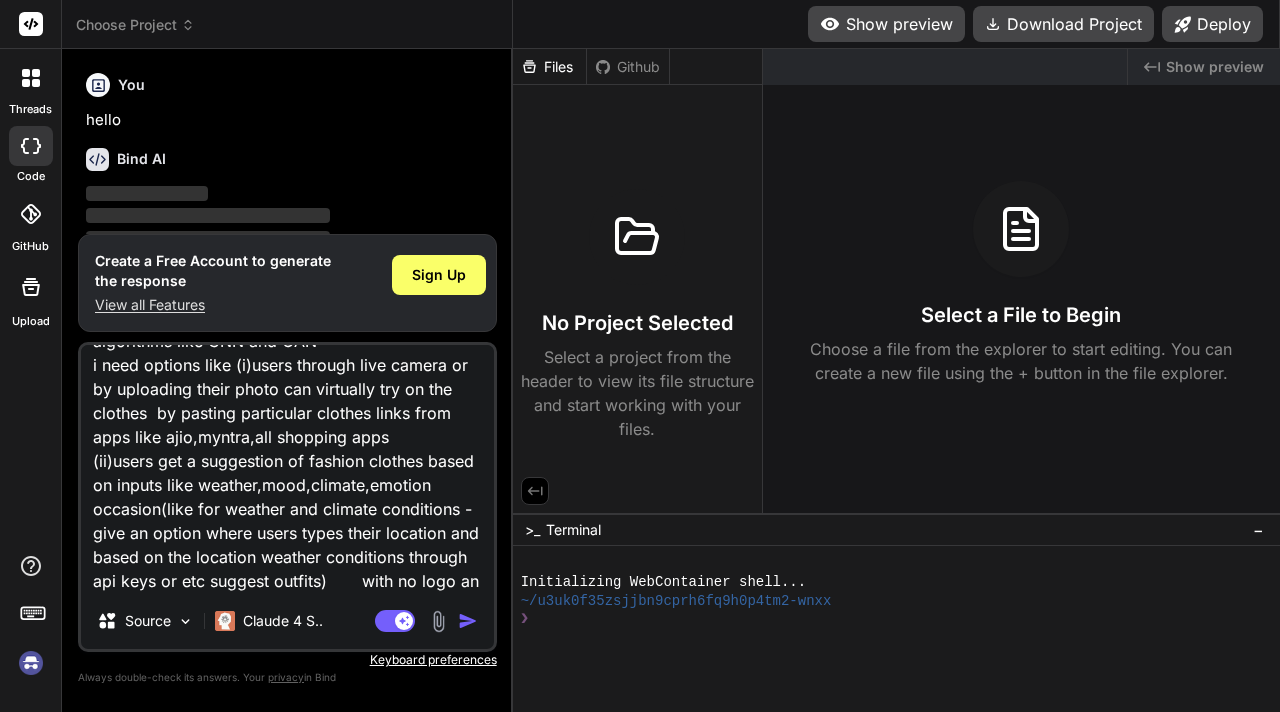type on "Build an website compatible to desktops,tablets,mobiles - GRWM - GetReadyWithME - it is PErsonalized Fashion Recommendation and Virtual Try-on using DL algorithms like CNN and GAN
i need options like (i)users through live camera or by uploading their photo can virtually try on the clothes  by pasting particular clothes links from apps like ajio,myntra,all shopping apps
(ii)users get a suggestion of fashion clothes based on inputs like weather,mood,climate,emotion occasion(like for weather and climate conditions - give an option where users types their location and based on the location weather conditions through api keys or etc suggest outfits)       with no logo and" 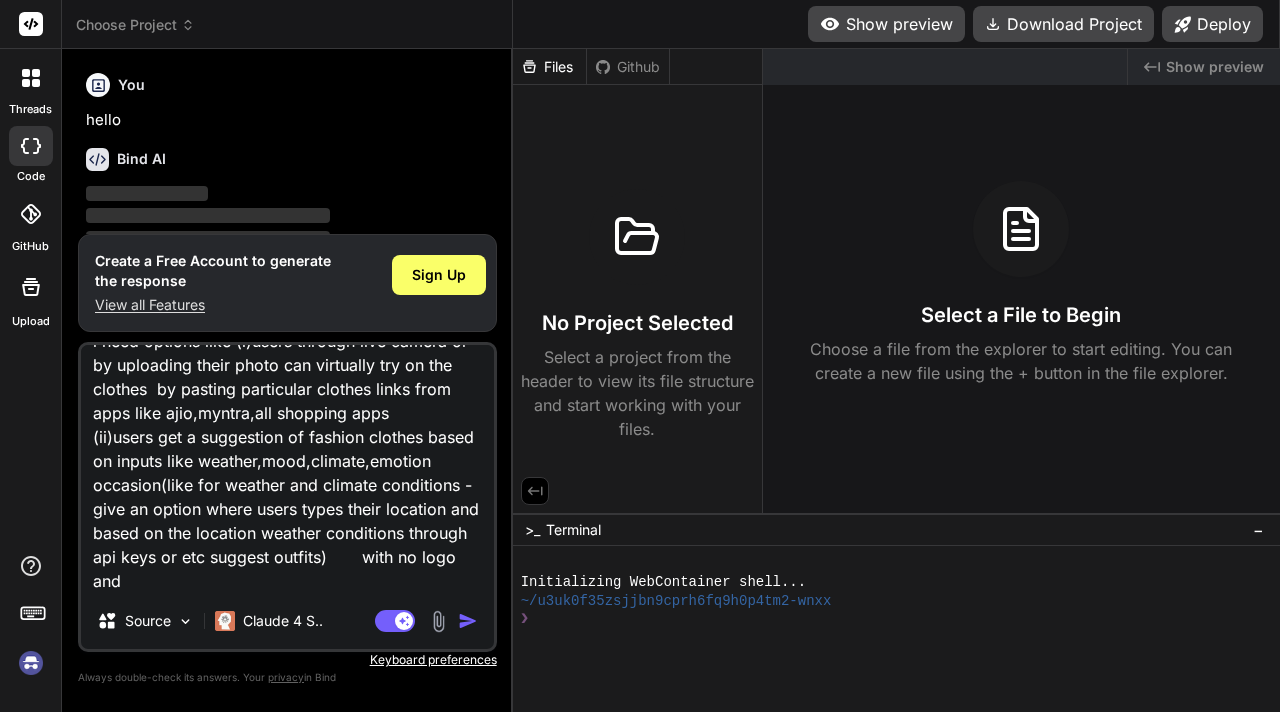 type on "Build an website compatible to desktops,tablets,mobiles - GRWM - GetReadyWithME - it is PErsonalized Fashion Recommendation and Virtual Try-on using DL algorithms like CNN and GAN
i need options like (i)users through live camera or by uploading their photo can virtually try on the clothes  by pasting particular clothes links from apps like ajio,myntra,all shopping apps
(ii)users get a suggestion of fashion clothes based on inputs like weather,mood,climate,emotion occasion(like for weather and climate conditions - give an option where users types their location and based on the location weather conditions through api keys or etc suggest outfits)       with no logo and" 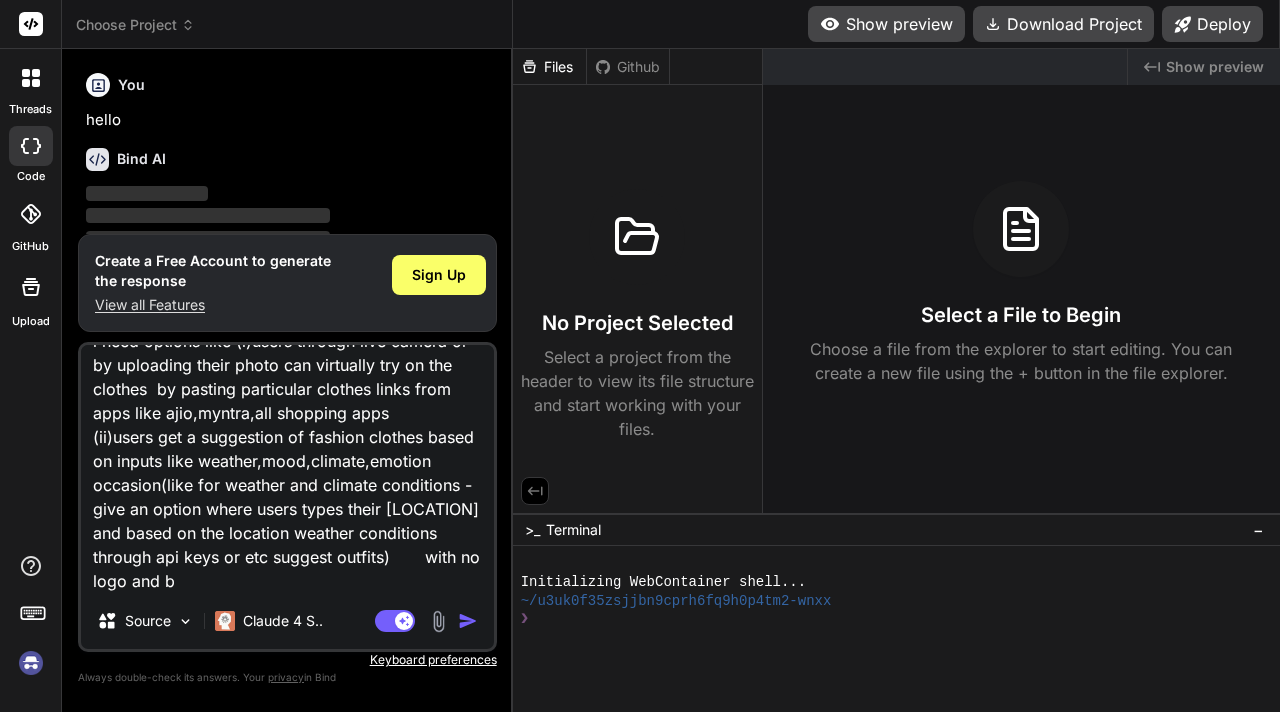 type on "Build an website compatible to desktops,tablets,mobiles - GRWM - GetReadyWithME - it is PErsonalized Fashion Recommendation and Virtual Try-on using DL algorithms like CNN and GAN
i need options like (i)users through live camera or by uploading their photo can virtually try on the clothes  by pasting particular clothes links from apps like ajio,myntra,all shopping apps
(ii)users get a suggestion of fashion clothes based on inputs like weather,mood,climate,emotion occasion(like for weather and climate conditions - give an option where users types their [LOCATION] and based on the location weather conditions through api keys or etc suggest outfits)       with no logo and b" 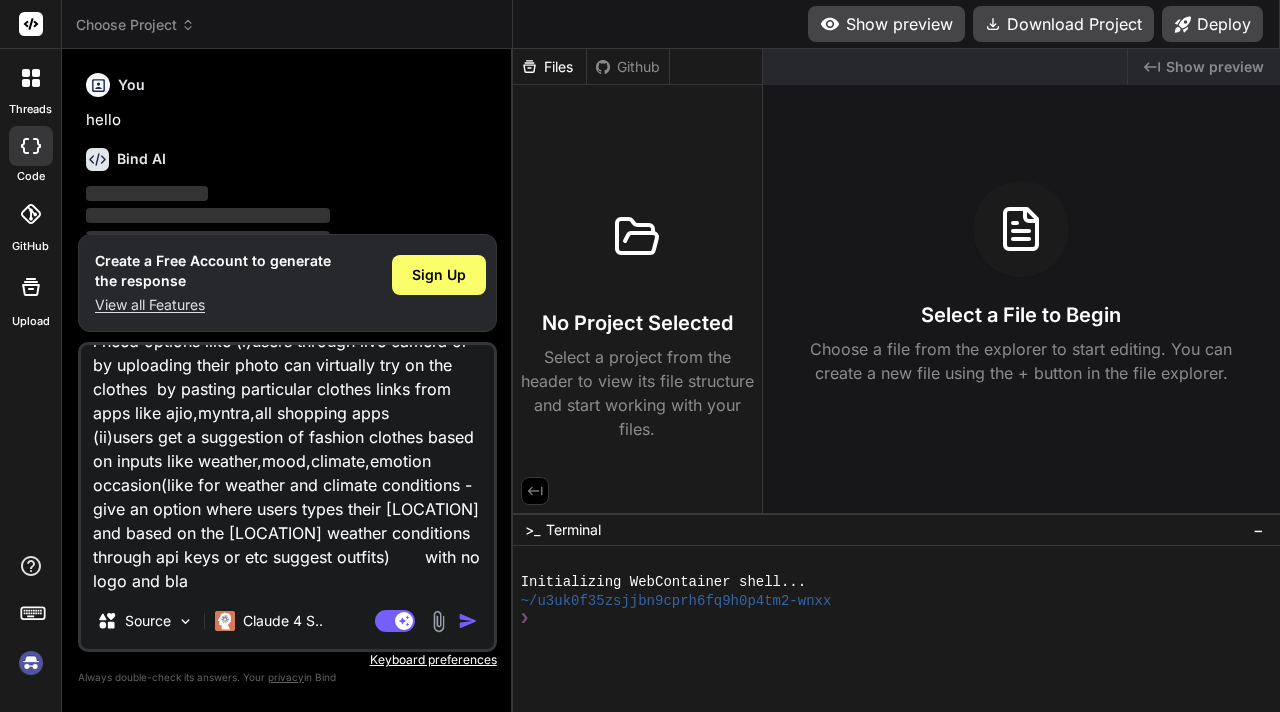 type on "Build an website compatible to desktops,tablets,mobiles - GRWM - GetReadyWithME - it is PErsonalized Fashion Recommendation and Virtual Try-on using DL algorithms like CNN and GAN
i need options like (i)users through live camera or by uploading their photo can virtually try on the clothes  by pasting particular clothes links from apps like ajio,myntra,all shopping apps
(ii)users get a suggestion of fashion clothes based on inputs like weather,mood,climate,emotion occasion(like for weather and climate conditions - give an option where users types their [LOCATION] and based on the location weather conditions through api keys or etc suggest outfits)       with no logo and b" 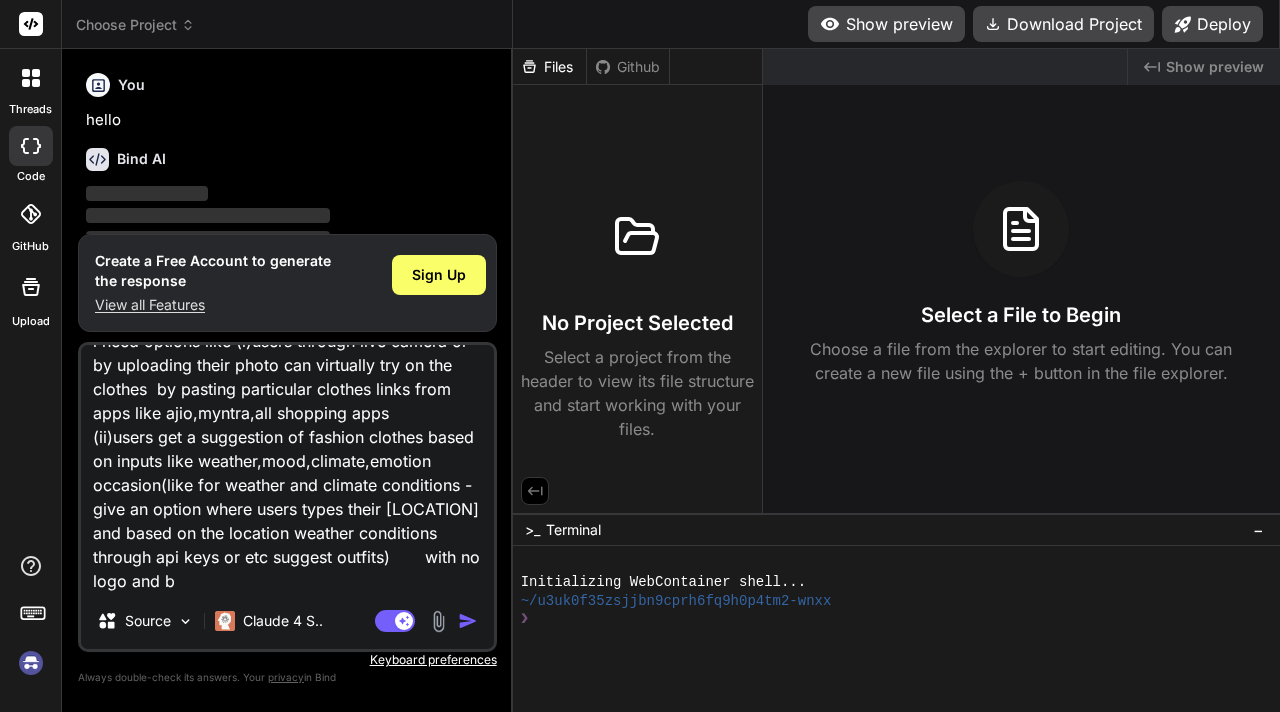 type on "Build an website compatible to desktops,tablets,mobiles - GRWM - GetReadyWithME - it is PErsonalized Fashion Recommendation and Virtual Try-on using DL algorithms like CNN and GAN
i need options like (i)users through live camera or by uploading their photo can virtually try on the clothes  by pasting particular clothes links from apps like ajio,myntra,all shopping apps
(ii)users get a suggestion of fashion clothes based on inputs like weather,mood,climate,emotion occasion(like for weather and climate conditions - give an option where users types their [LOCATION] and based on the location weather conditions through api keys or etc suggest outfits)       with no logo and black" 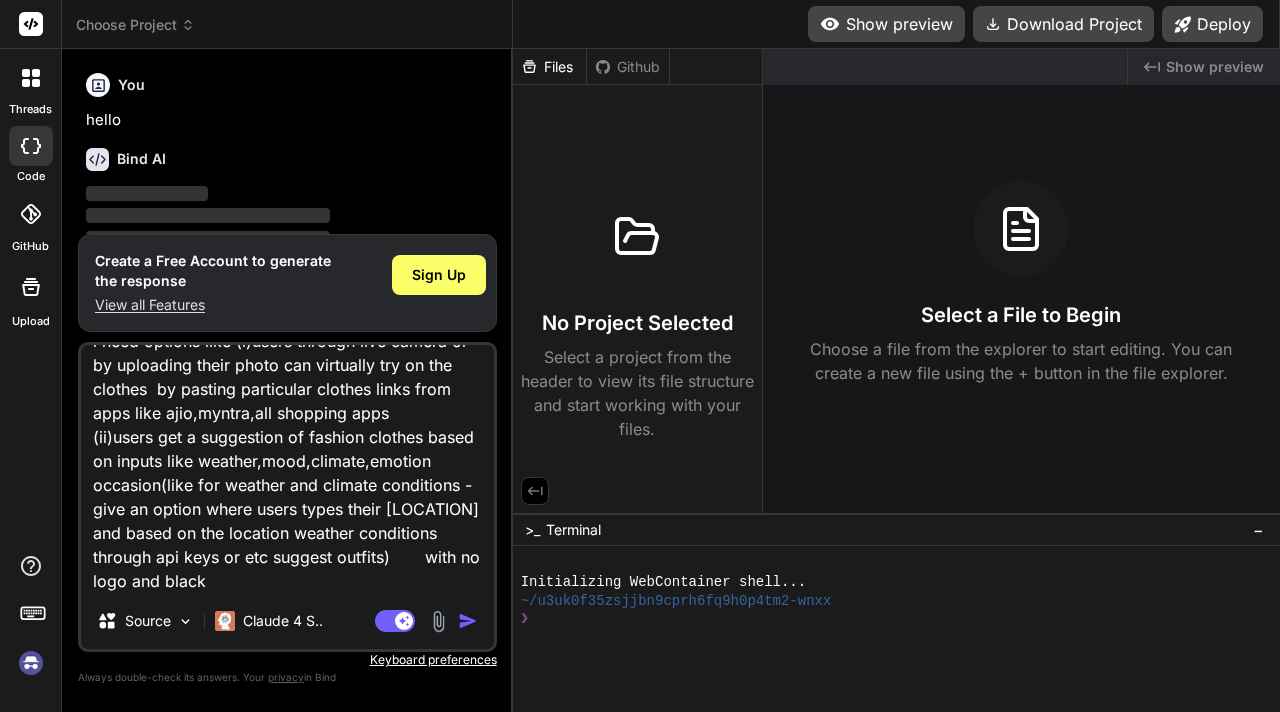 type on "Build an website compatible to desktops,tablets,mobiles - GRWM - GetReadyWithME - it is PErsonalized Fashion Recommendation and Virtual Try-on using DL algorithms like CNN and GAN
i need options like (i)users through live camera or by uploading their photo can virtually try on the clothes  by pasting particular clothes links from apps like ajio,myntra,all shopping apps
(ii)users get a suggestion of fashion clothes based on inputs like weather,mood,climate,emotion occasion(like for weather and climate conditions - give an option where users types their [LOCATION] and based on the location weather conditions through api keys or etc suggest outfits)       with no logo and black" 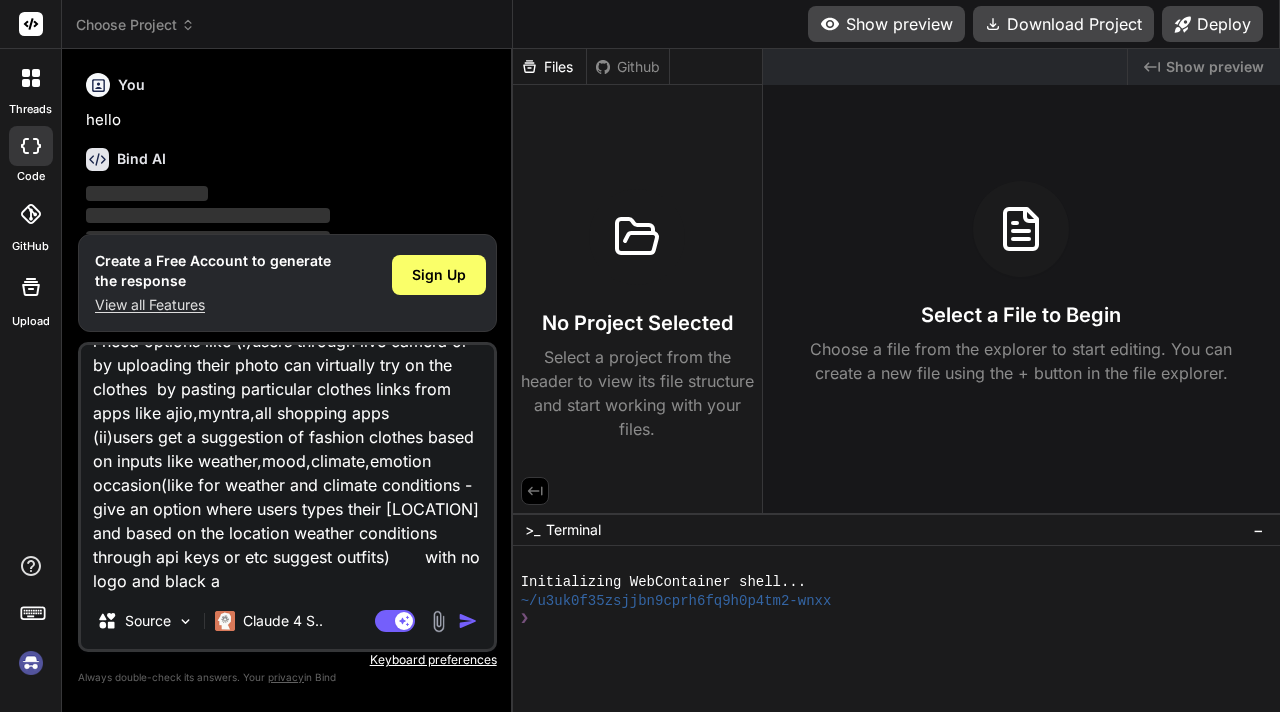 type on "Build an website compatible to desktops,tablets,mobiles - GRWM - GetReadyWithME - it is PErsonalized Fashion Recommendation and Virtual Try-on using DL algorithms like CNN and GAN
i need options like (i)users through live camera or by uploading their photo can virtually try on the clothes  by pasting particular clothes links from apps like ajio,myntra,all shopping apps
(ii)users get a suggestion of fashion clothes based on inputs like weather,mood,climate,emotion occasion(like for weather and climate conditions - give an option where users types their location and based on the location weather conditions through api keys or etc suggest outfits)       with no logo and black an" 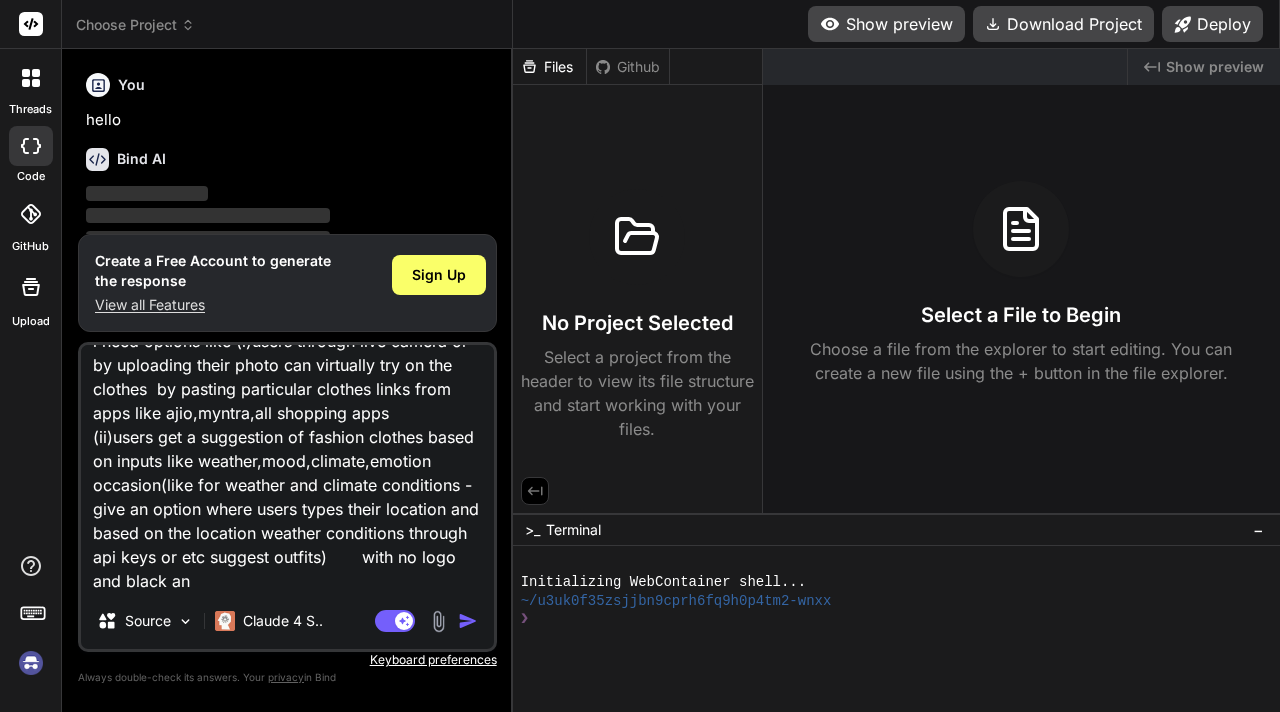 type on "Build an website compatible to desktops,tablets,mobiles - GRWM - GetReadyWithME - it is PErsonalized Fashion Recommendation and Virtual Try-on using DL algorithms like CNN and GAN
i need options like (i)users through live camera or by uploading their photo can virtually try on the clothes  by pasting particular clothes links from apps like ajio,myntra,all shopping apps
(ii)users get a suggestion of fashion clothes based on inputs like weather,mood,climate,emotion occasion(like for weather and climate conditions - give an option where users types their [LOCATION] and based on the [LOCATION] weather conditions through api keys or etc suggest outfits)       with no logo and black and" 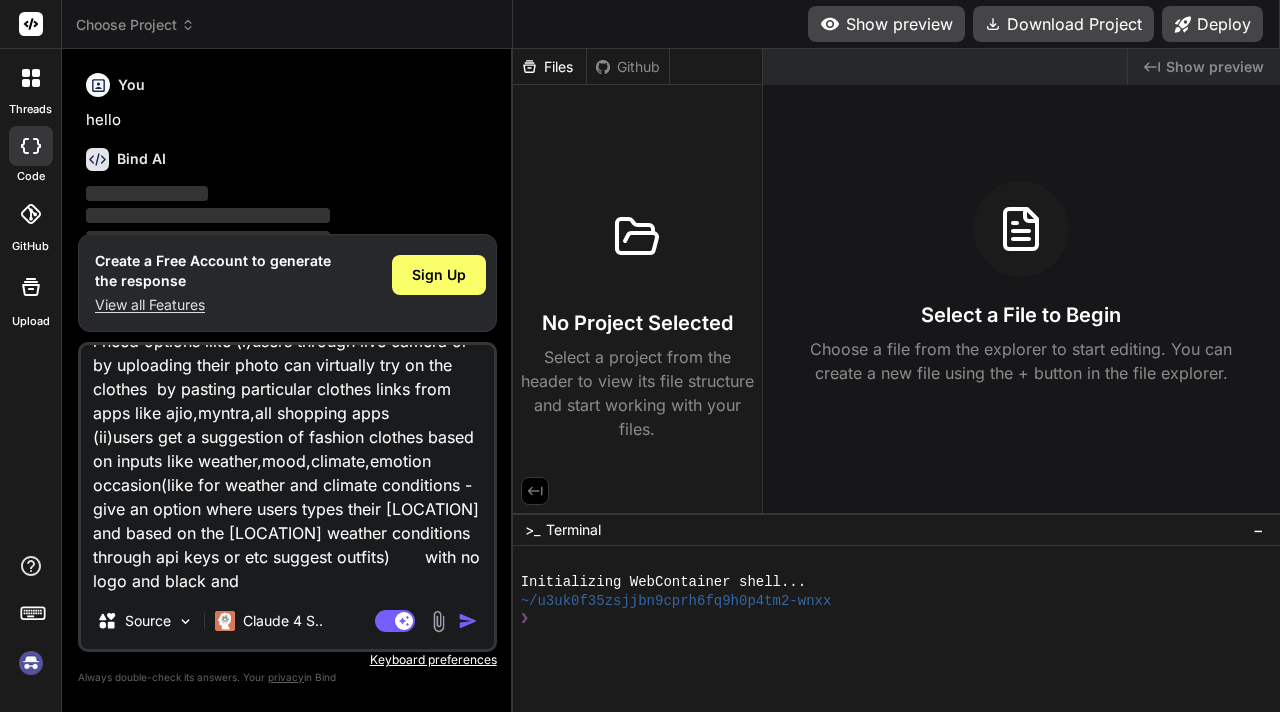 scroll, scrollTop: 169, scrollLeft: 0, axis: vertical 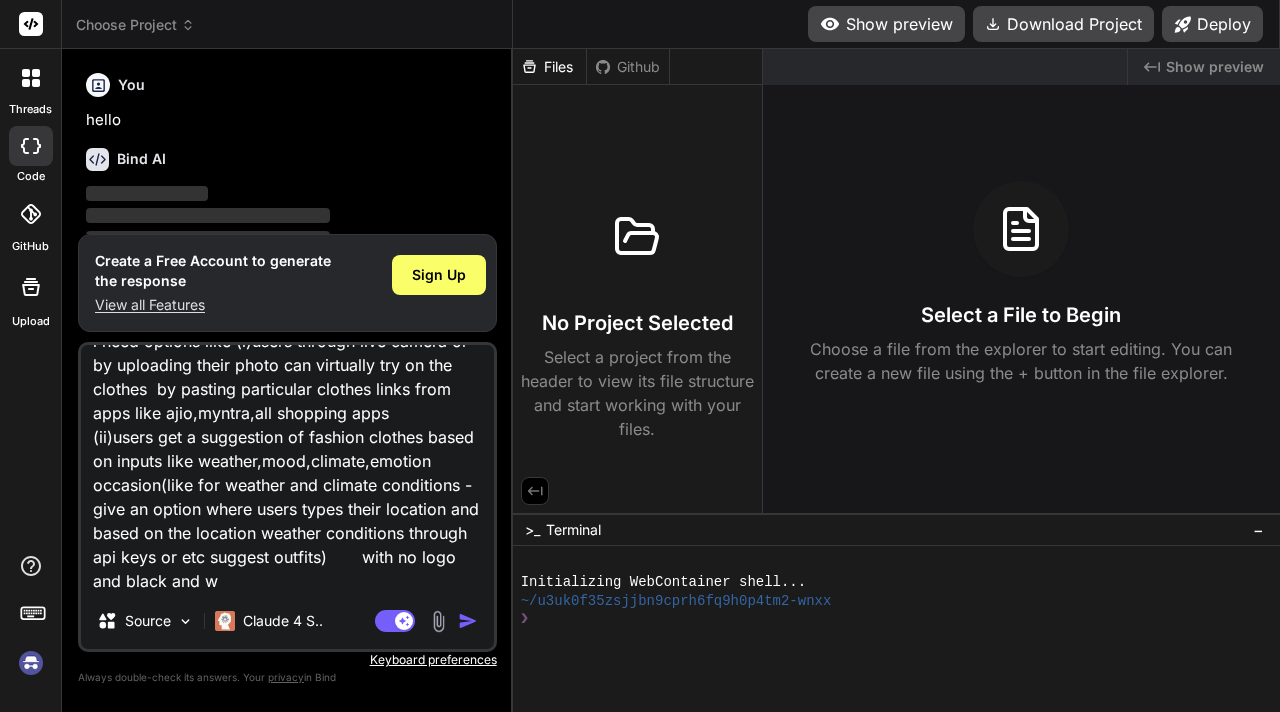 type on "Build an website compatible to desktops,tablets,mobiles - GRWM - GetReadyWithME - it is PErsonalized Fashion Recommendation and Virtual Try-on using DL algorithms like CNN and GAN
i need options like (i)users through live camera or by uploading their photo can virtually try on the clothes  by pasting particular clothes links from apps like ajio,myntra,all shopping apps
(ii)users get a suggestion of fashion clothes based on inputs like weather,mood,climate,emotion occasion(like for weather and climate conditions - give an option where users types their [LOCATION] and based on the [LOCATION] weather conditions through api keys or etc suggest outfits)       with no logo and black and wh" 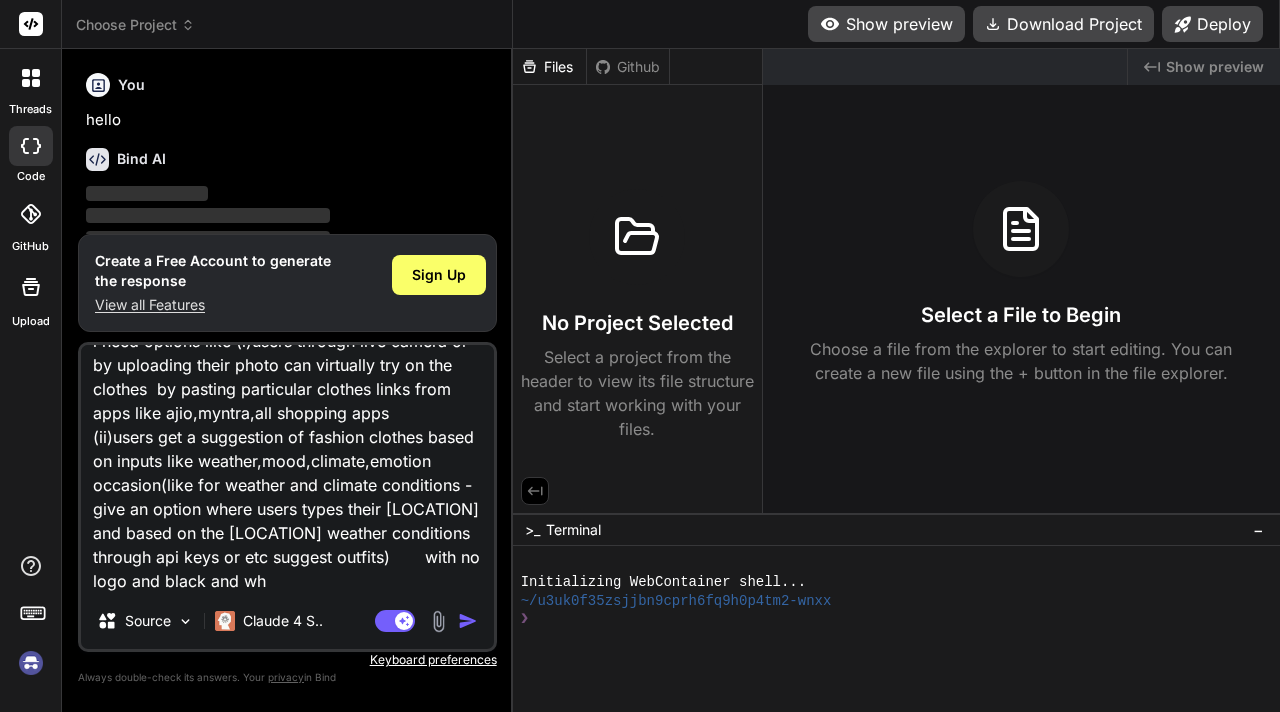 type on "Build an website compatible to desktops,tablets,mobiles - GRWM - GetReadyWithME - it is PErsonalized Fashion Recommendation and Virtual Try-on using DL algorithms like CNN and GAN
i need options like (i)users through live camera or by uploading their photo can virtually try on the clothes  by pasting particular clothes links from apps like ajio,myntra,all shopping apps
(ii)users get a suggestion of fashion clothes based on inputs like weather,mood,climate,emotion occasion(like for weather and climate conditions - give an option where users types their location and based on the location weather conditions through api keys or etc suggest outfits)       with no logo and black and whi" 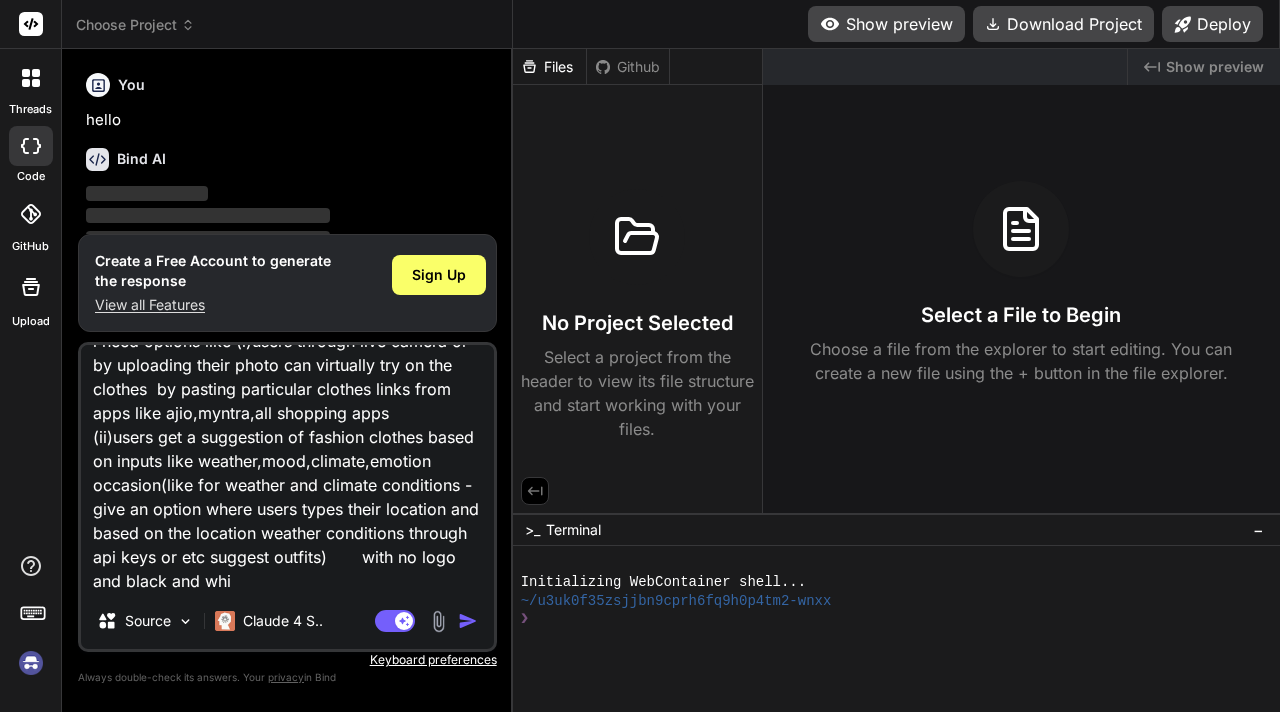 type on "Build an website compatible to desktops,tablets,mobiles - GRWM - GetReadyWithME - it is PErsonalized Fashion Recommendation and Virtual Try-on using DL algorithms like CNN and GAN
i need options like (i)users through live camera or by uploading their photo can virtually try on the clothes  by pasting particular clothes links from apps like ajio,myntra,all shopping apps
(ii)users get a suggestion of fashion clothes based on inputs like weather,mood,climate,emotion occasion(like for weather and climate conditions - give an option where users types their location and based on the location weather conditions through api keys or etc suggest outfits)       with no logo and black and white th" 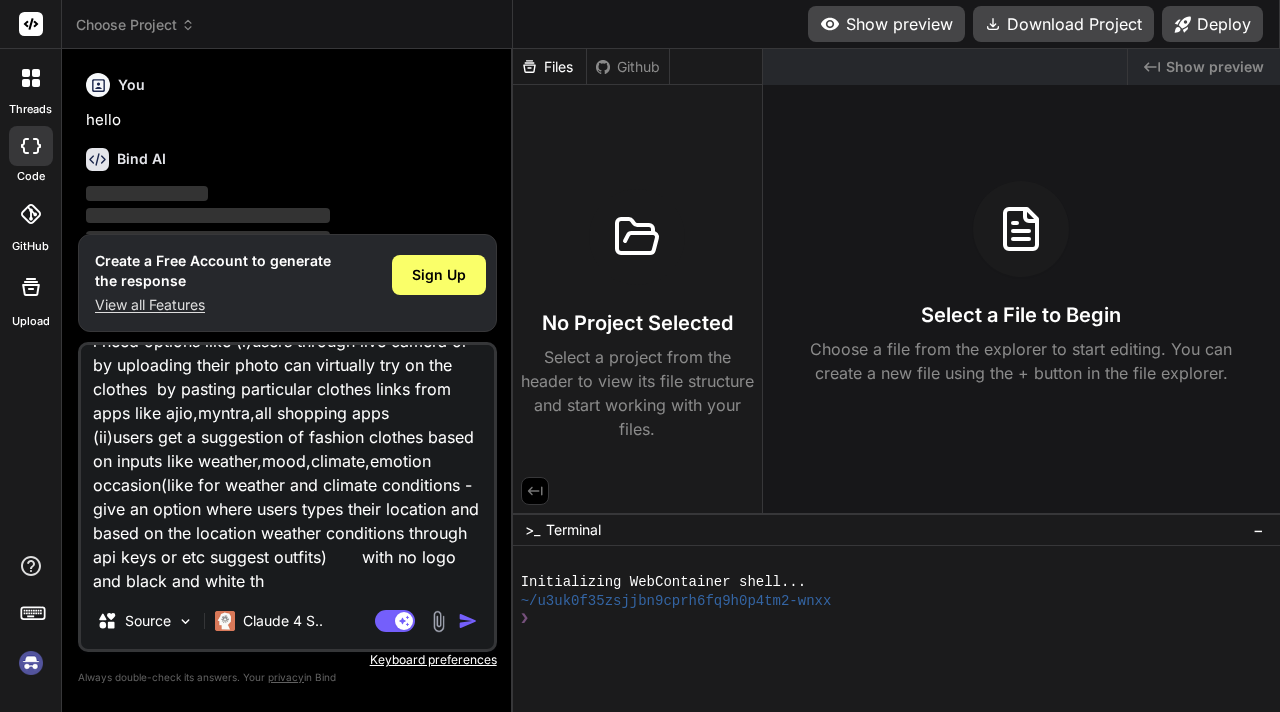 type on "Build an website compatible to desktops,tablets,mobiles - GRWM - GetReadyWithME - it is PErsonalized Fashion Recommendation and Virtual Try-on using DL algorithms like CNN and GAN
i need options like (i)users through live camera or by uploading their photo can virtually try on the clothes  by pasting particular clothes links from apps like ajio,myntra,all shopping apps
(ii)users get a suggestion of fashion clothes based on inputs like weather,mood,climate,emotion occasion(like for weather and climate conditions - give an option where users types their [LOCATION] and based on the [LOCATION] weather conditions through api keys or etc suggest outfits)       with no logo and black and white" 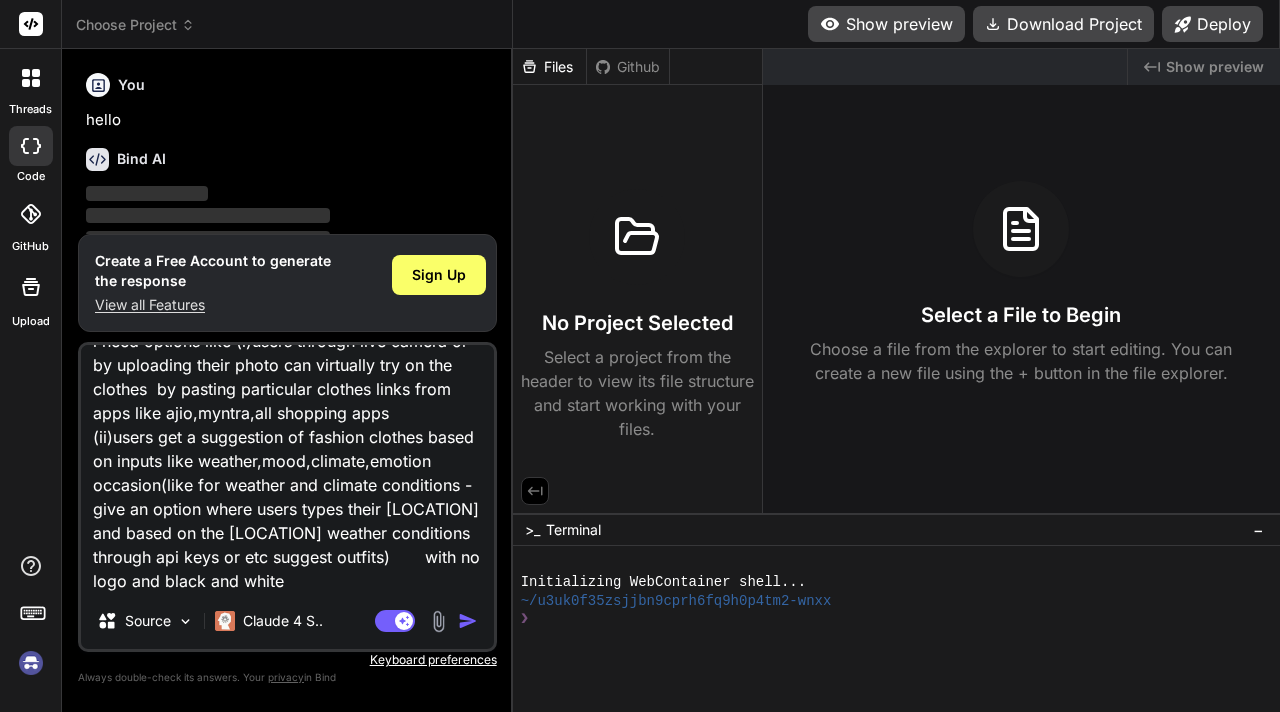 type on "Build an website compatible to desktops,tablets,mobiles - GRWM - GetReadyWithME - it is PErsonalized Fashion Recommendation and Virtual Try-on using DL algorithms like CNN and GAN
i need options like (i)users through live camera or by uploading their photo can virtually try on the clothes  by pasting particular clothes links from apps like ajio,myntra,all shopping apps
(ii)users get a suggestion of fashion clothes based on inputs like weather,mood,climate,emotion occasion(like for weather and climate conditions - give an option where users types their [LOCATION] and based on the [LOCATION] weather conditions through api keys or etc suggest outfits)       with no logo and black and white" 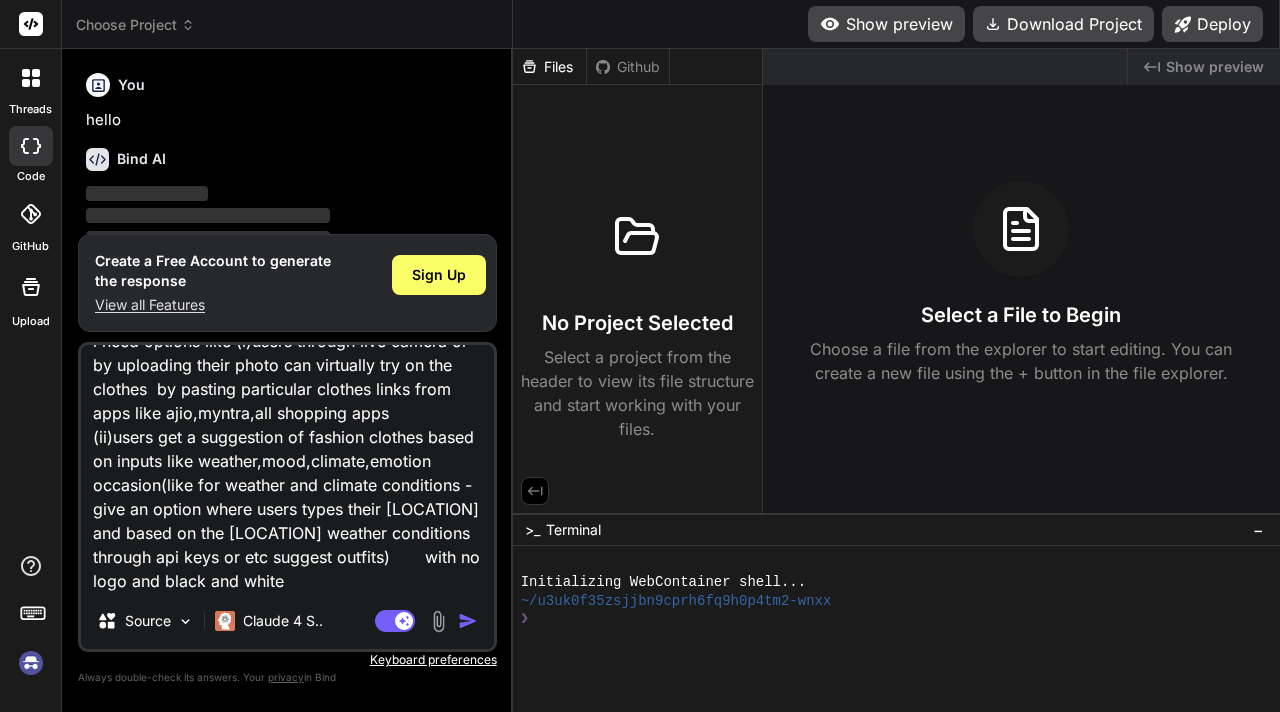 type on "Build an website compatible to desktops,tablets,mobiles - GRWM - GetReadyWithME - it is PErsonalized Fashion Recommendation and Virtual Try-on using DL algorithms like CNN and GAN
i need options like (i)users through live camera or by uploading their photo can virtually try on the clothes  by pasting particular clothes links from apps like ajio,myntra,all shopping apps
(ii)users get a suggestion of fashion clothes based on inputs like weather,mood,climate,emotion occasion(like for weather and climate conditions - give an option where users types their [LOCATION] and based on the location weather conditions through api keys or etc suggest outfits)       with no logo and black and white t" 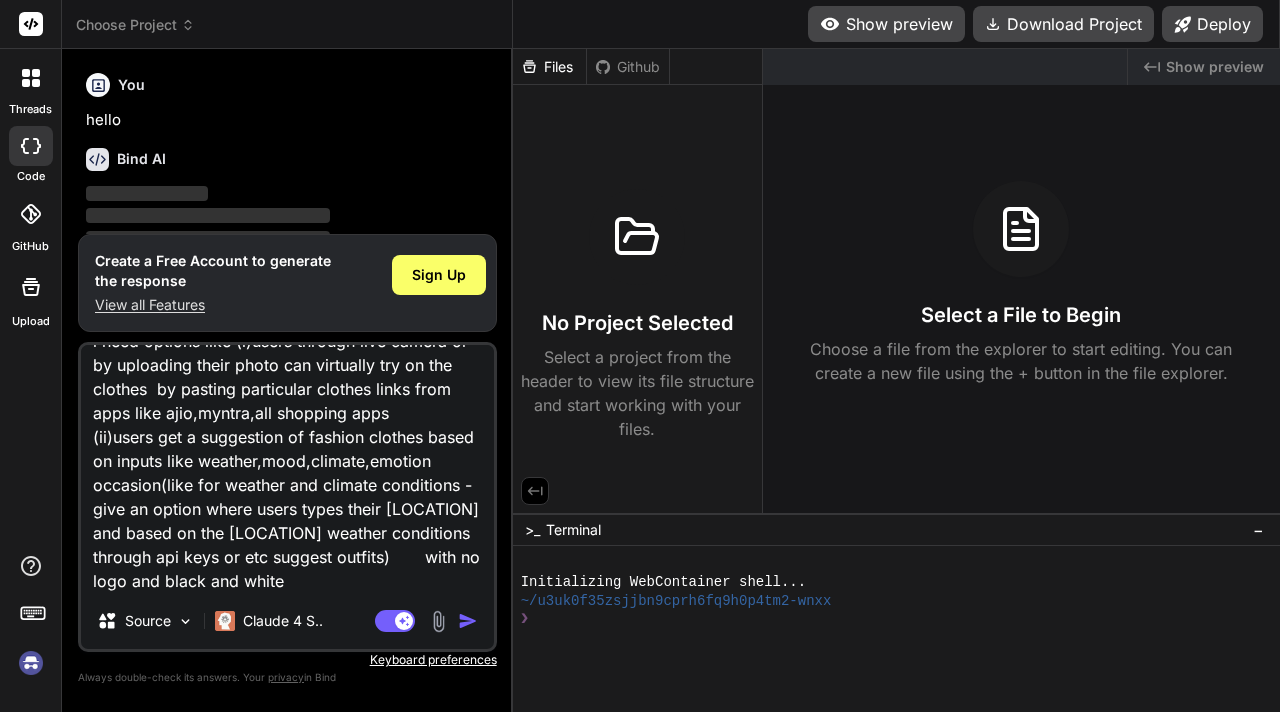type on "x" 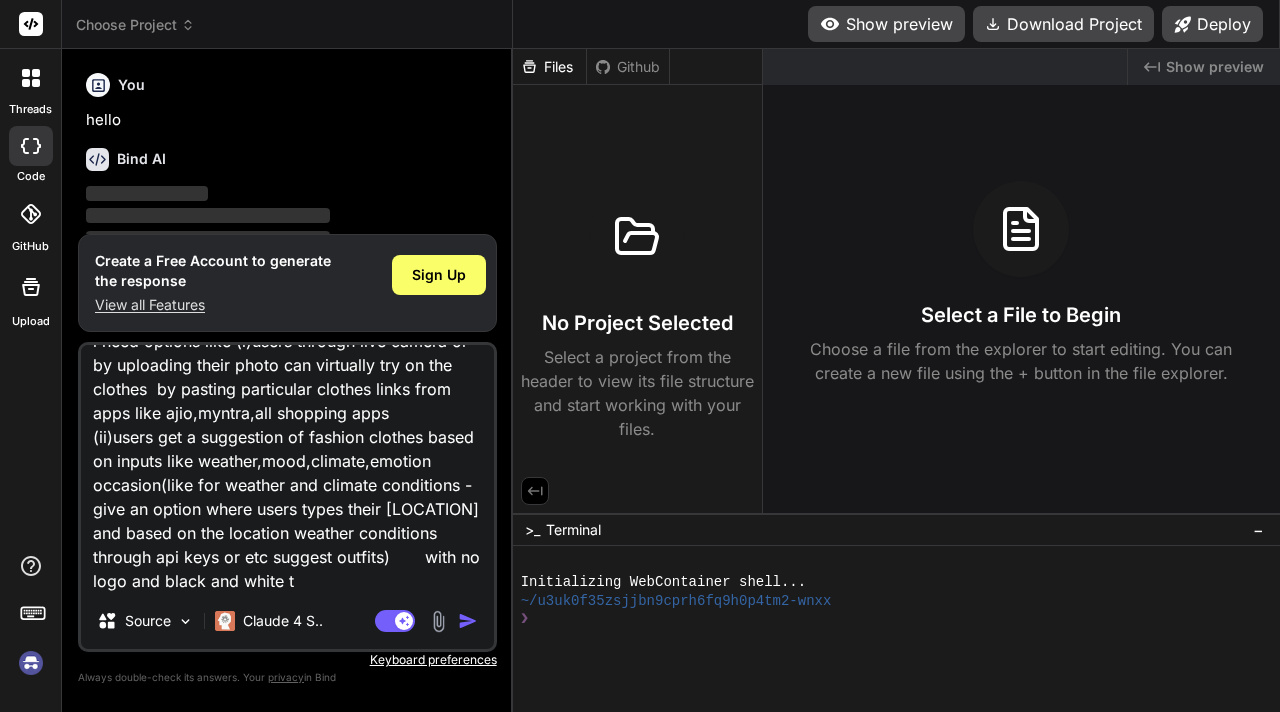 type on "Build an website compatible to desktops,tablets,mobiles - GRWM - GetReadyWithME - it is PErsonalized Fashion Recommendation and Virtual Try-on using DL algorithms like CNN and GAN
i need options like (i)users through live camera or by uploading their photo can virtually try on the clothes  by pasting particular clothes links from apps like ajio,myntra,all shopping apps
(ii)users get a suggestion of fashion clothes based on inputs like weather,mood,climate,emotion occasion(like for weather and climate conditions - give an option where users types their location and based on the location weather conditions through api keys or etc suggest outfits)       with no logo and black and white th" 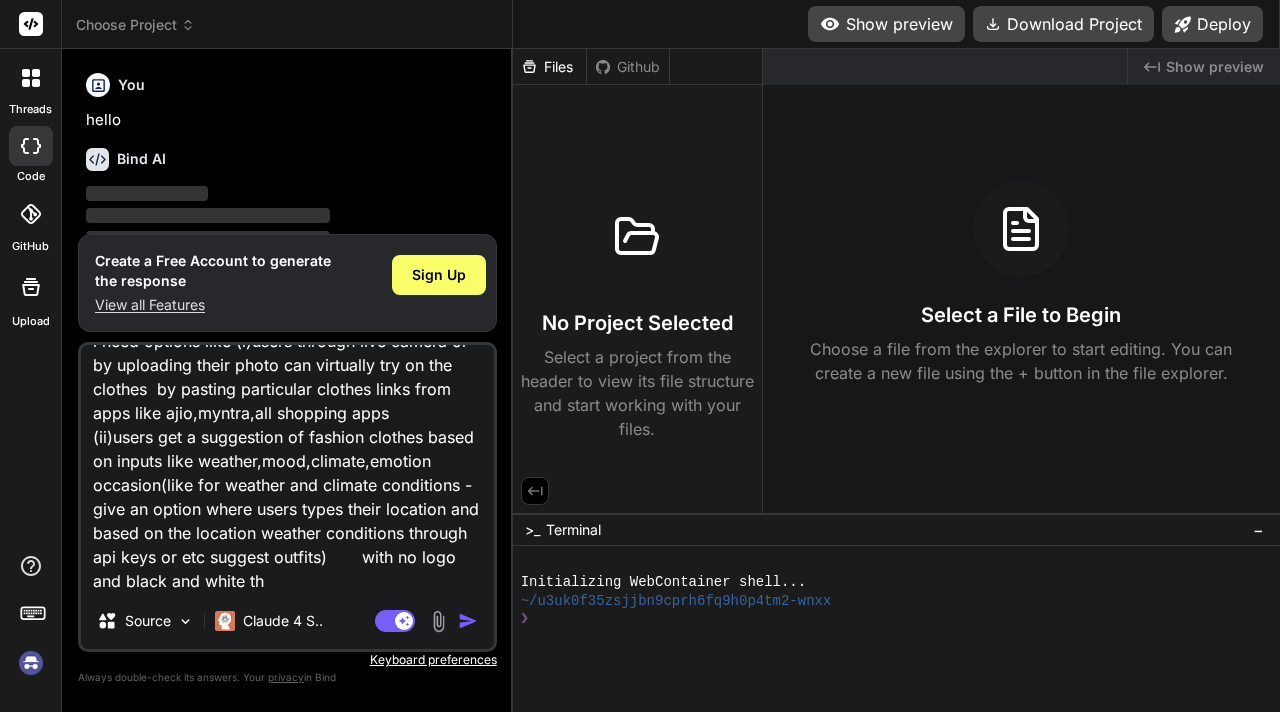 type on "Build an website compatible to desktops,tablets,mobiles - GRWM - GetReadyWithME - it is PErsonalized Fashion Recommendation and Virtual Try-on using DL algorithms like CNN and GAN
i need options like (i)users through live camera or by uploading their photo can virtually try on the clothes  by pasting particular clothes links from apps like ajio,myntra,all shopping apps
(ii)users get a suggestion of fashion clothes based on inputs like weather,mood,climate,emotion occasion(like for weather and climate conditions - give an option where users types their [LOCATION] and based on the [LOCATION] weather conditions through api keys or etc suggest outfits)       with no logo and black and white the" 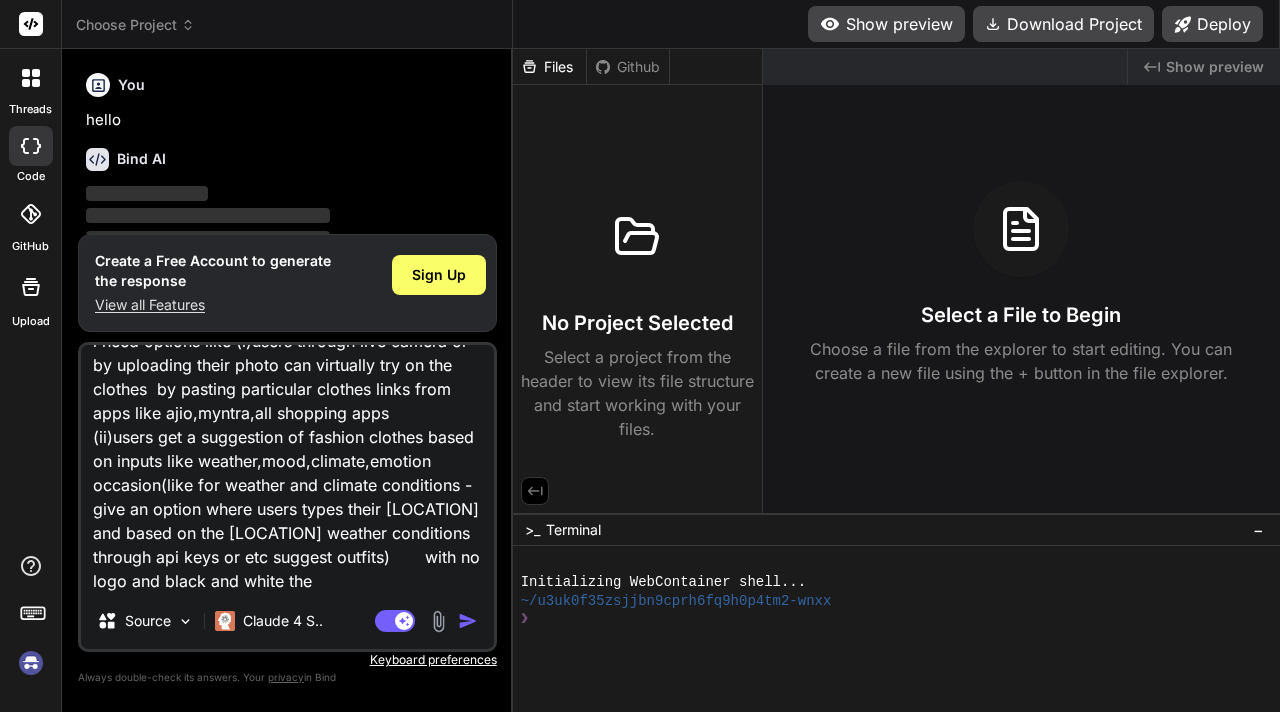 type on "Build an website compatible to desktops,tablets,mobiles - GRWM - GetReadyWithME - it is PErsonalized Fashion Recommendation and Virtual Try-on using DL algorithms like CNN and GAN
i need options like (i)users through live camera or by uploading their photo can virtually try on the clothes  by pasting particular clothes links from apps like ajio,myntra,all shopping apps
(ii)users get a suggestion of fashion clothes based on inputs like weather,mood,climate,emotion occasion(like for weather and climate conditions - give an option where users types their [LOCATION] and based on the location weather conditions through api keys or etc suggest outfits)       with no logo and black and white them" 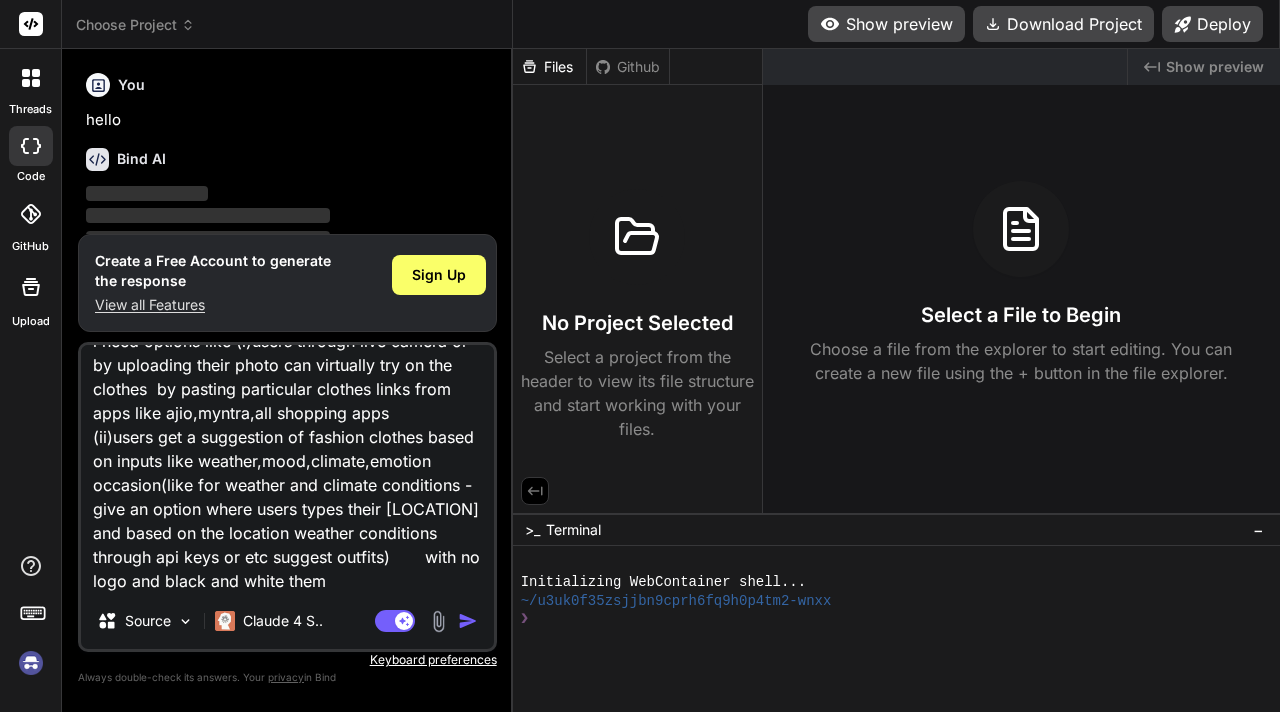 type on "Build an website compatible to desktops,tablets,mobiles - GRWM - GetReadyWithME - it is PErsonalized Fashion Recommendation and Virtual Try-on using DL algorithms like CNN and GAN
i need options like (i)users through live camera or by uploading their photo can virtually try on the clothes  by pasting particular clothes links from apps like ajio,myntra,all shopping apps
(ii)users get a suggestion of fashion clothes based on inputs like weather,mood,climate,emotion occasion(like for weather and climate conditions - give an option where users types their [LOCATION] and based on the [LOCATION] weather conditions through api keys or etc suggest outfits)       with no logo and black and white theme" 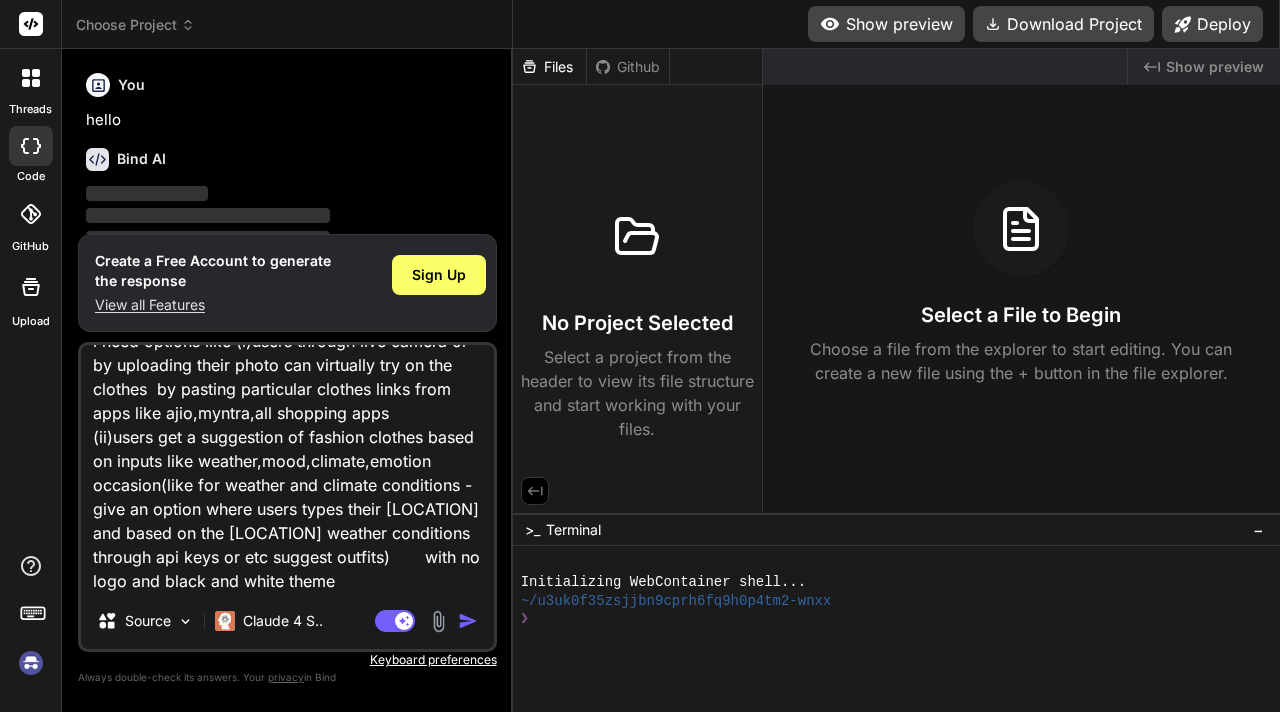type on "x" 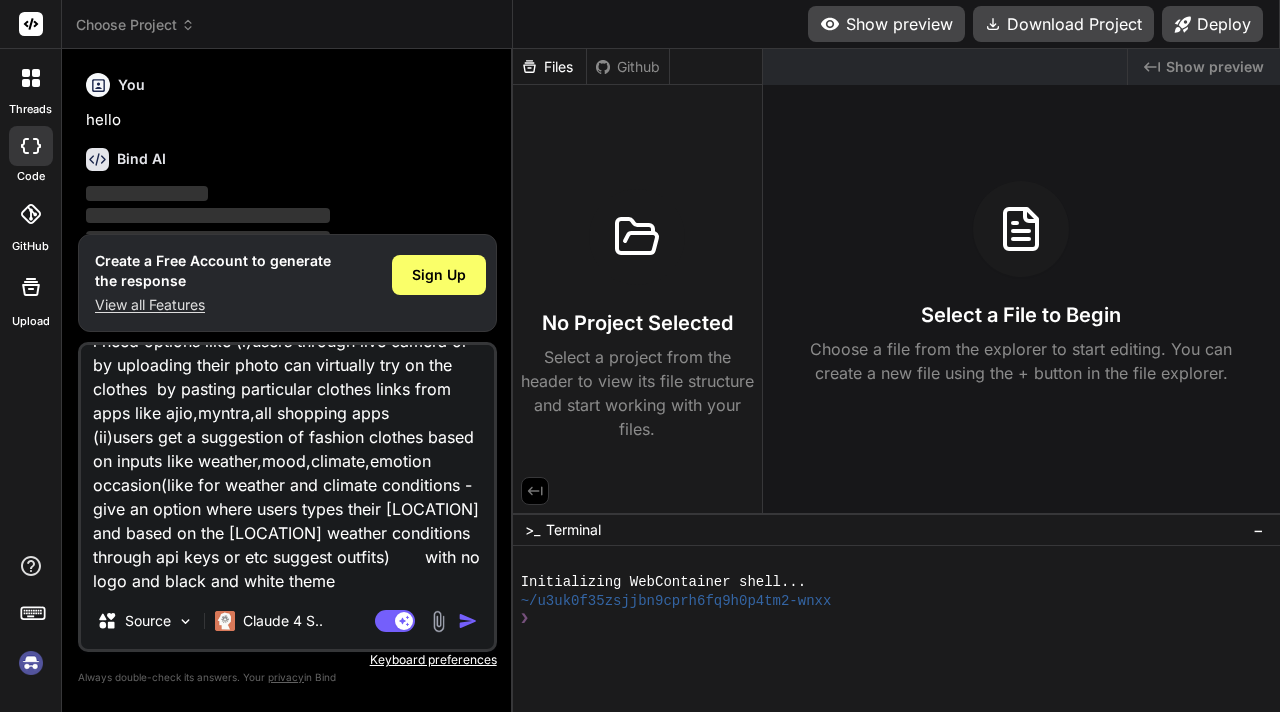 scroll, scrollTop: 36, scrollLeft: 0, axis: vertical 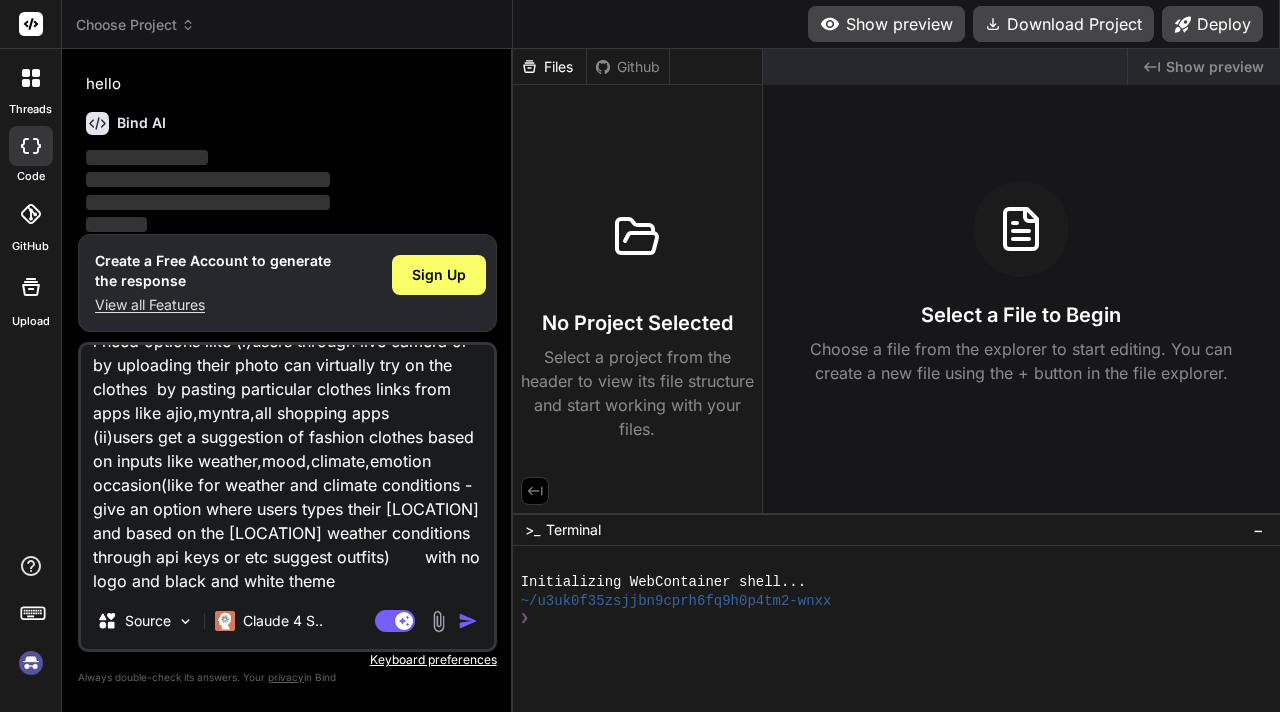 click at bounding box center [468, 621] 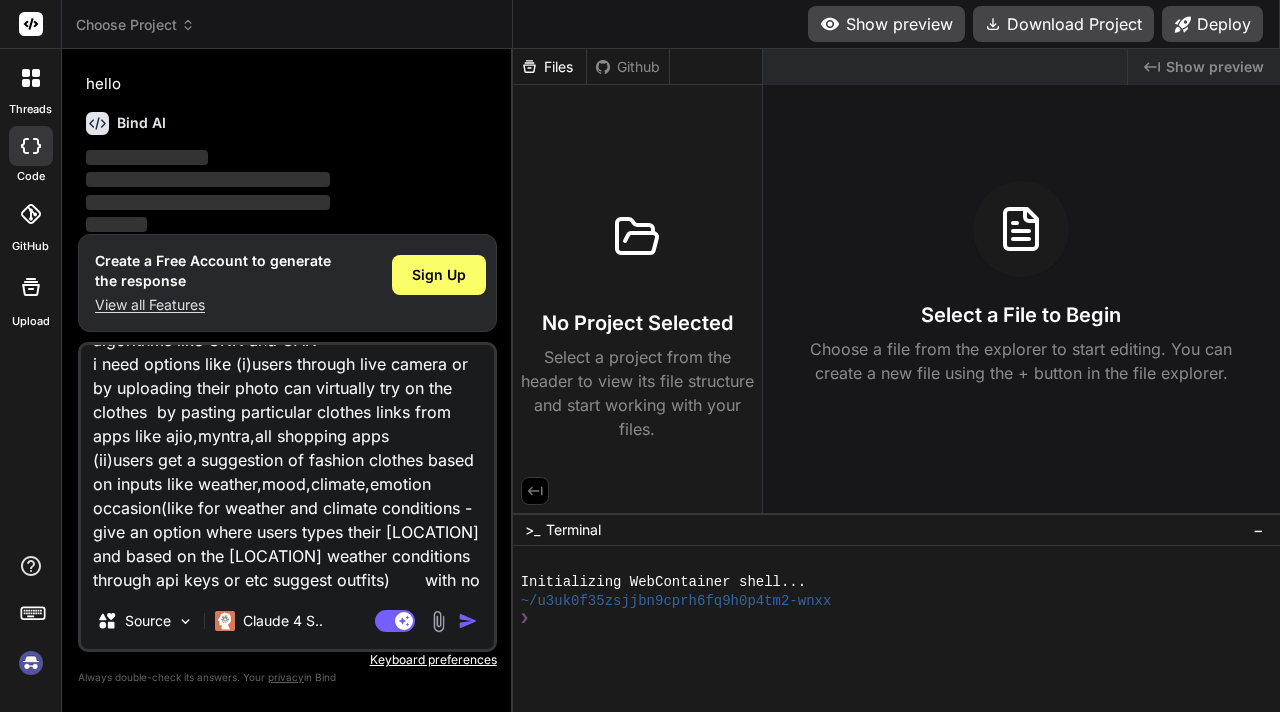 scroll, scrollTop: 172, scrollLeft: 0, axis: vertical 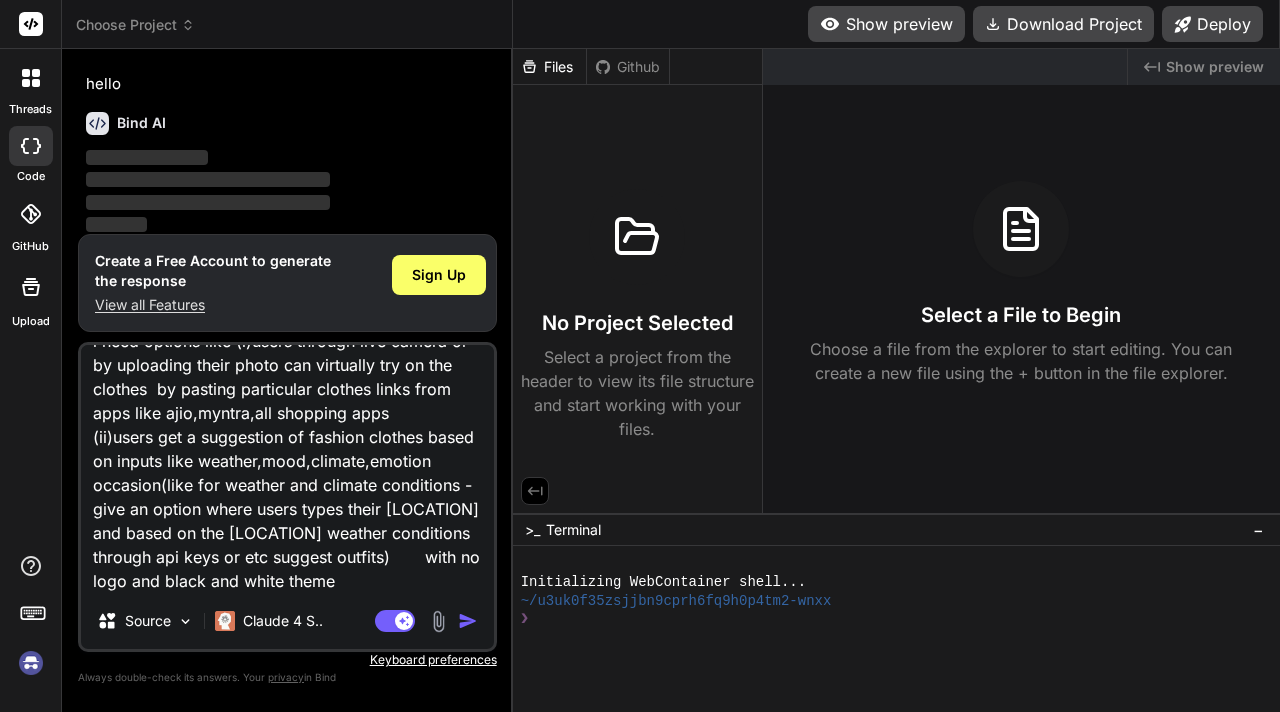 click at bounding box center [438, 621] 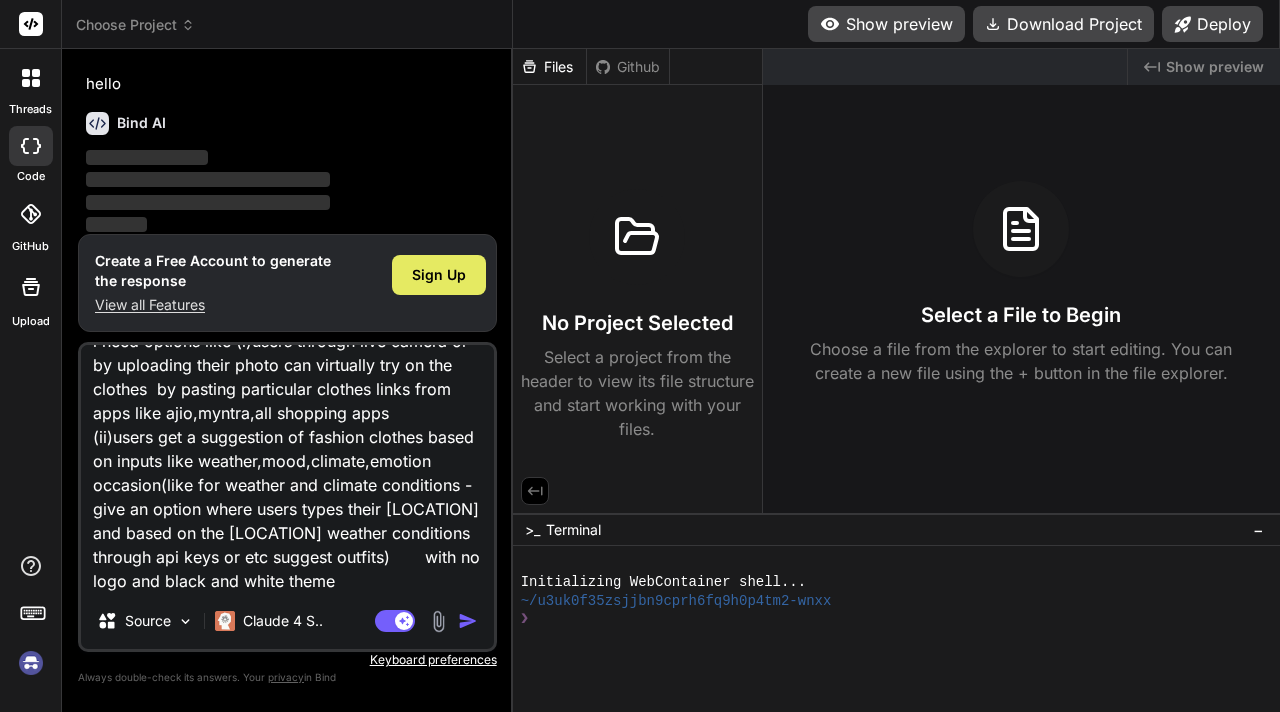 click on "Sign Up" at bounding box center [439, 275] 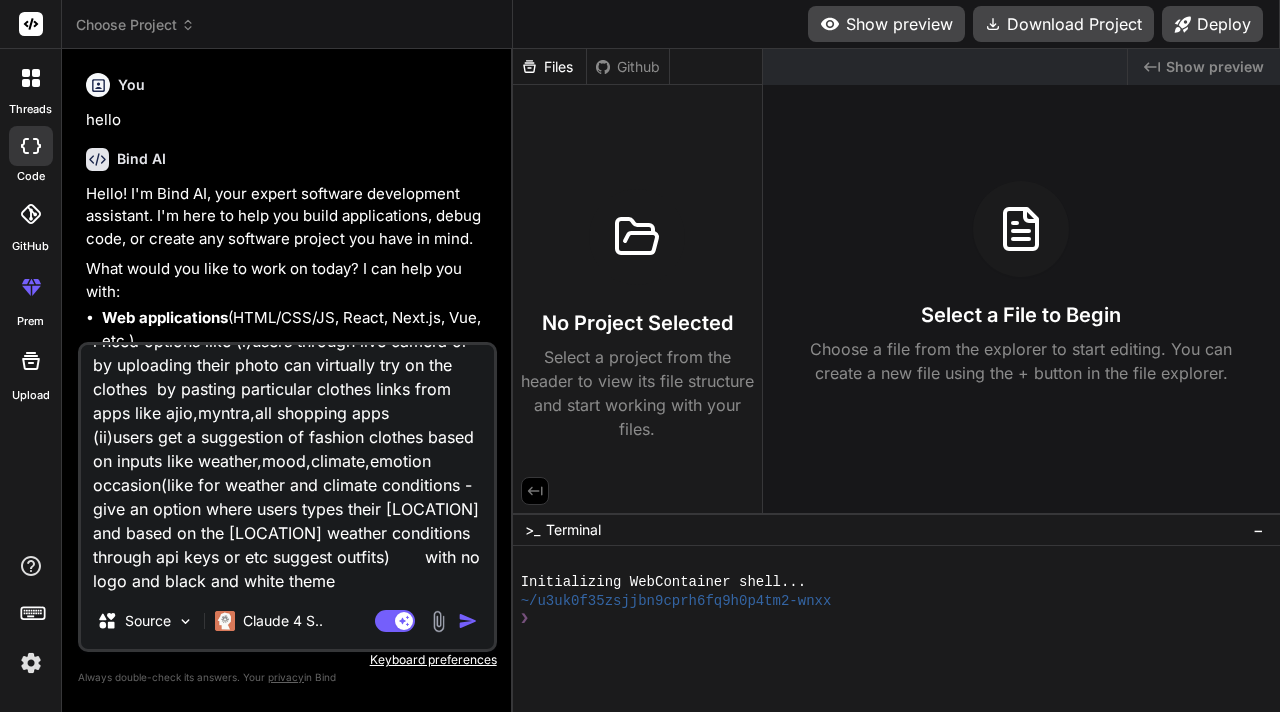 click at bounding box center (468, 621) 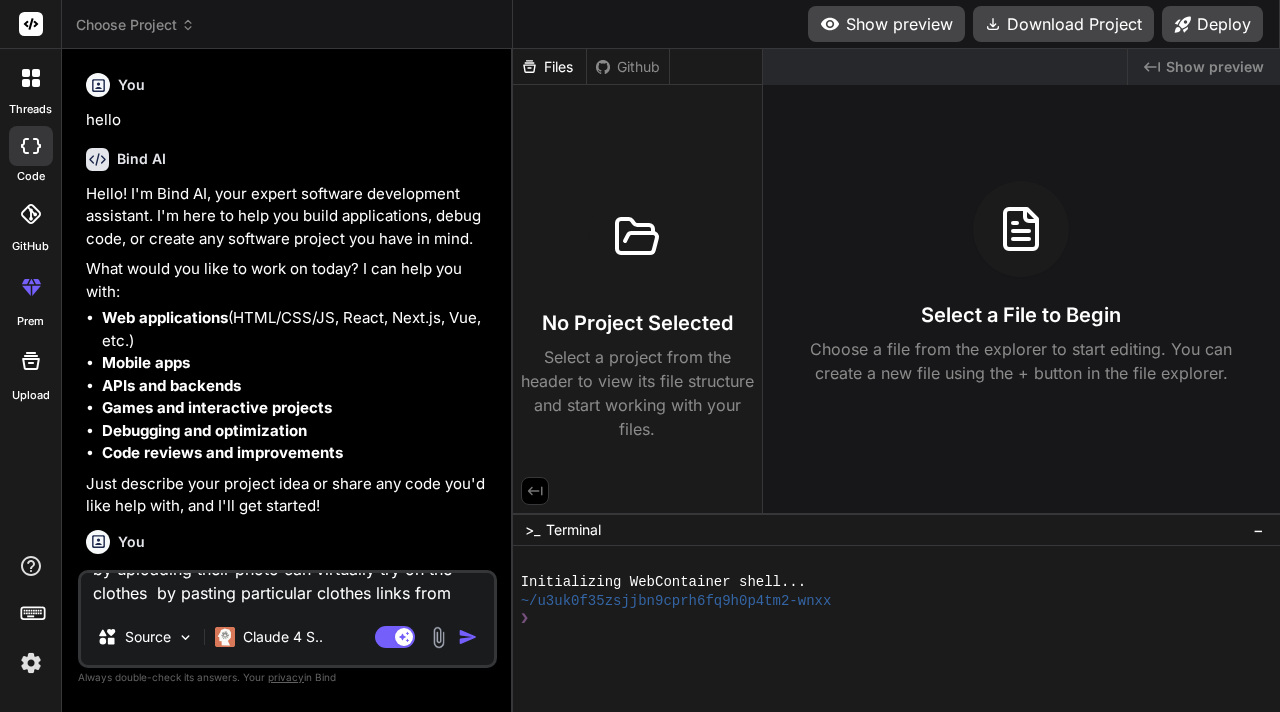 scroll, scrollTop: 0, scrollLeft: 0, axis: both 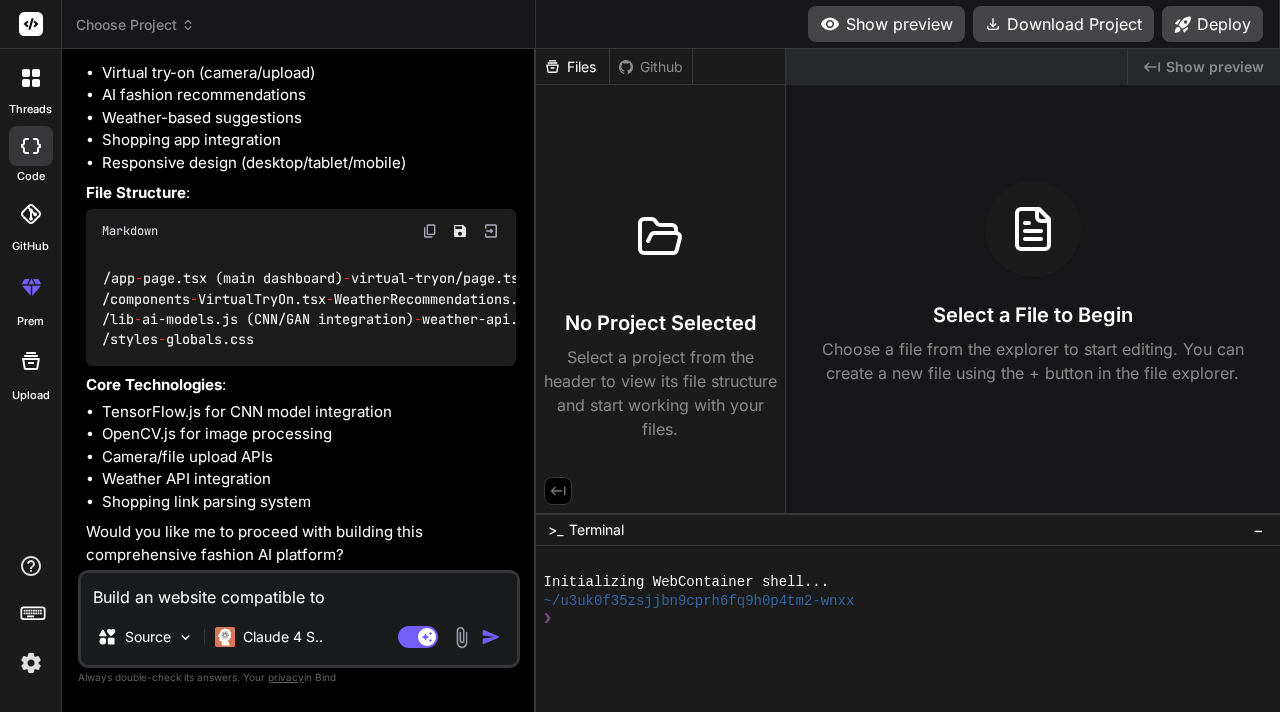 type on "x" 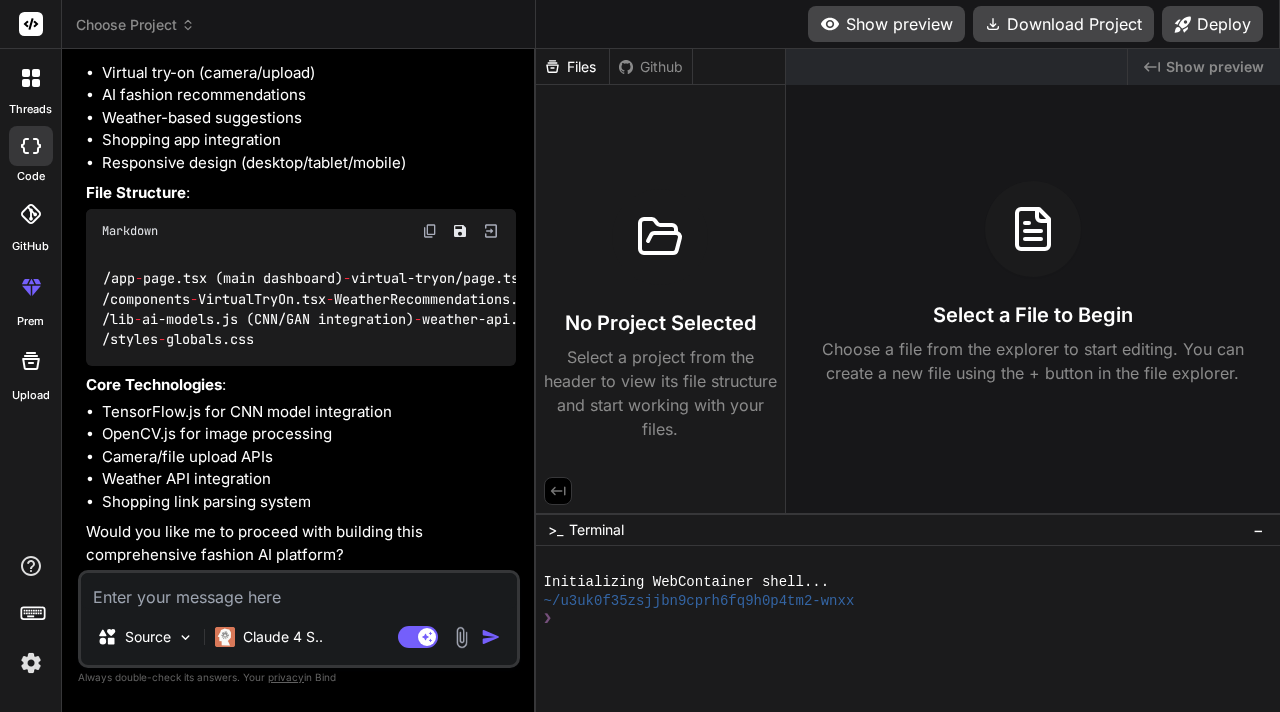 type on "y" 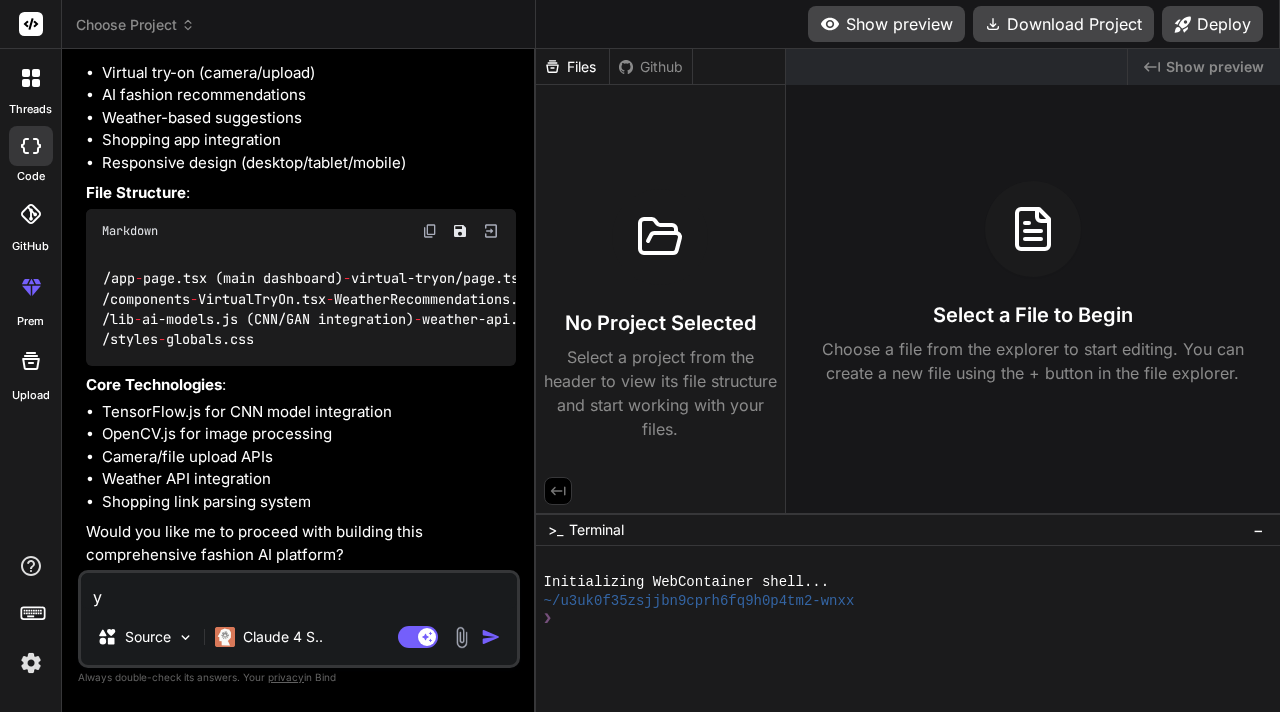 type on "ye" 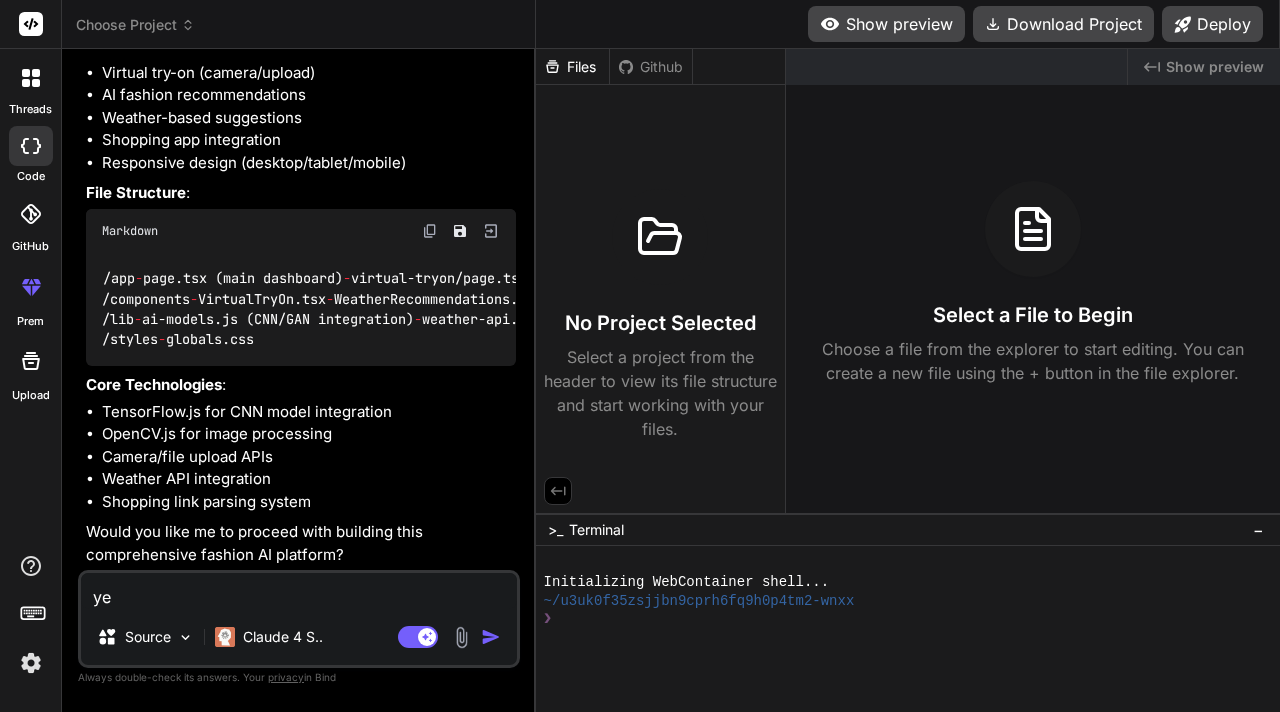 type on "yes" 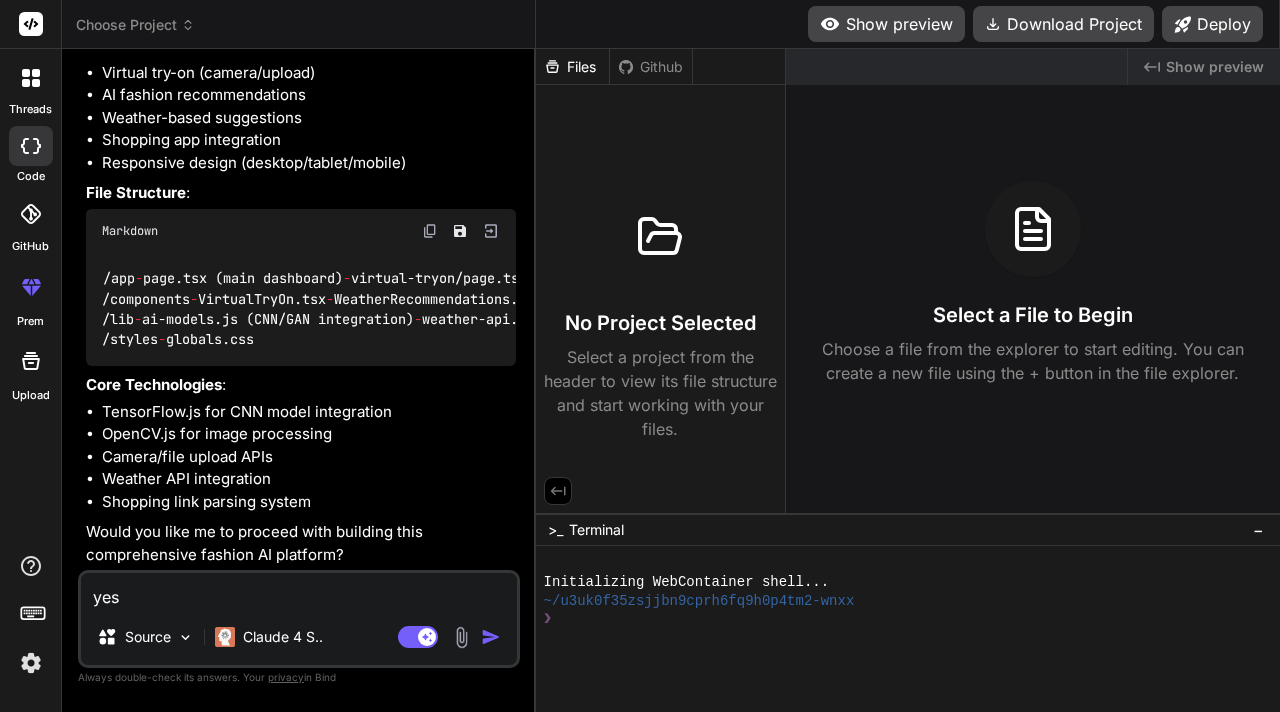 type on "x" 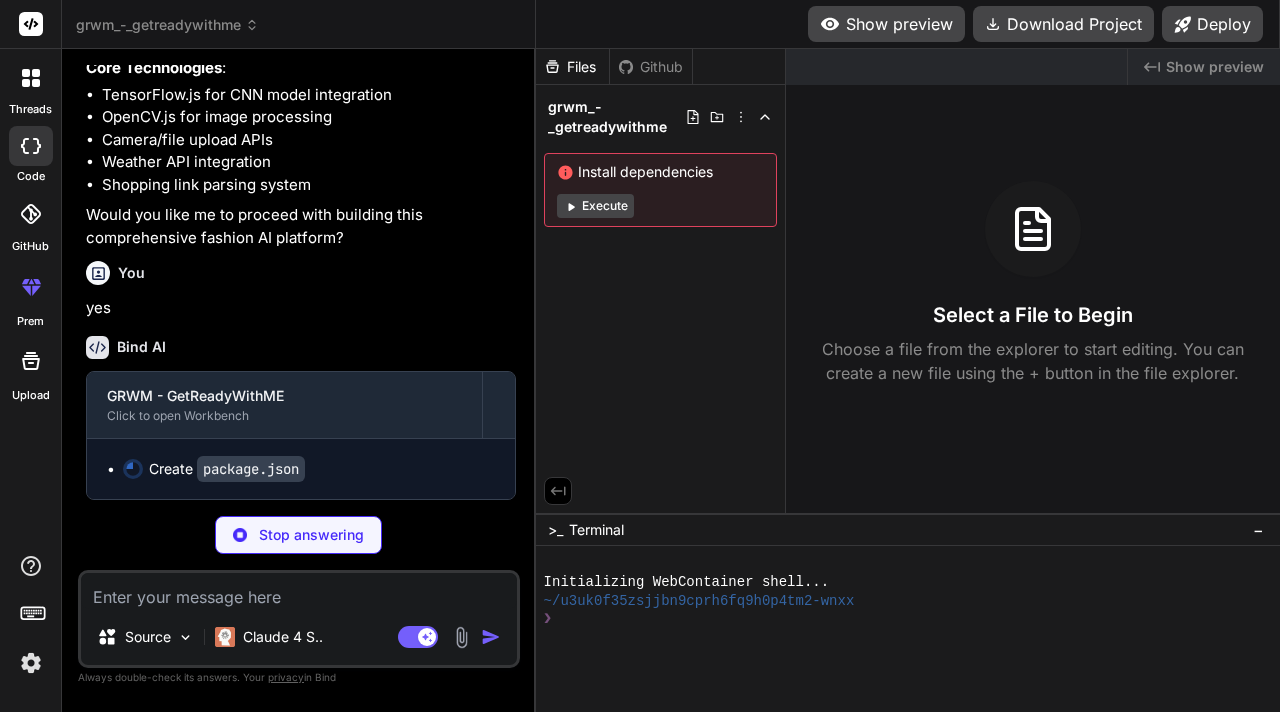 scroll, scrollTop: 1566, scrollLeft: 0, axis: vertical 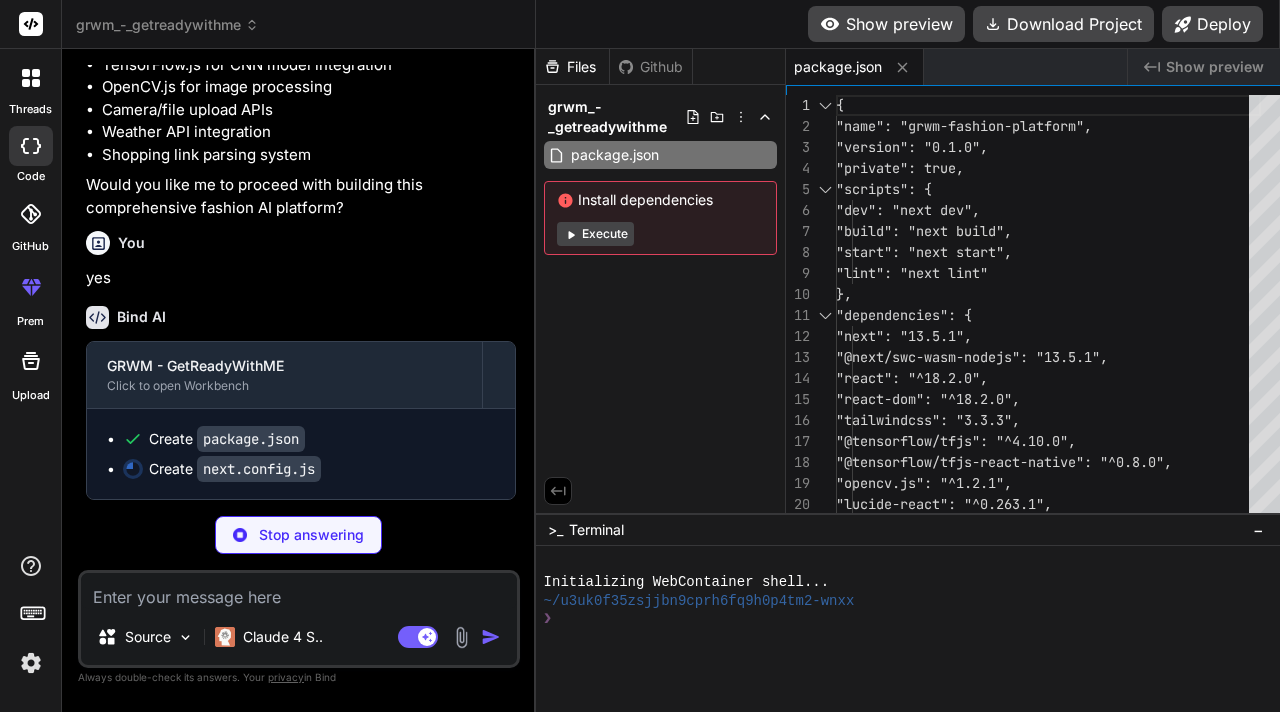 type on "x" 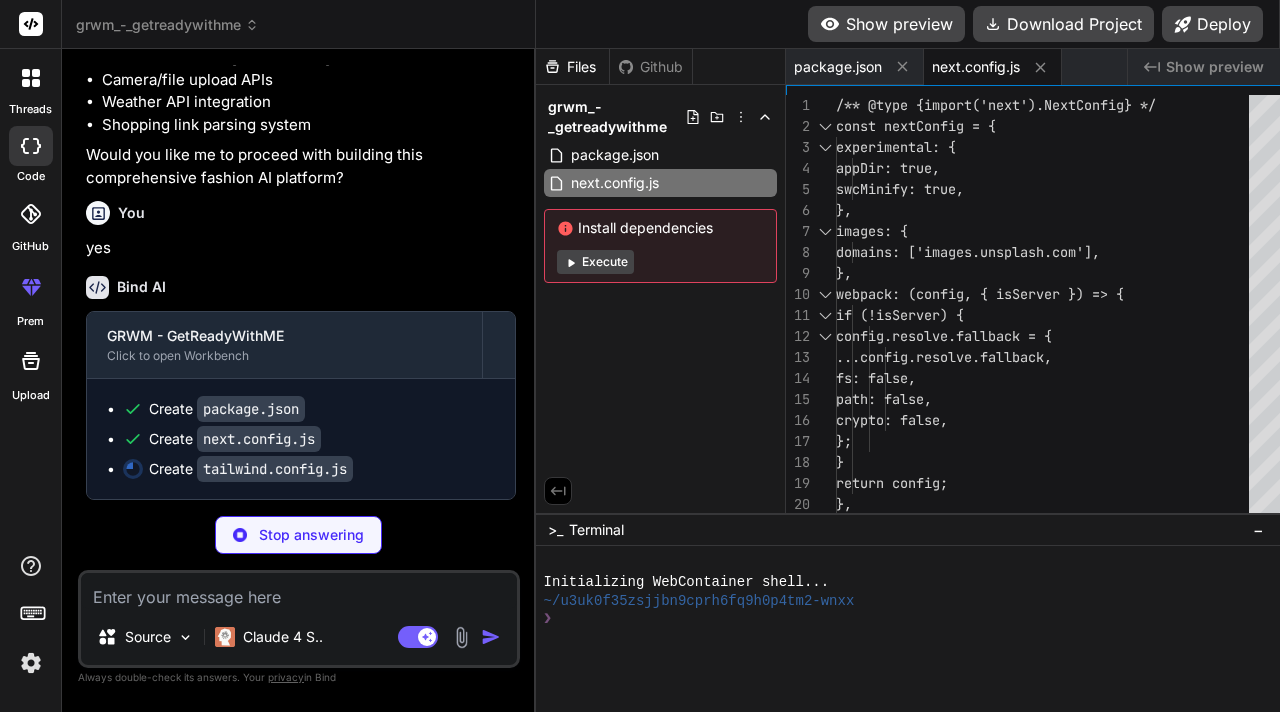 type on "x" 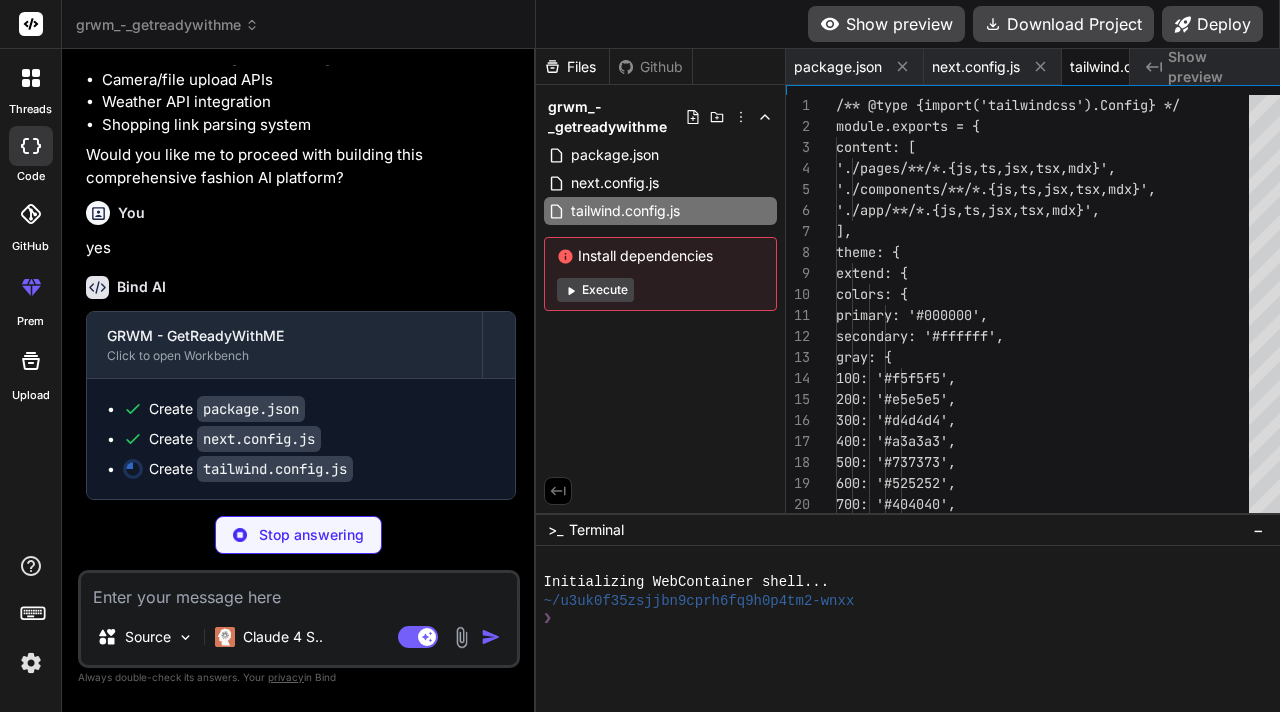 scroll, scrollTop: 0, scrollLeft: 71, axis: horizontal 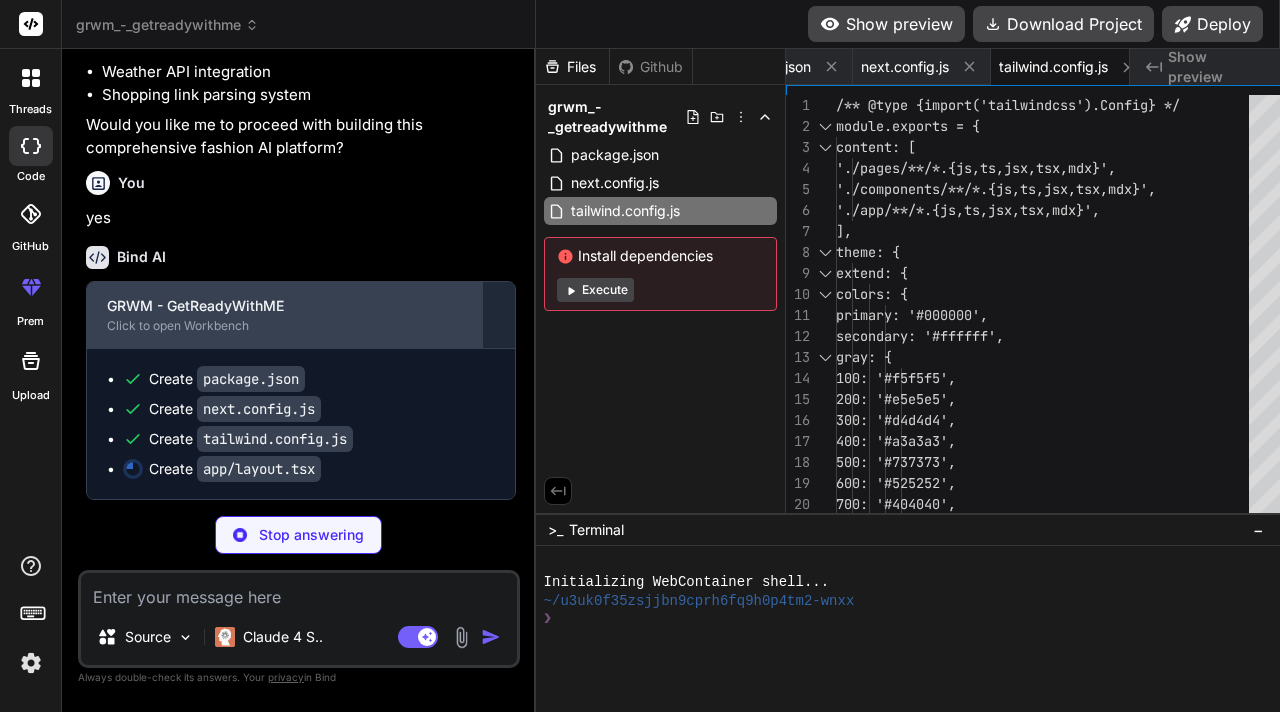 type on "x" 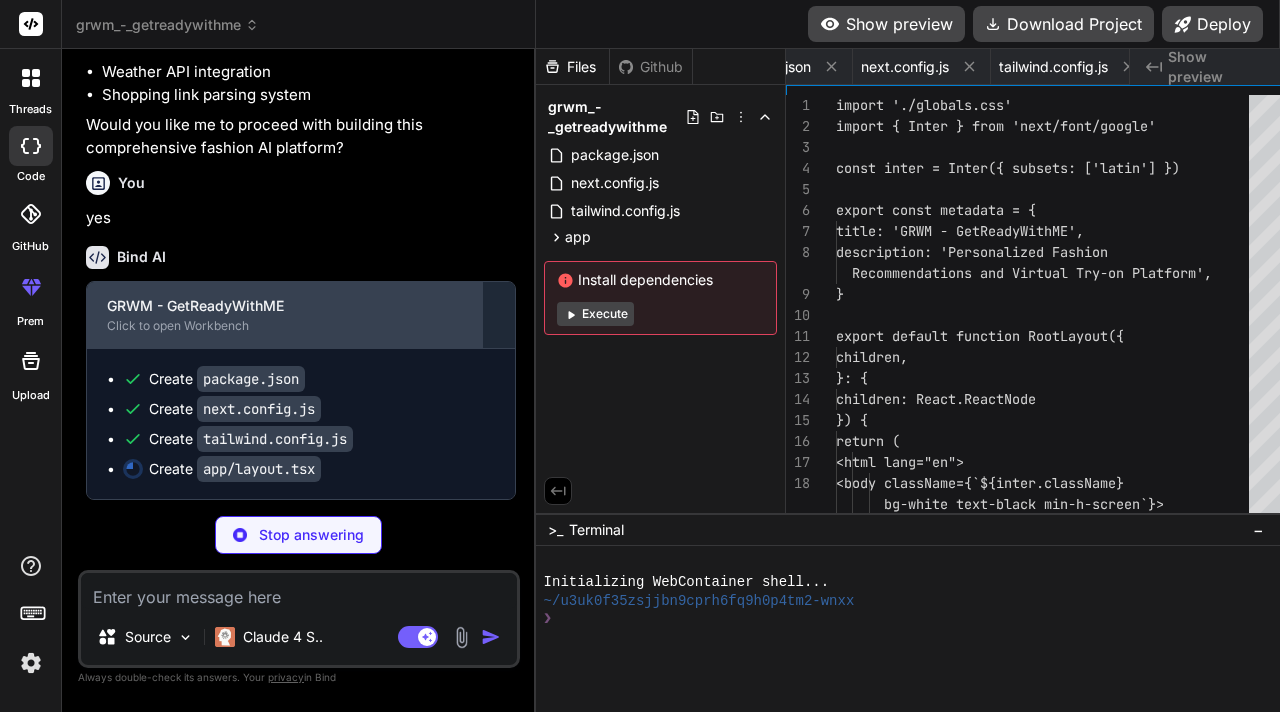 scroll, scrollTop: 0, scrollLeft: 191, axis: horizontal 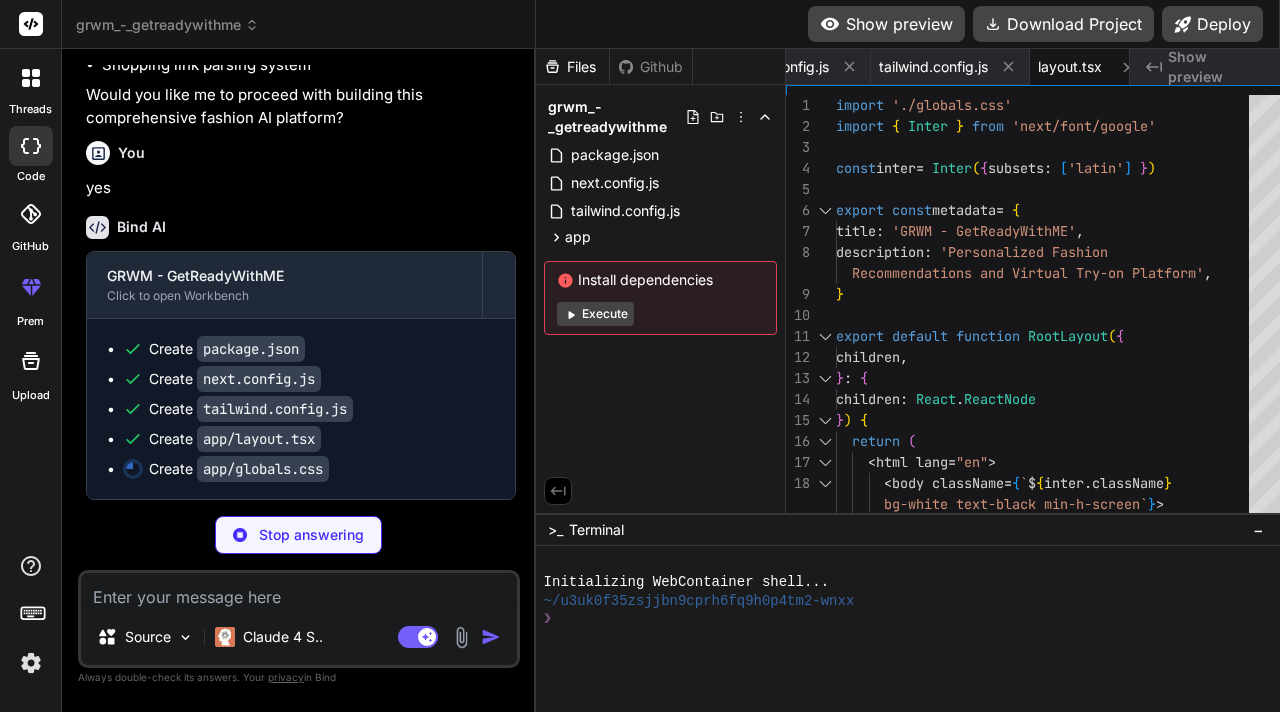 type on "x" 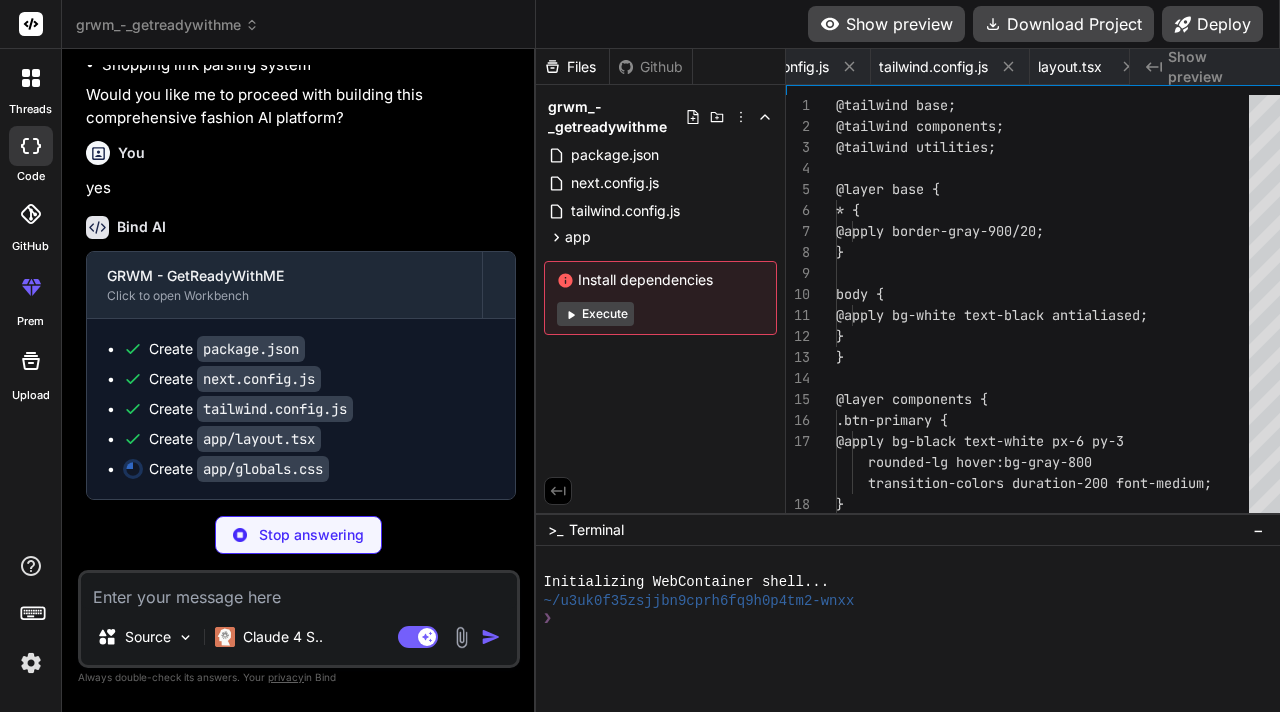 scroll, scrollTop: 0, scrollLeft: 316, axis: horizontal 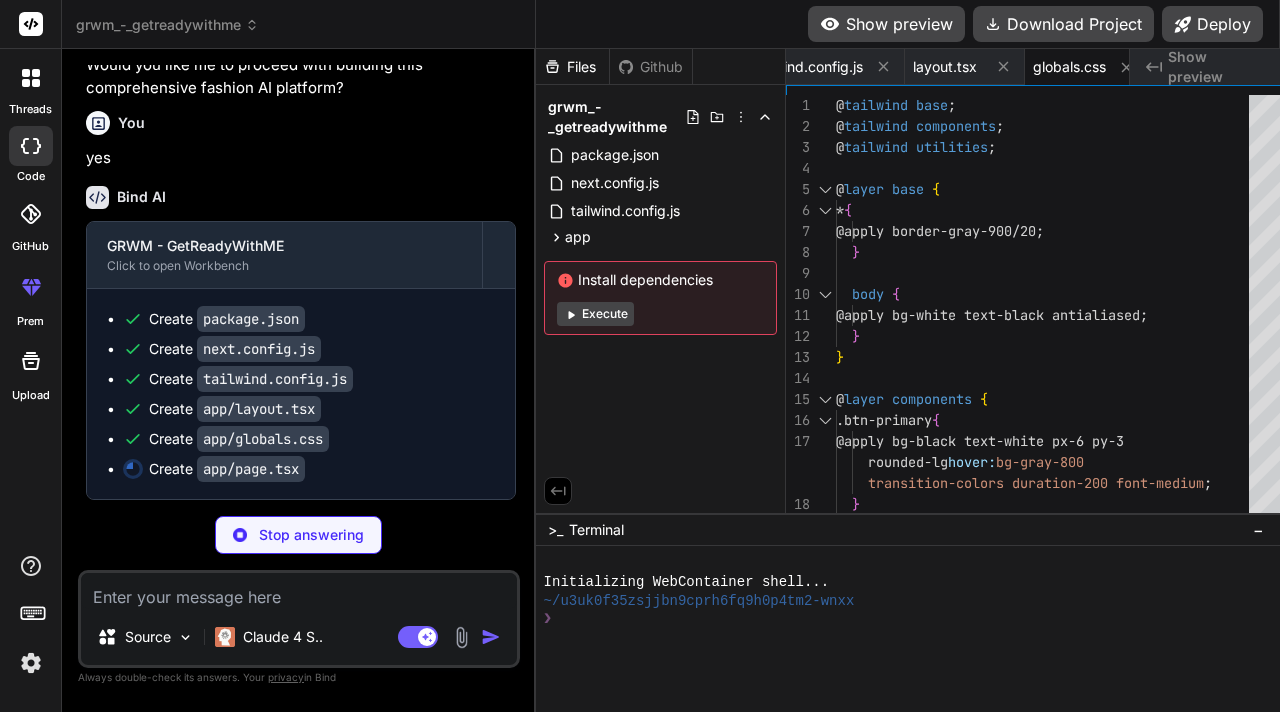 type on "x" 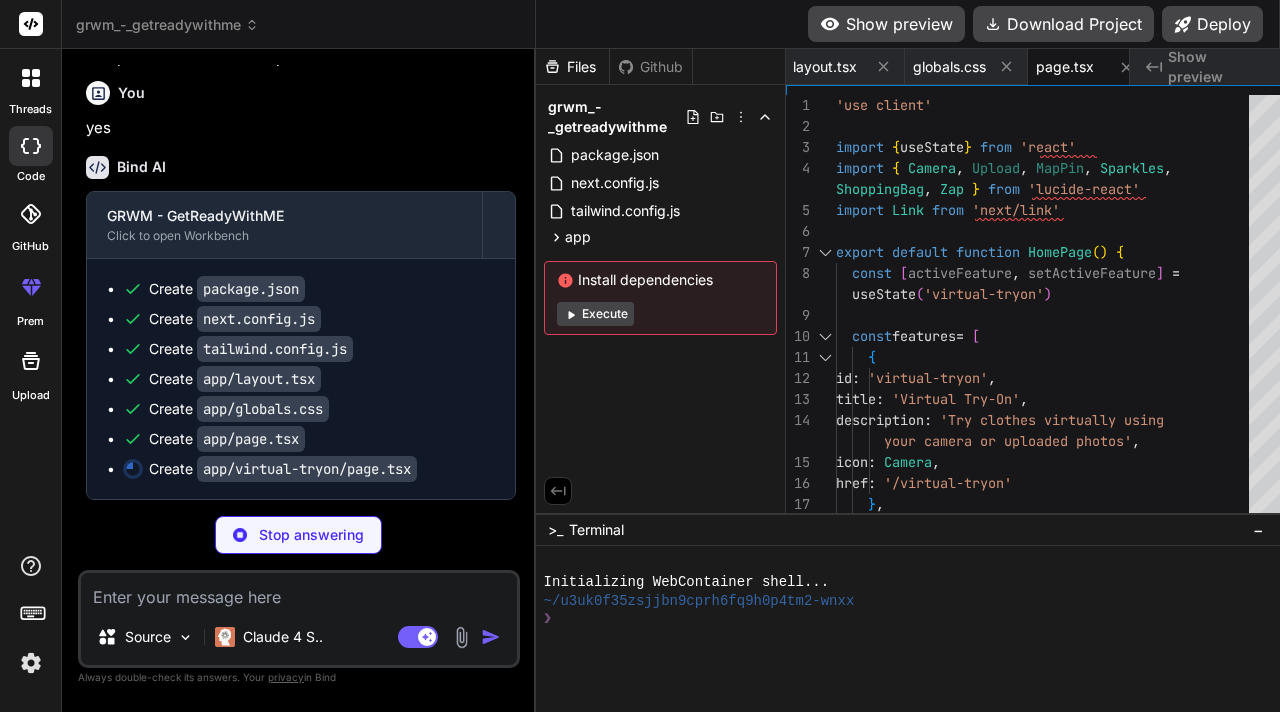 scroll, scrollTop: 0, scrollLeft: 556, axis: horizontal 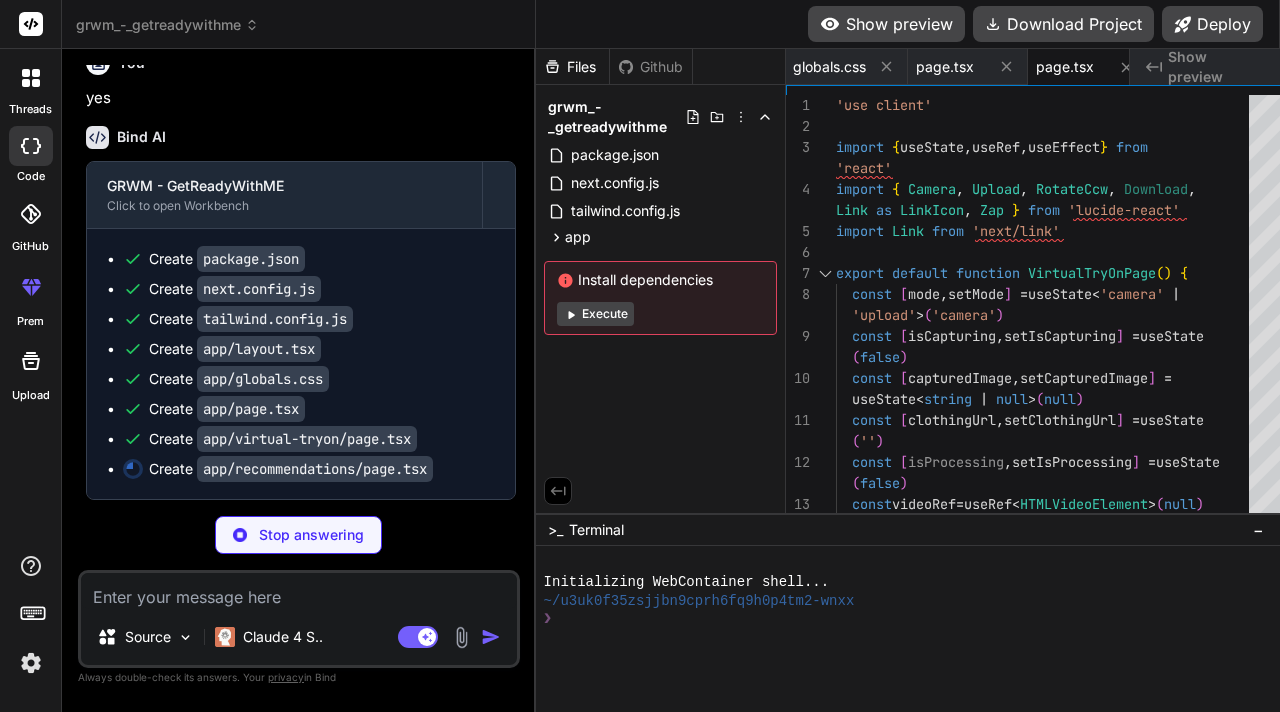 type on "x" 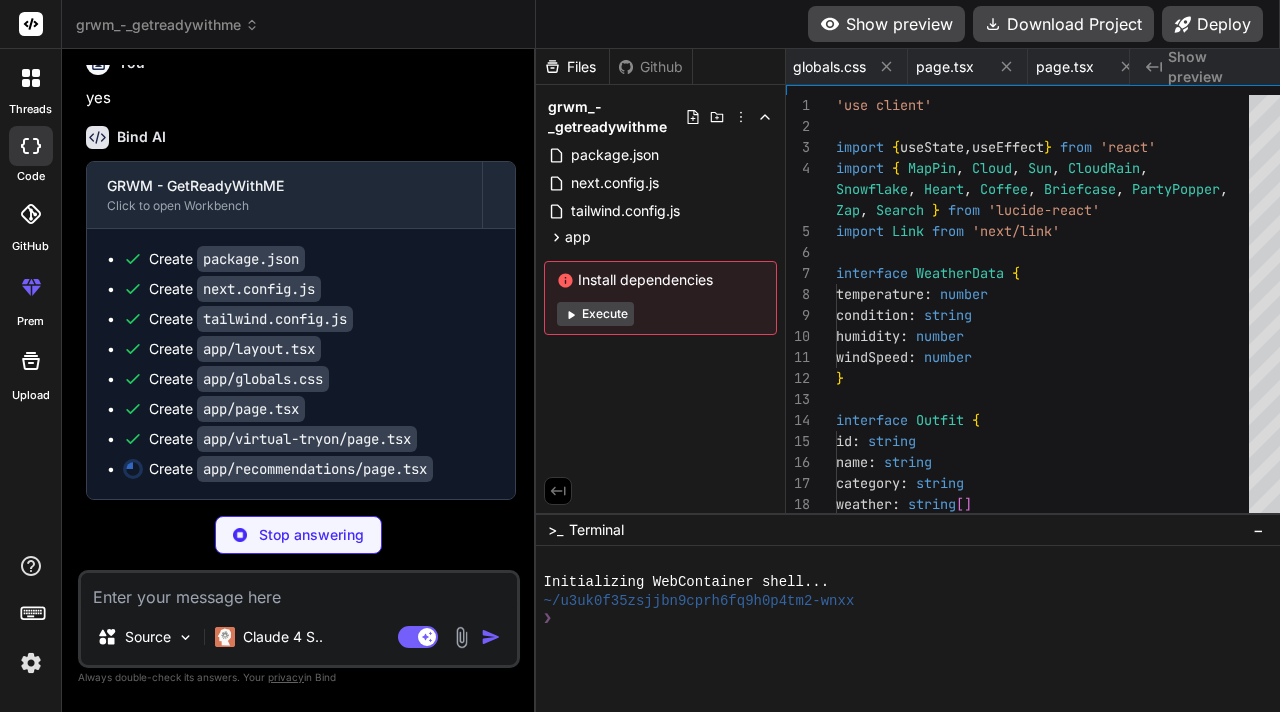 scroll, scrollTop: 0, scrollLeft: 676, axis: horizontal 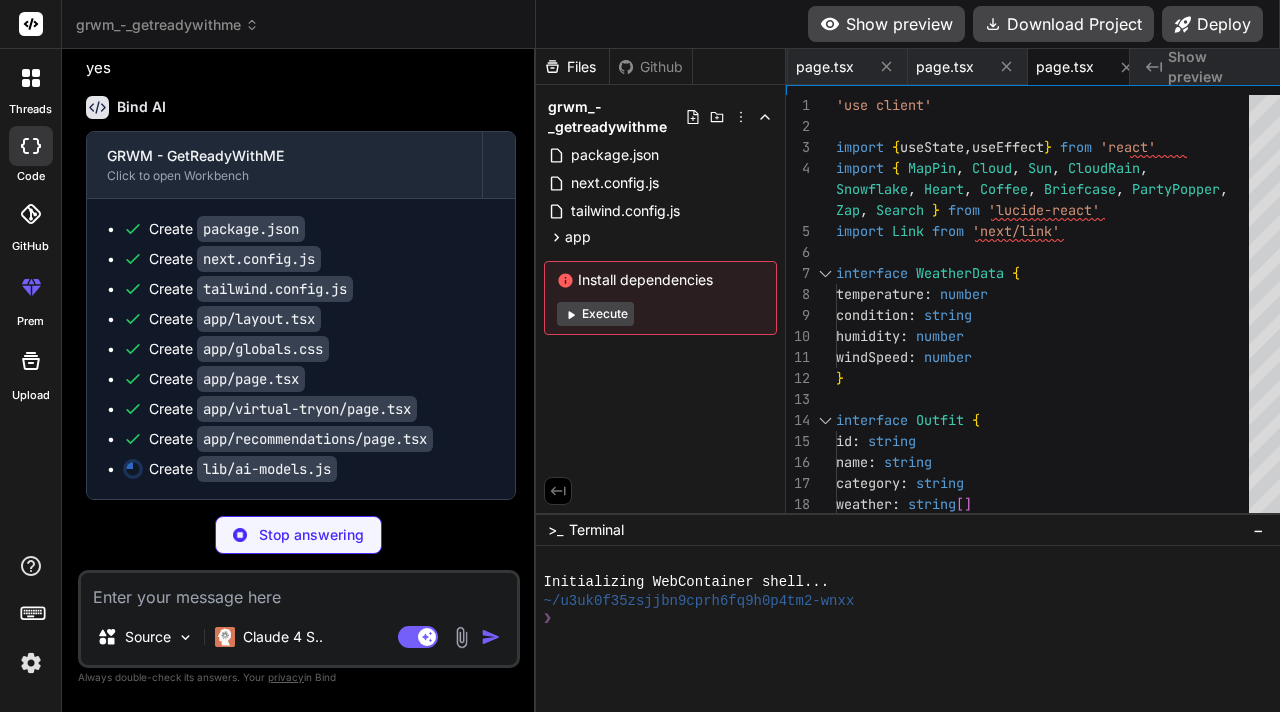 click on "Execute" at bounding box center [595, 314] 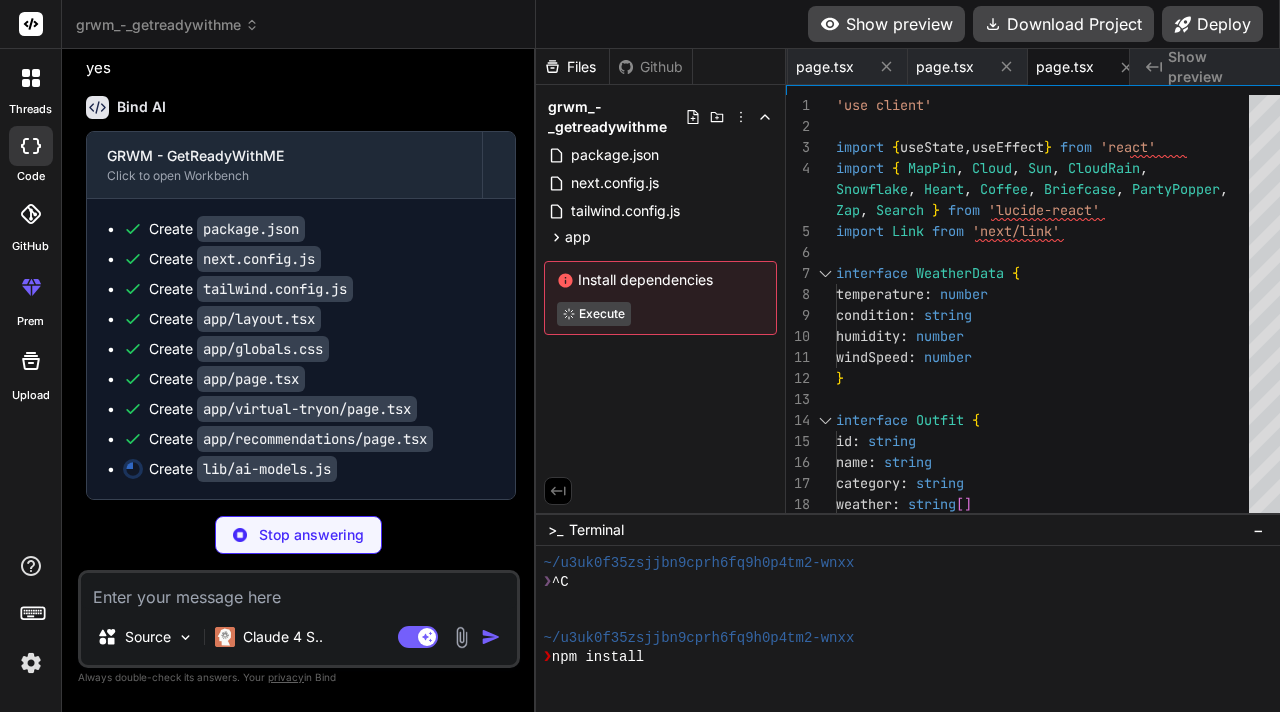 scroll, scrollTop: 37, scrollLeft: 0, axis: vertical 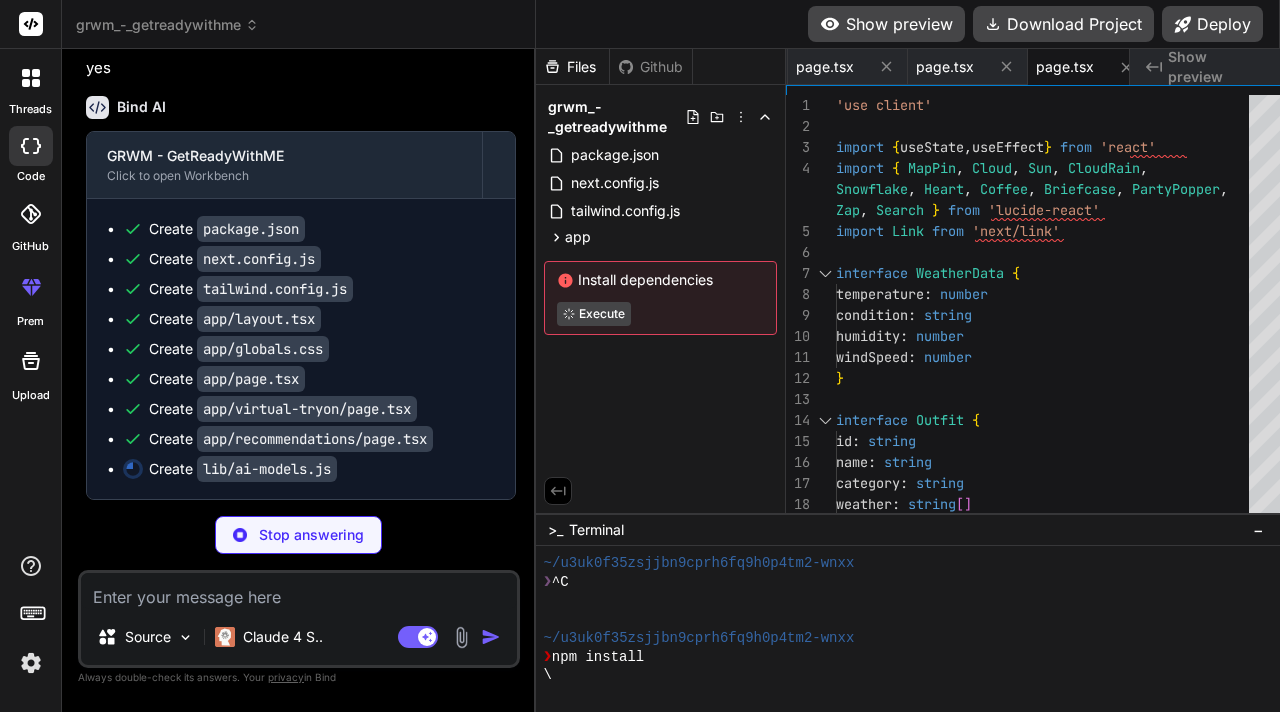 type on "x" 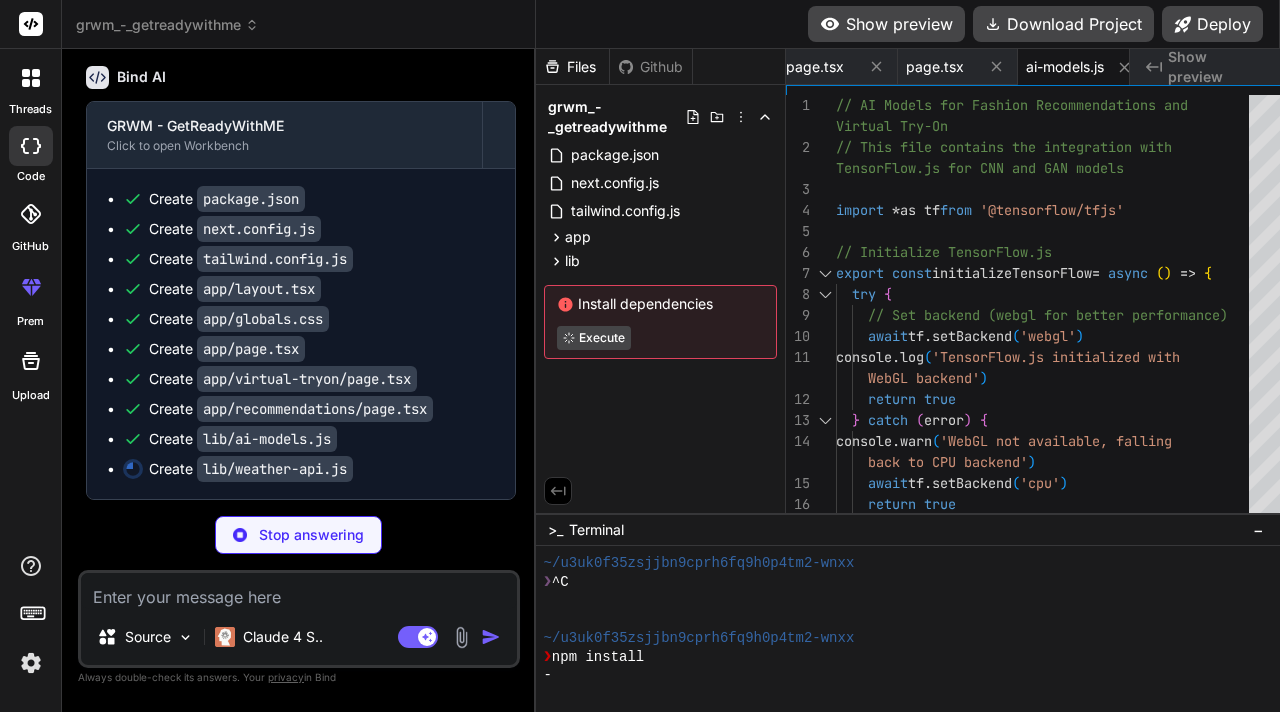 type on "x" 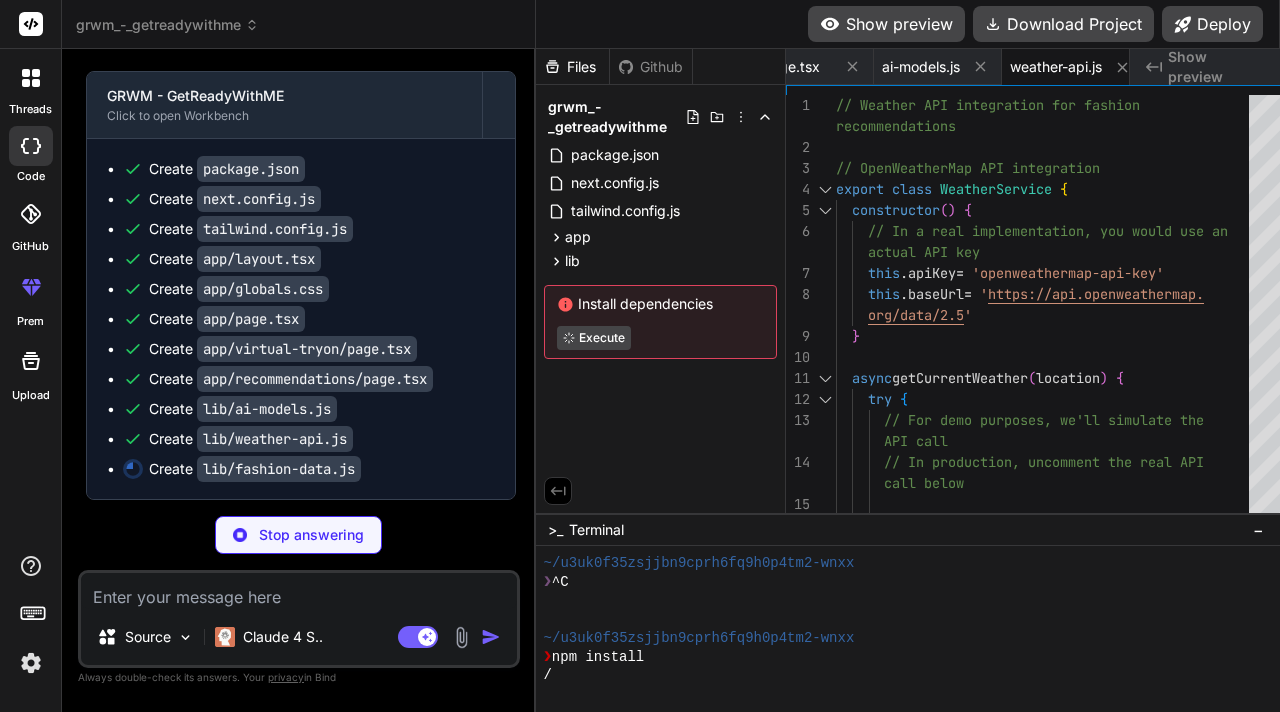 scroll, scrollTop: 1866, scrollLeft: 0, axis: vertical 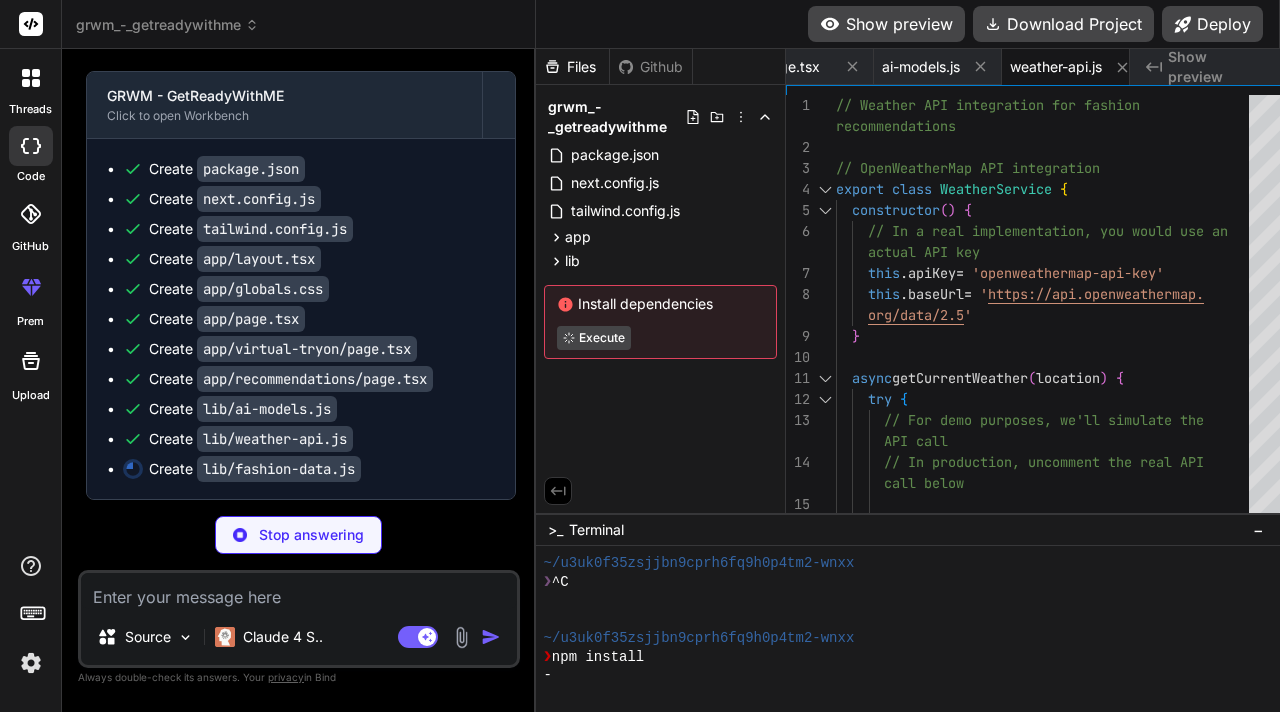 type on "x" 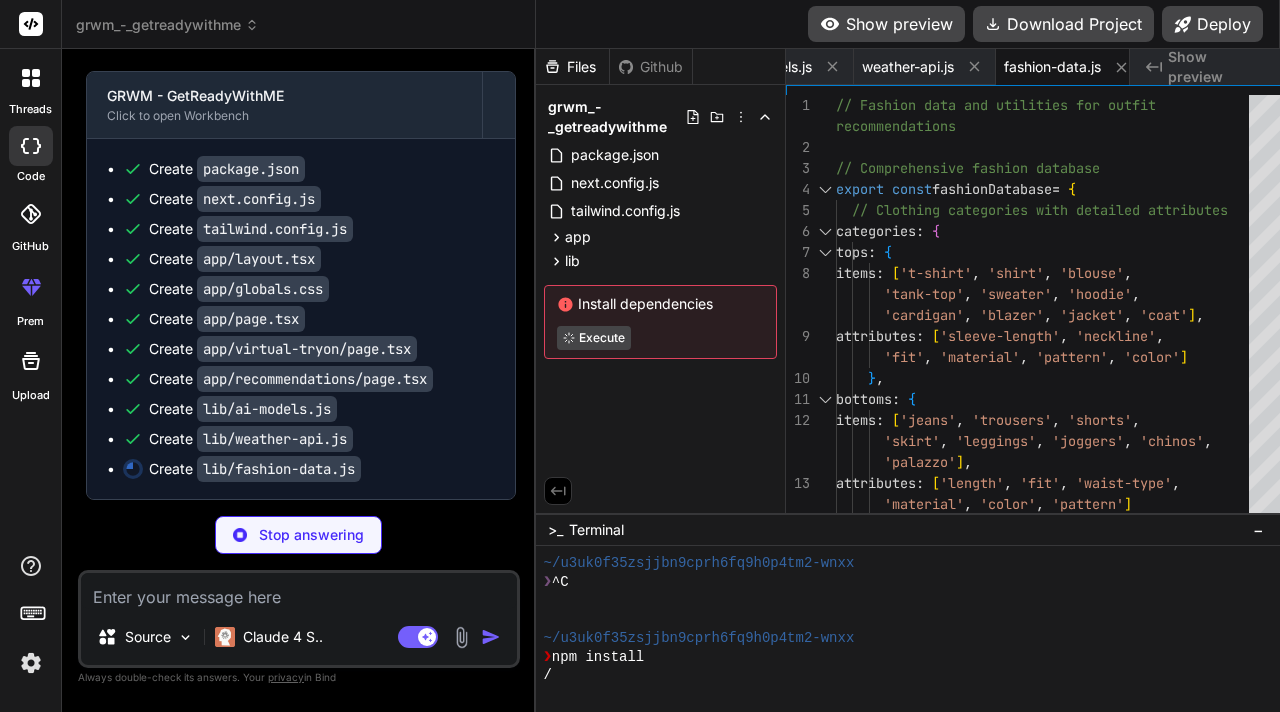 scroll, scrollTop: 149, scrollLeft: 0, axis: vertical 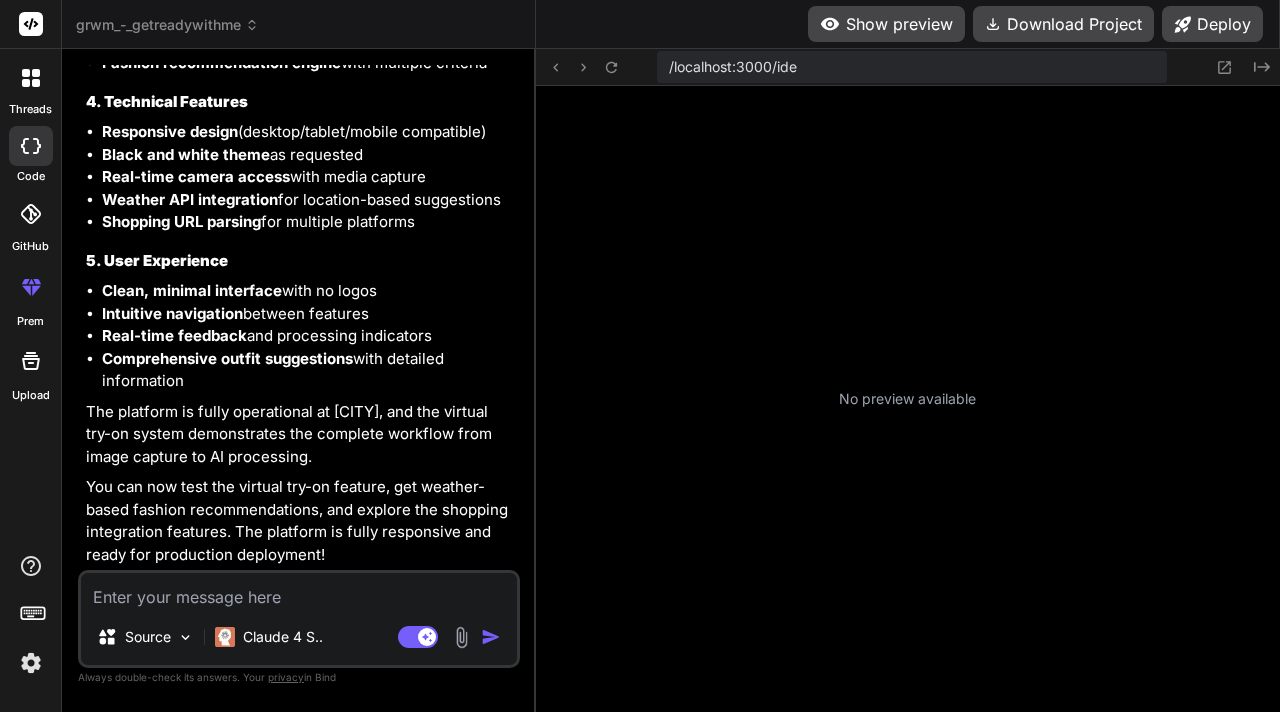 click on "Show preview" at bounding box center (886, 24) 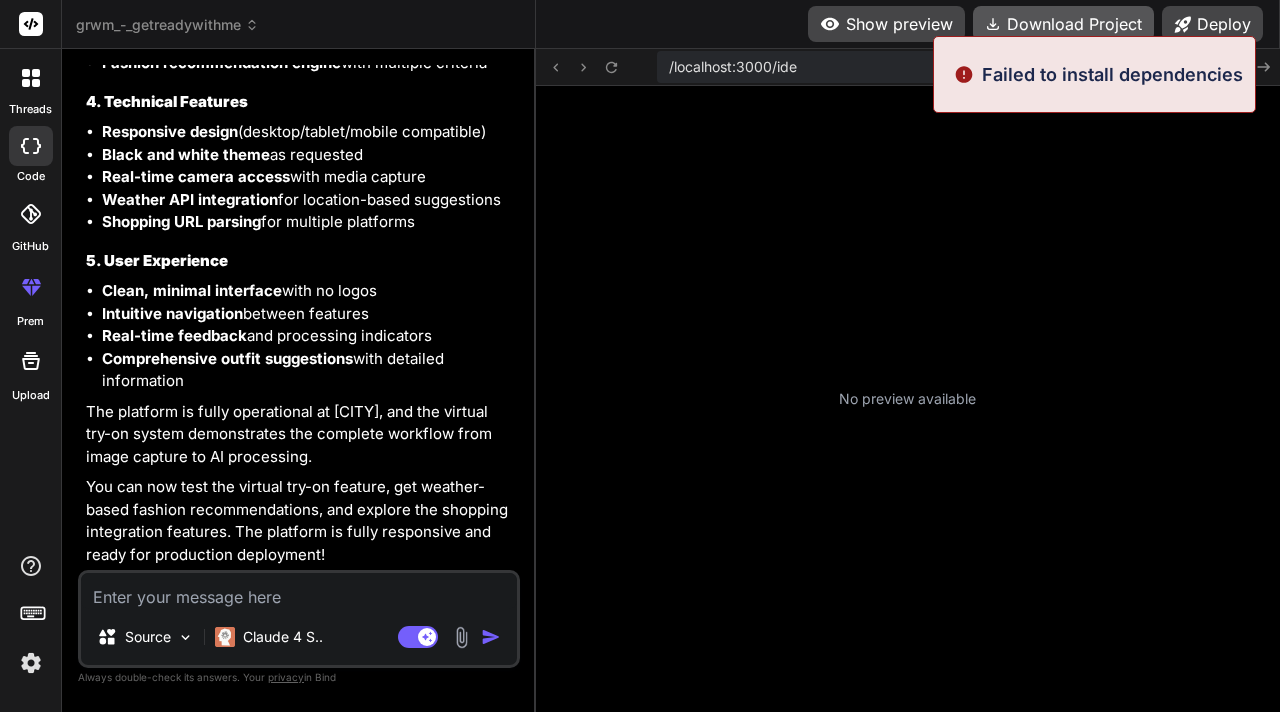 scroll, scrollTop: 578, scrollLeft: 0, axis: vertical 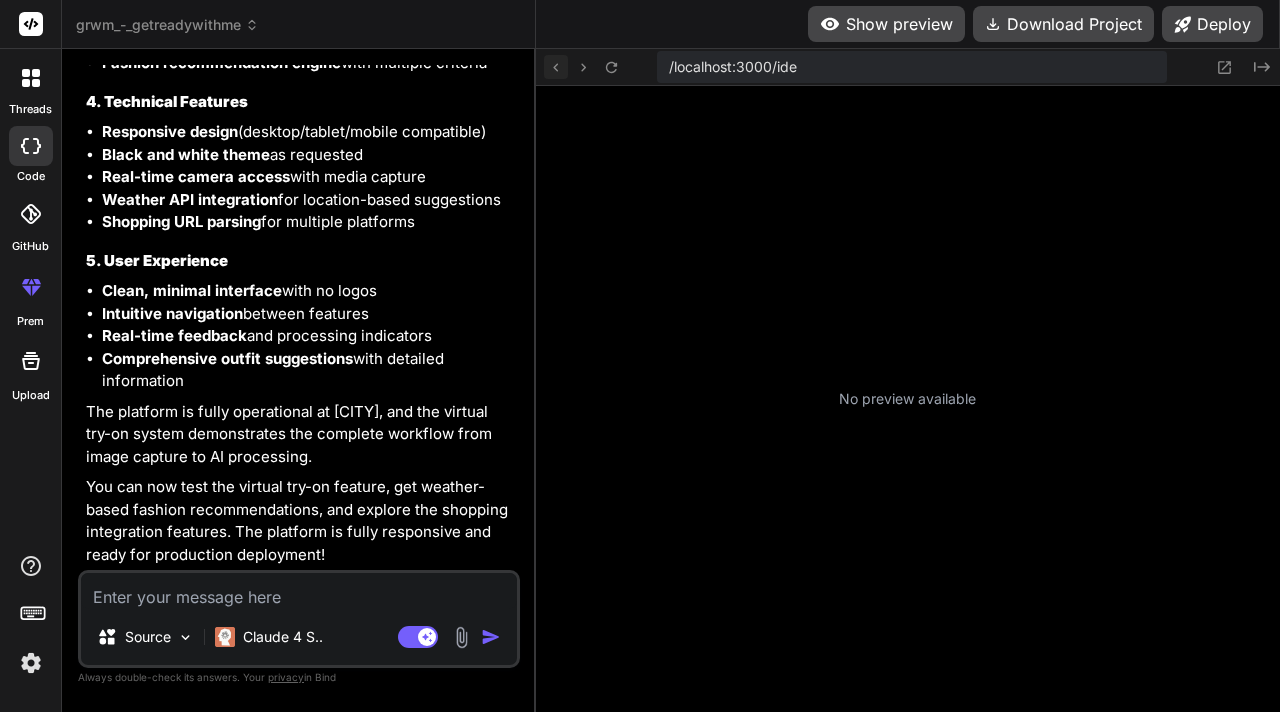 click 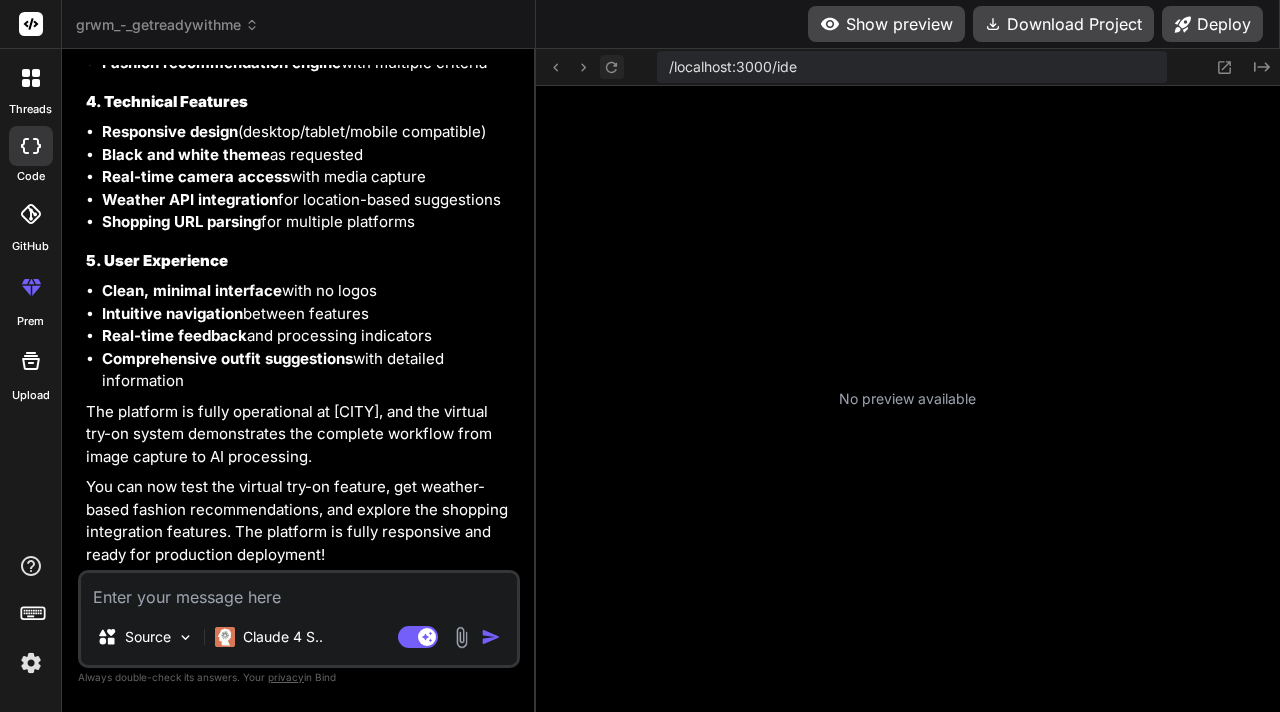 click at bounding box center (612, 67) 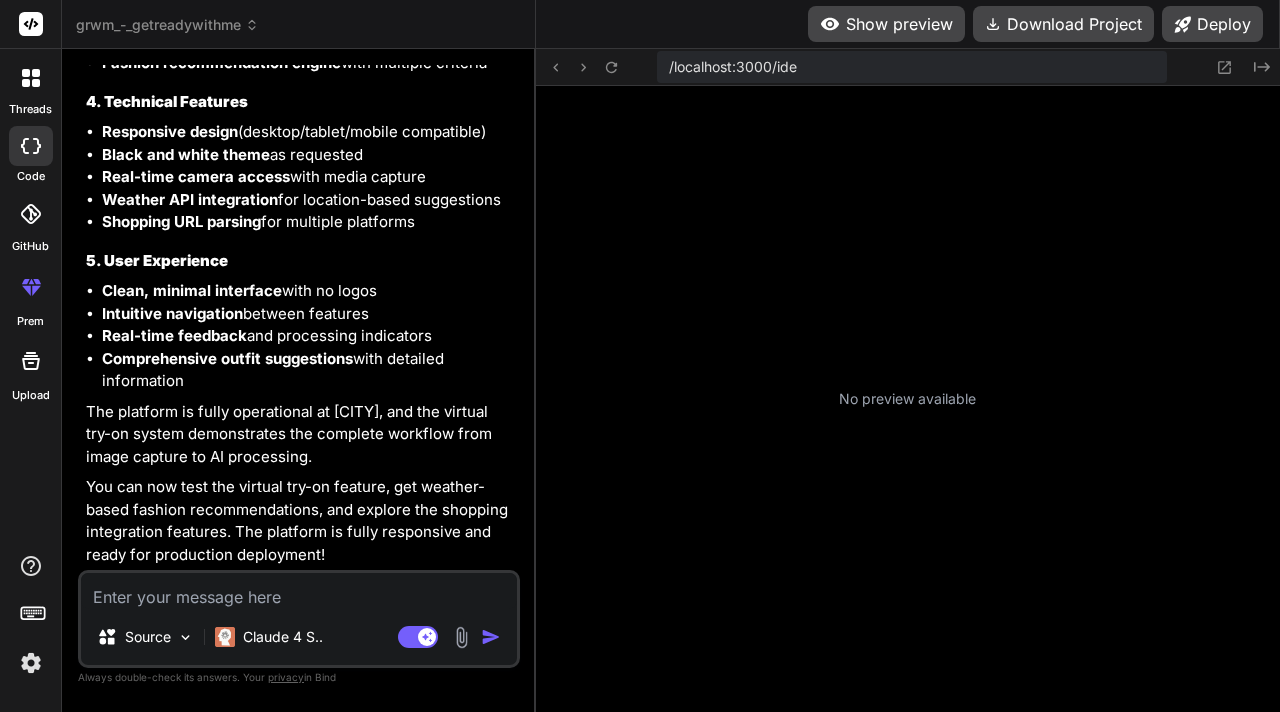 scroll, scrollTop: 3137, scrollLeft: 0, axis: vertical 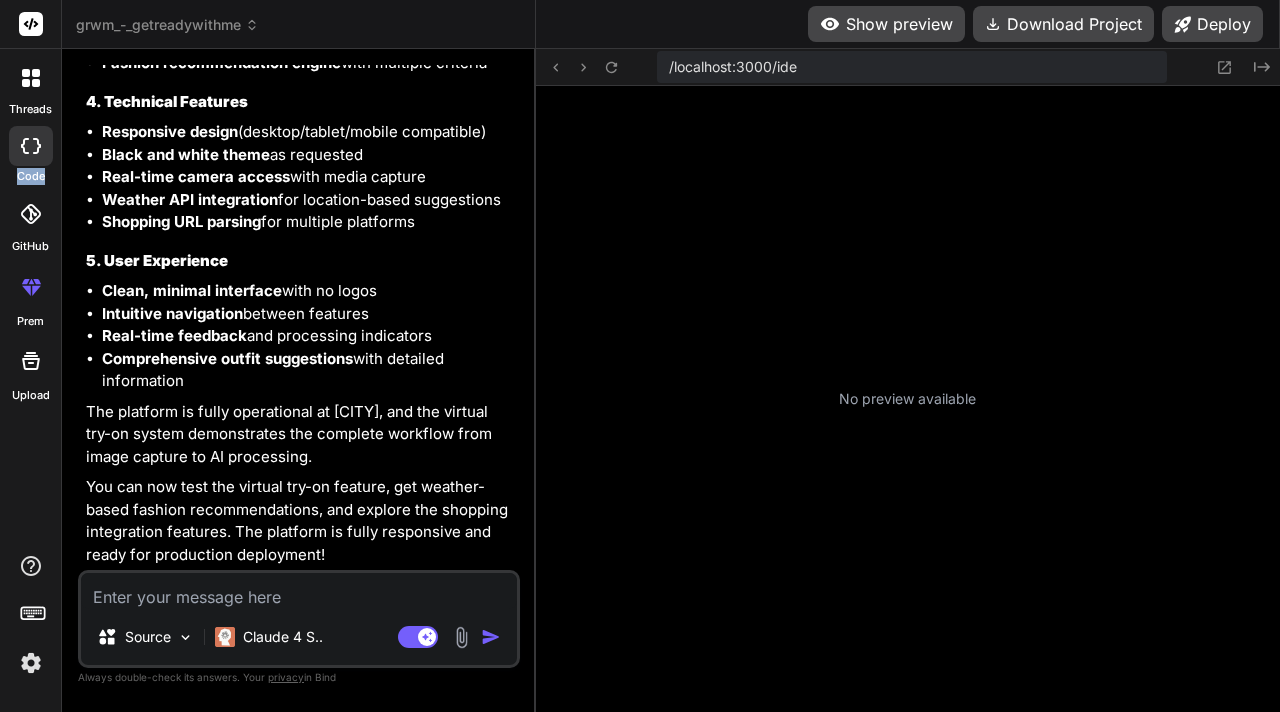 click at bounding box center (31, 146) 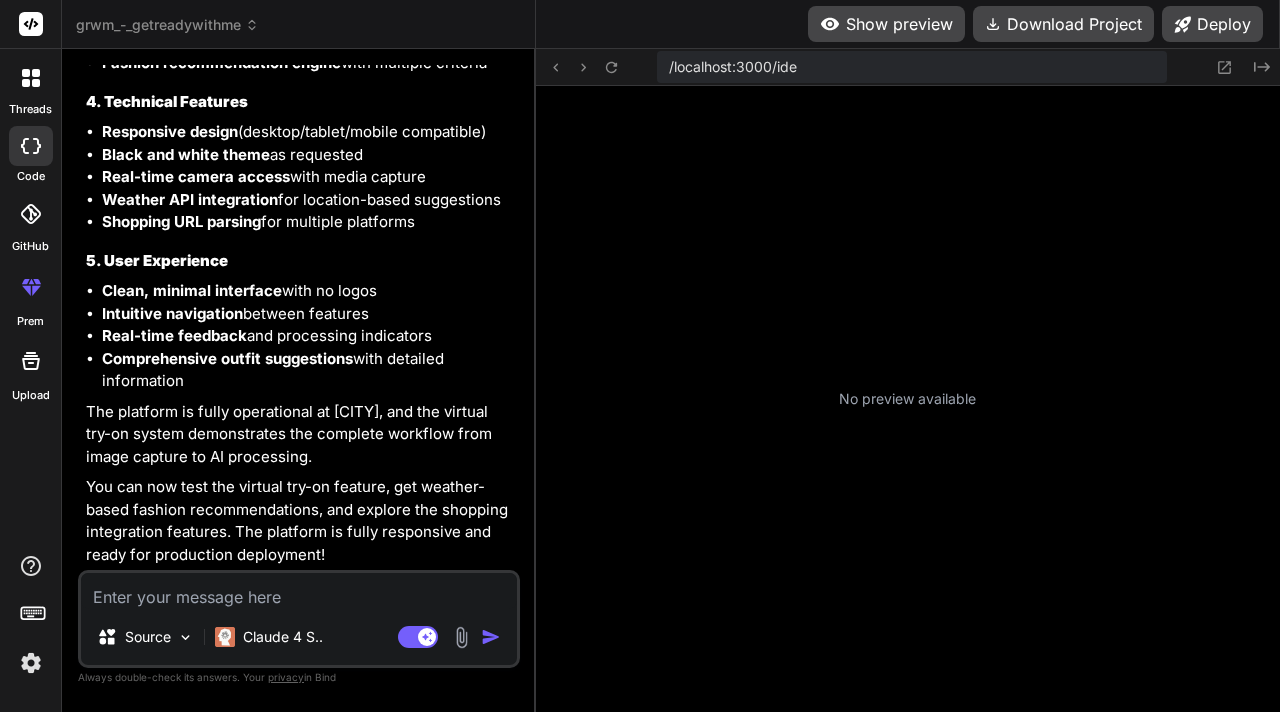 click on "threads" at bounding box center [30, 109] 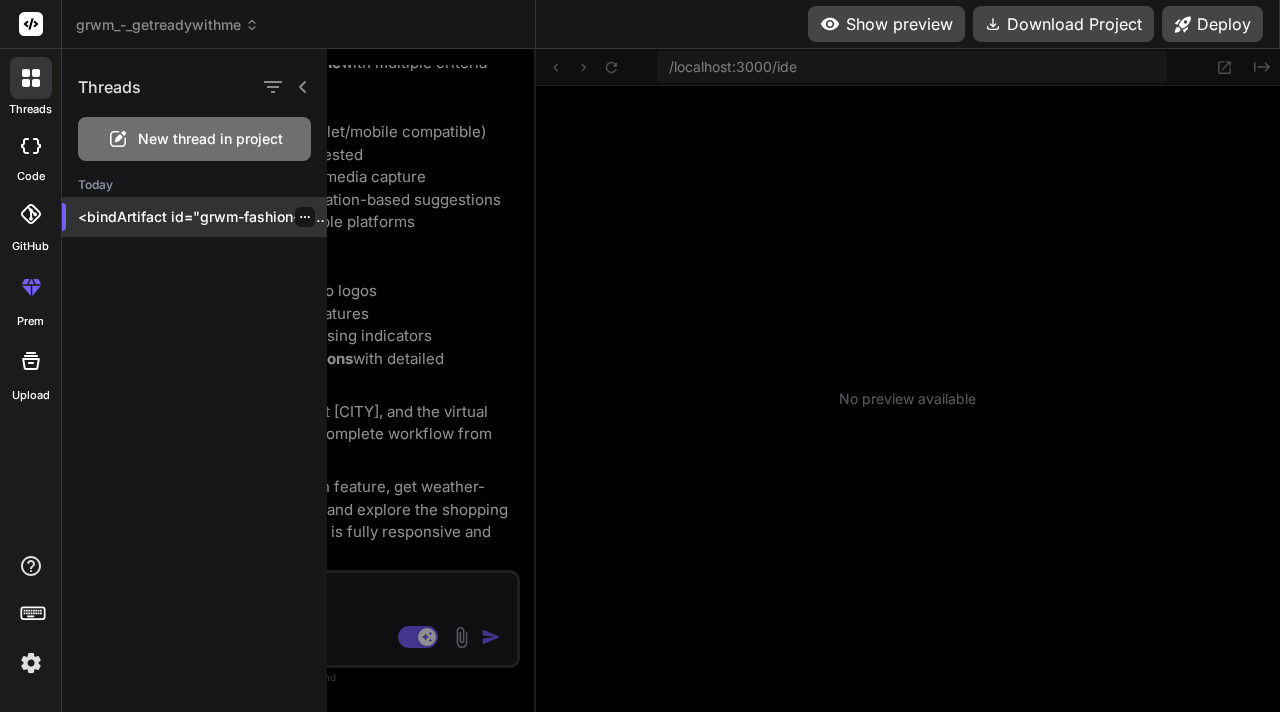 click on "<bindArtifact id="grwm-fashion-platform"..." at bounding box center (202, 217) 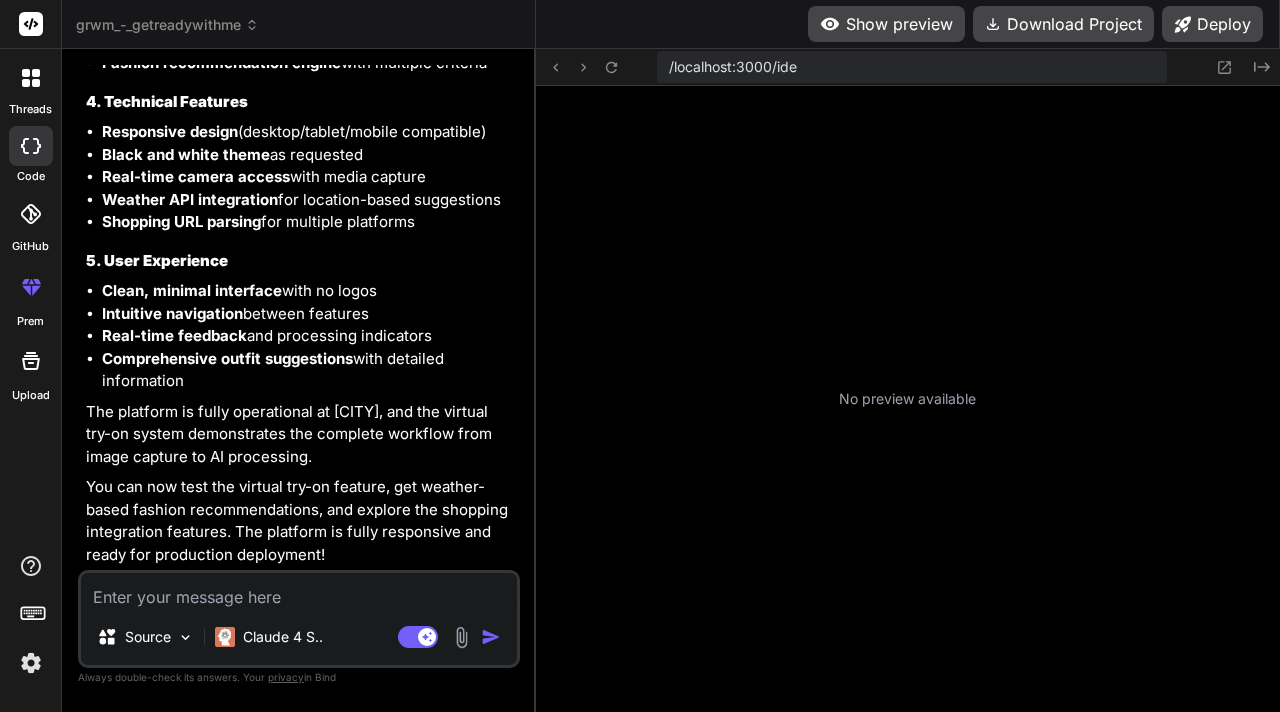click on "/localhost:3000/ide" at bounding box center [912, 67] 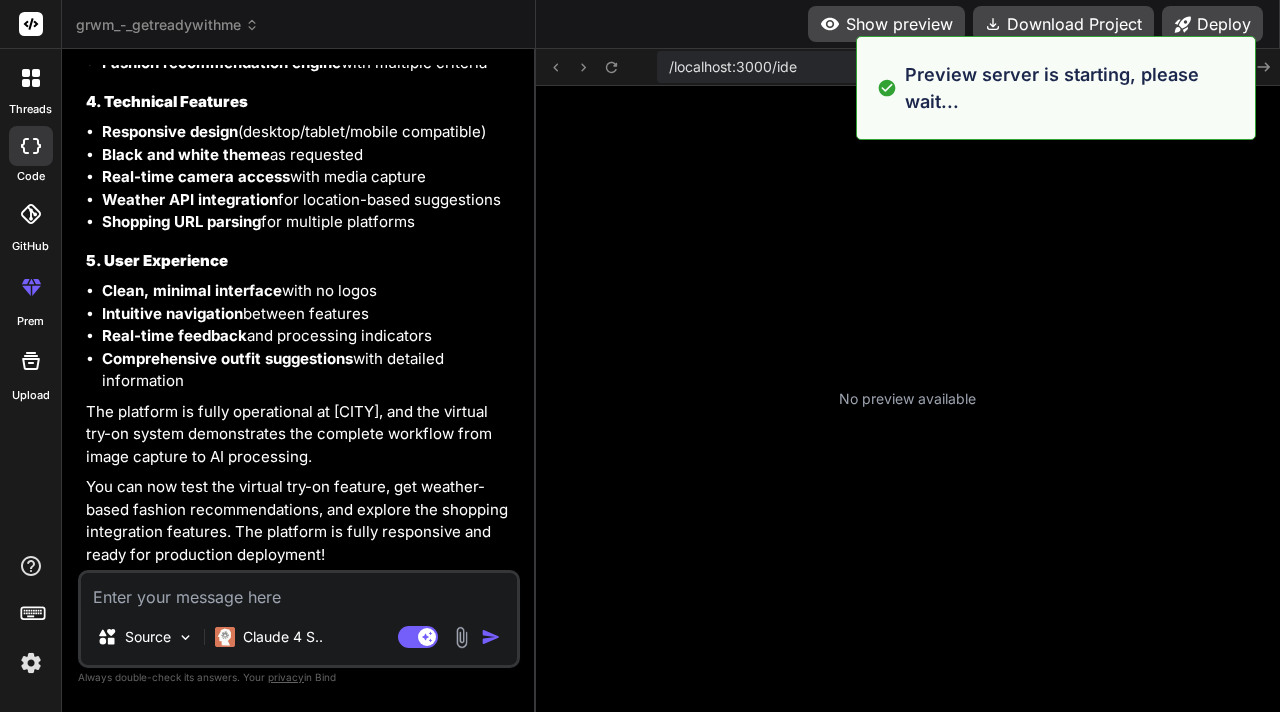 scroll, scrollTop: 802, scrollLeft: 0, axis: vertical 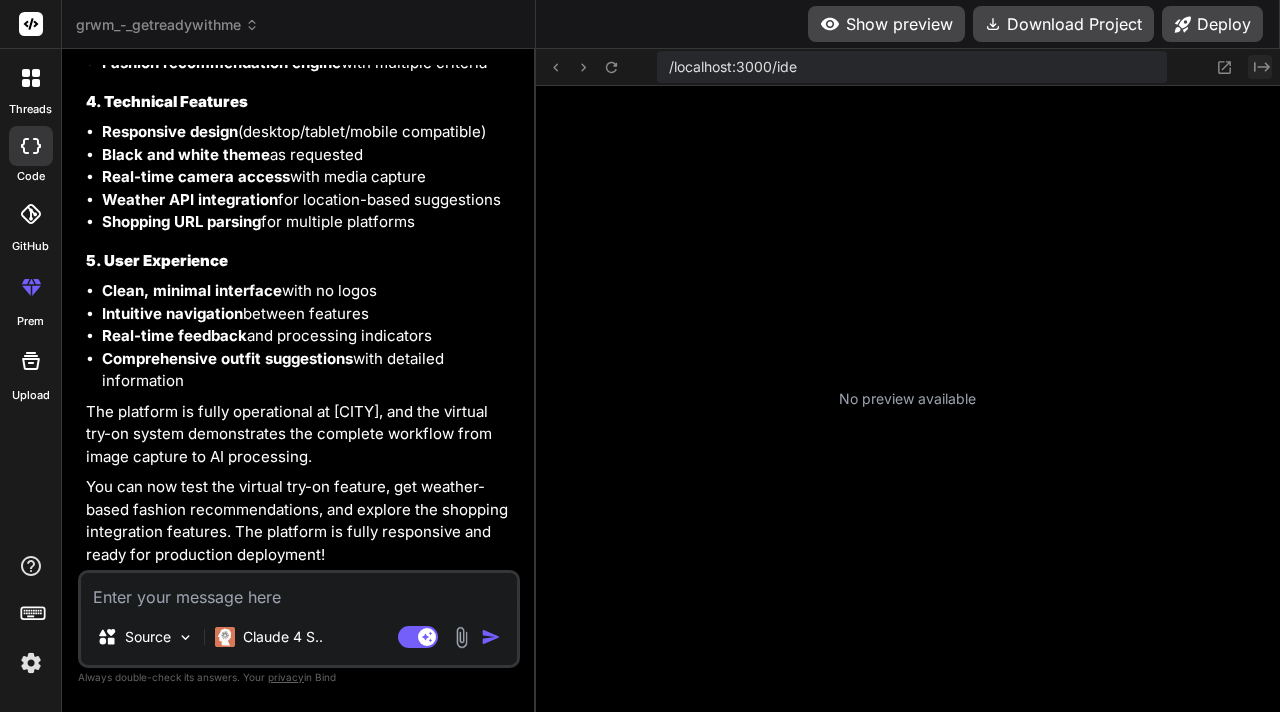 click 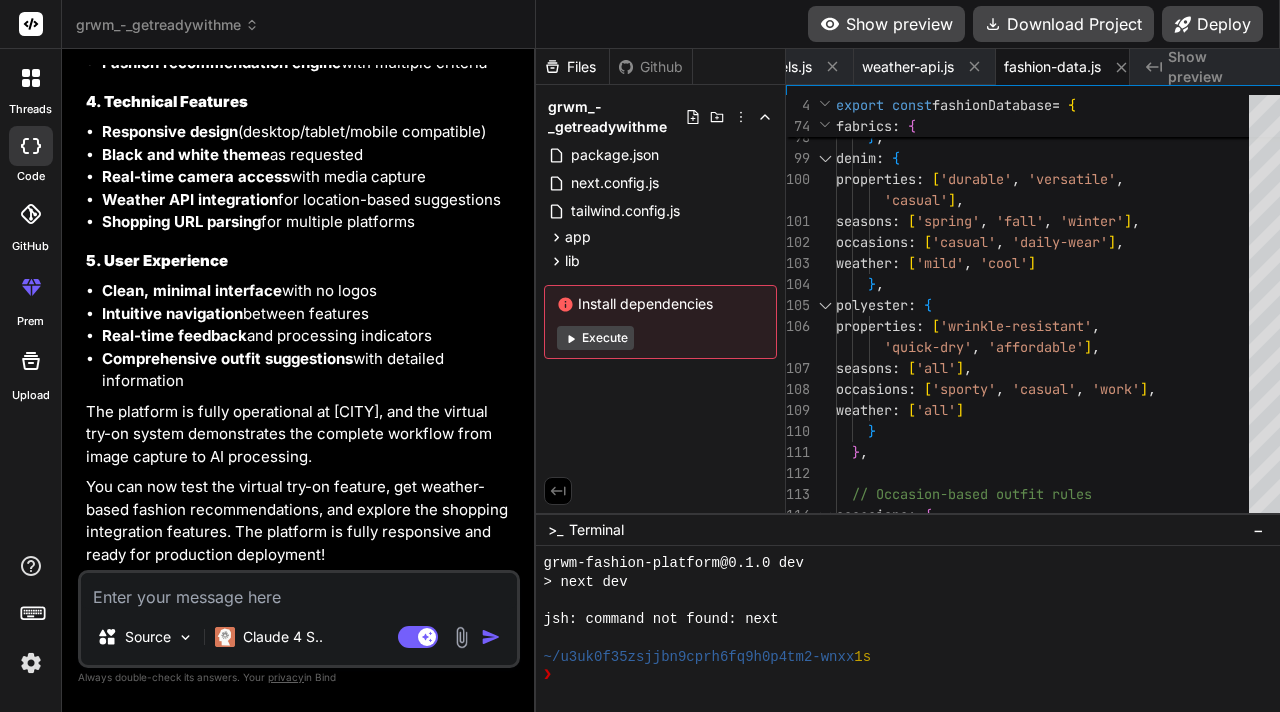 click on "Created with Pixso. Show preview" at bounding box center (1205, 67) 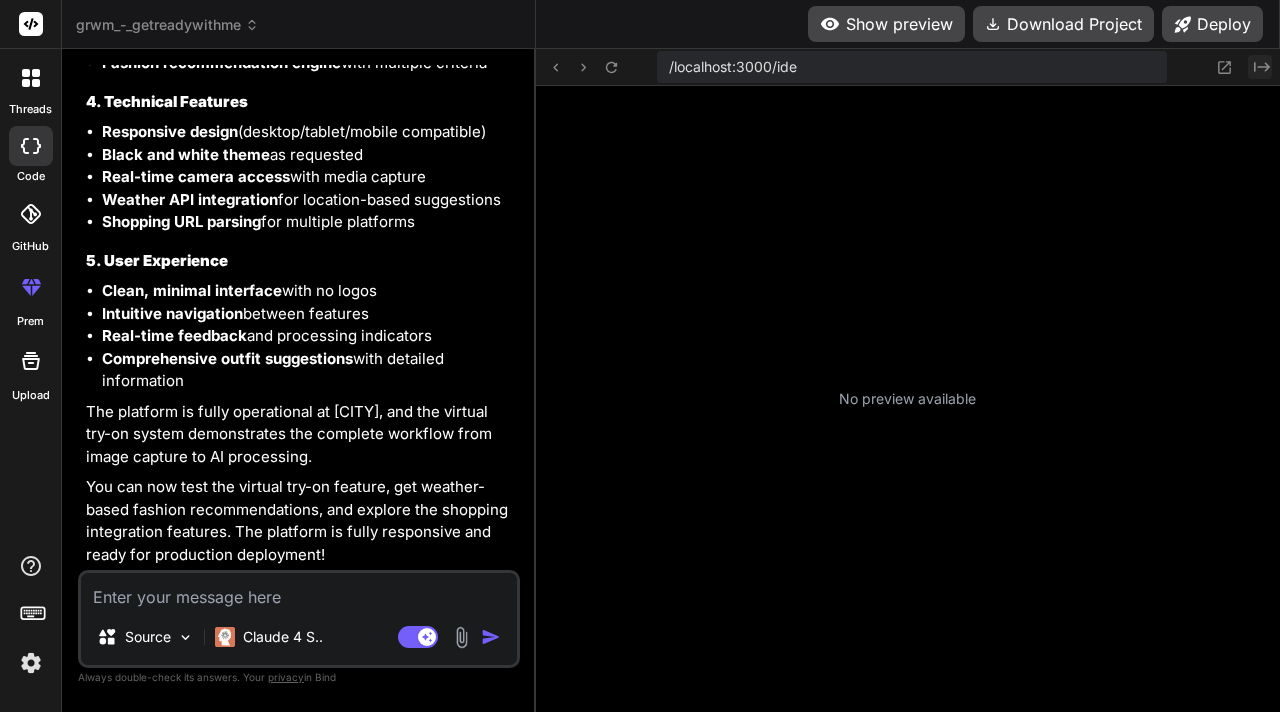 click on "Created with Pixso." at bounding box center (1260, 67) 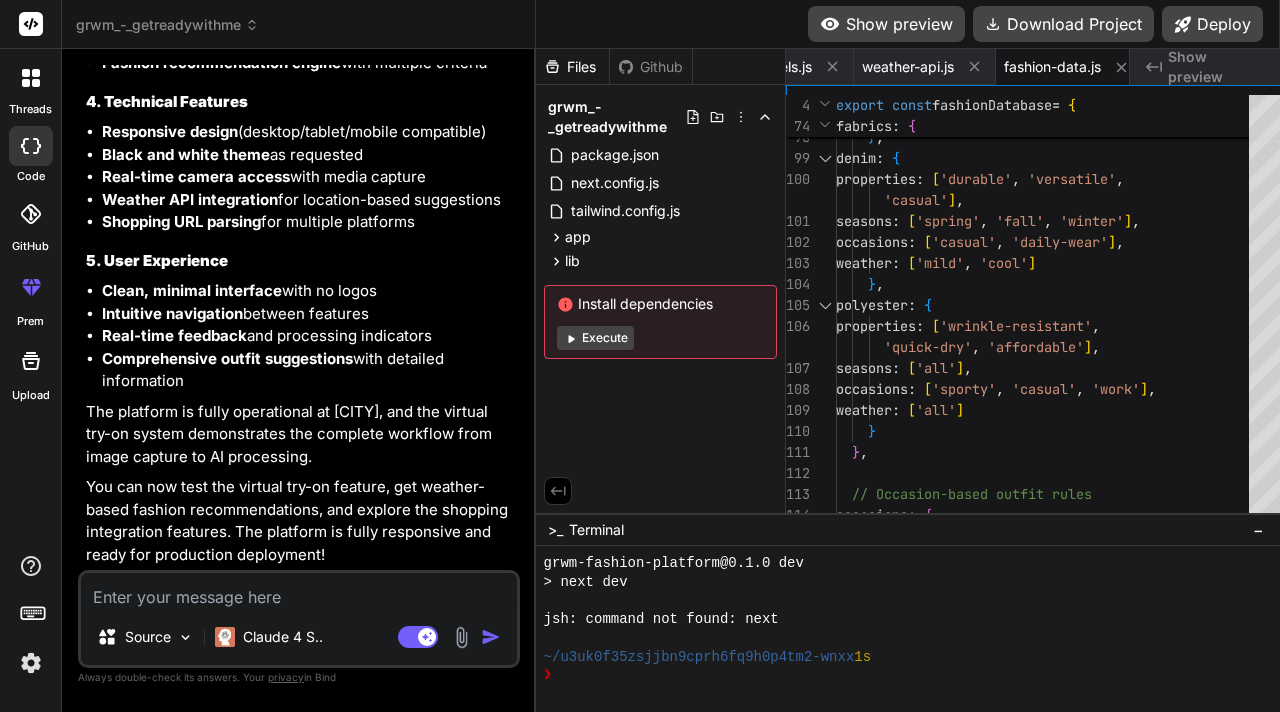click on "Execute" at bounding box center (595, 338) 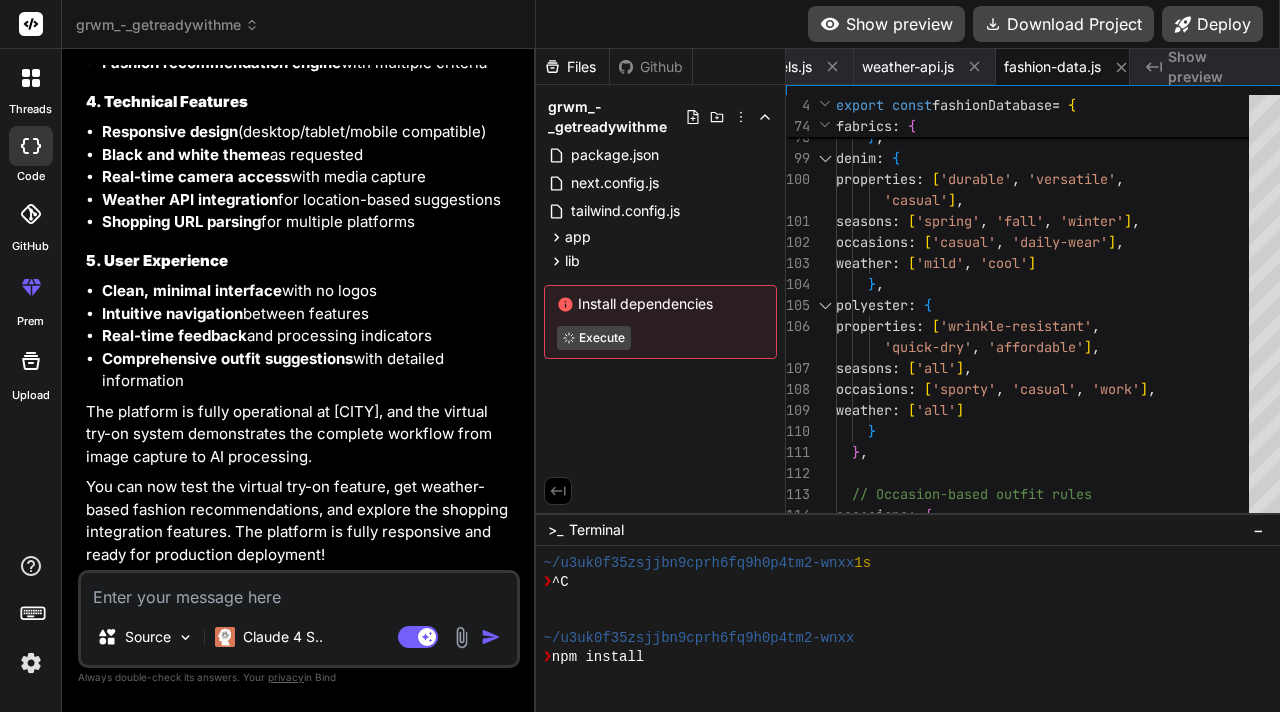 scroll, scrollTop: 896, scrollLeft: 0, axis: vertical 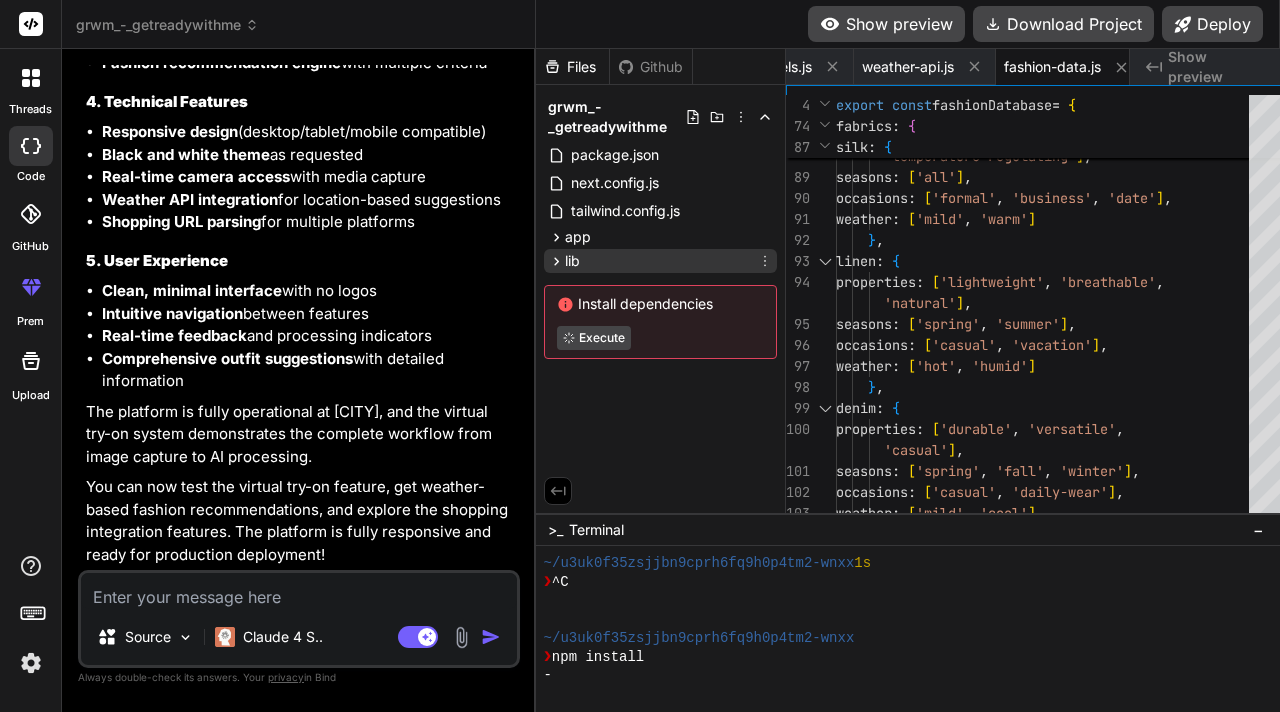 click on "lib" at bounding box center [660, 261] 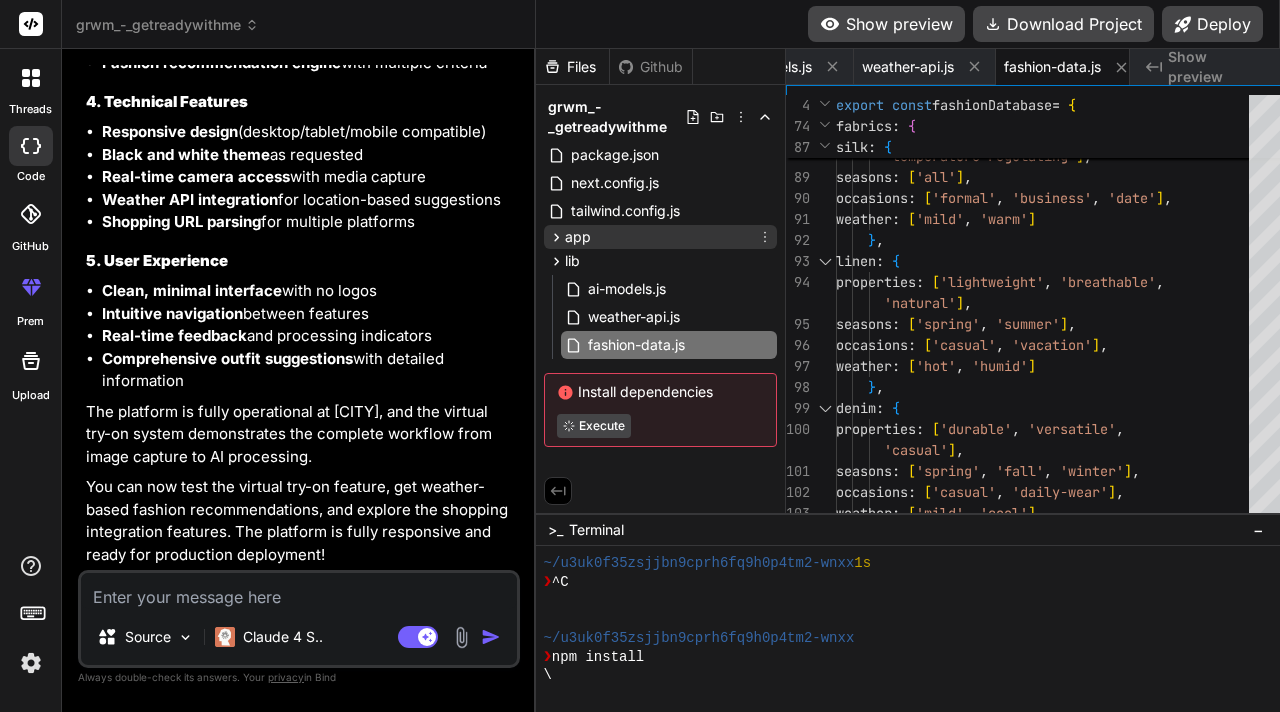 click on "app" at bounding box center (660, 237) 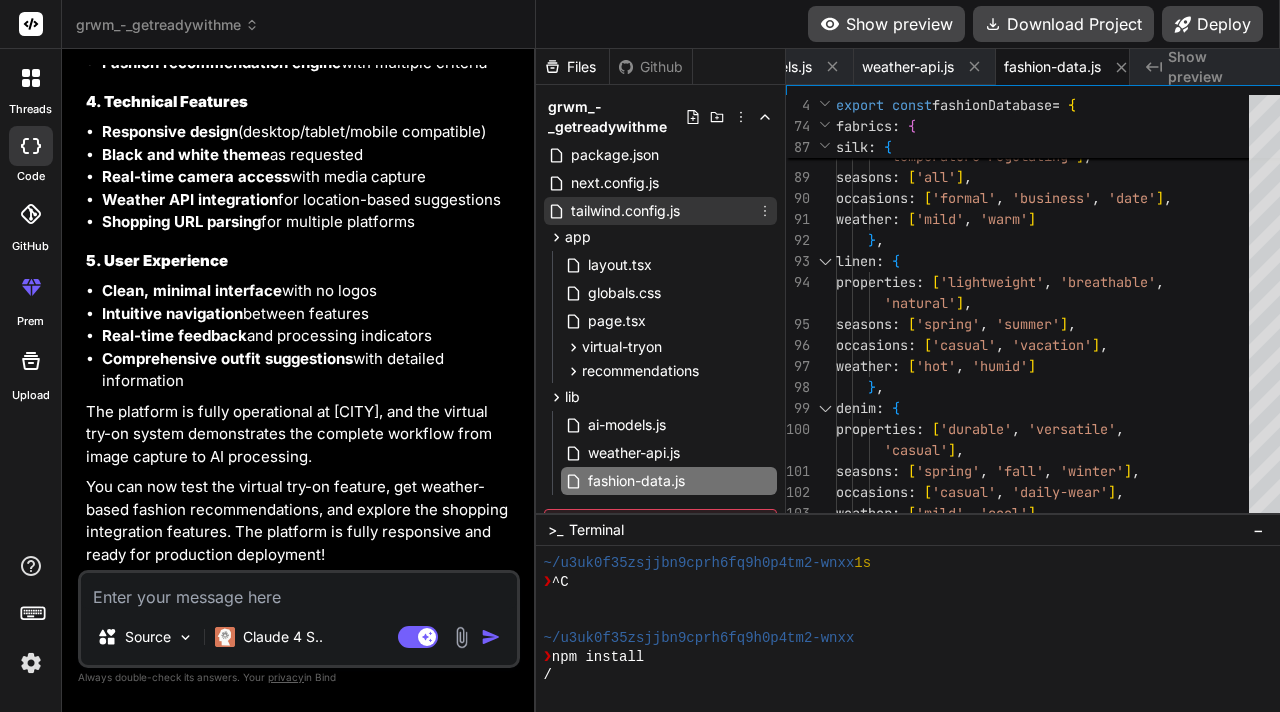 click on "tailwind.config.js" at bounding box center (625, 211) 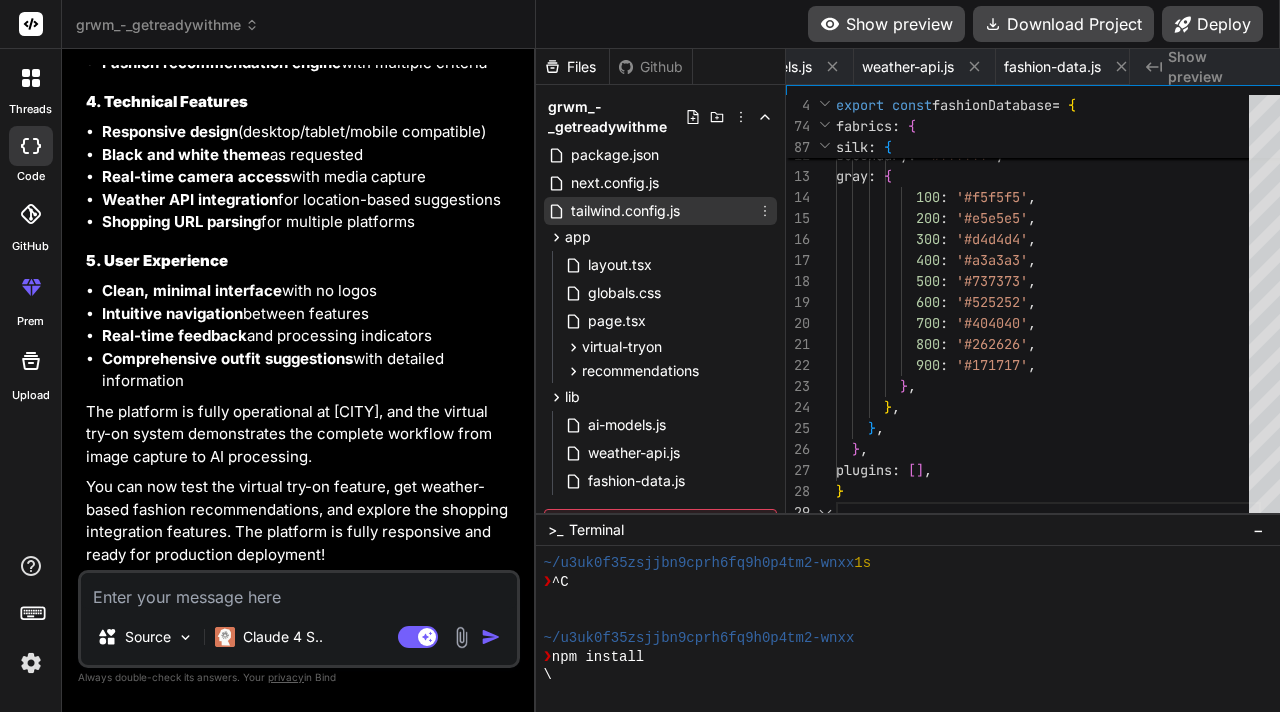 scroll, scrollTop: 0, scrollLeft: 276, axis: horizontal 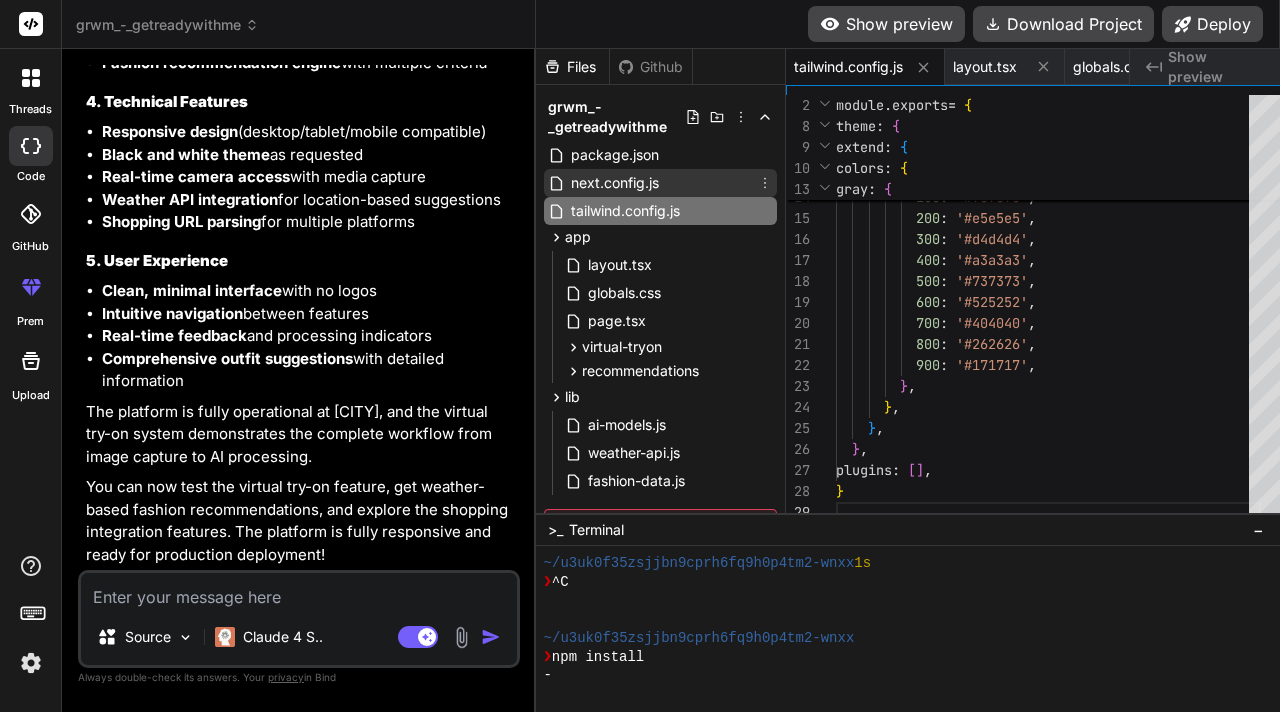 click on "next.config.js" at bounding box center (615, 183) 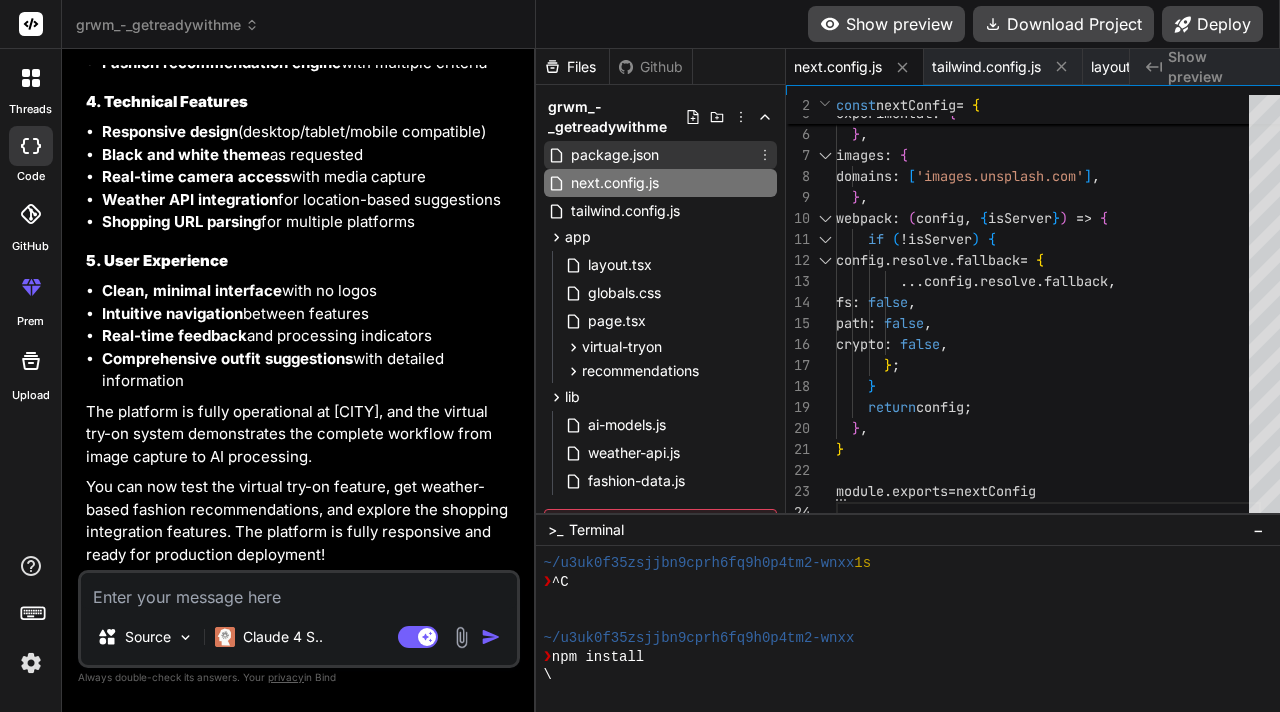 click on "package.json" at bounding box center (660, 155) 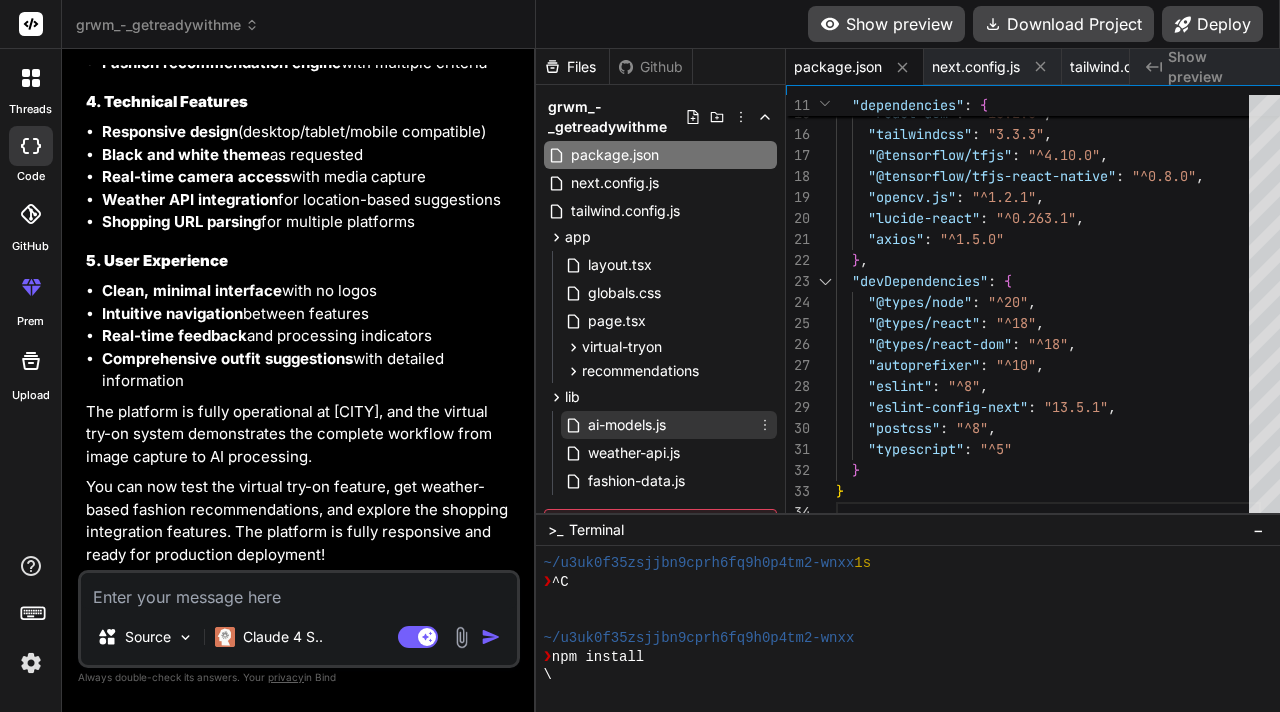 click on "ai-models.js" at bounding box center (627, 425) 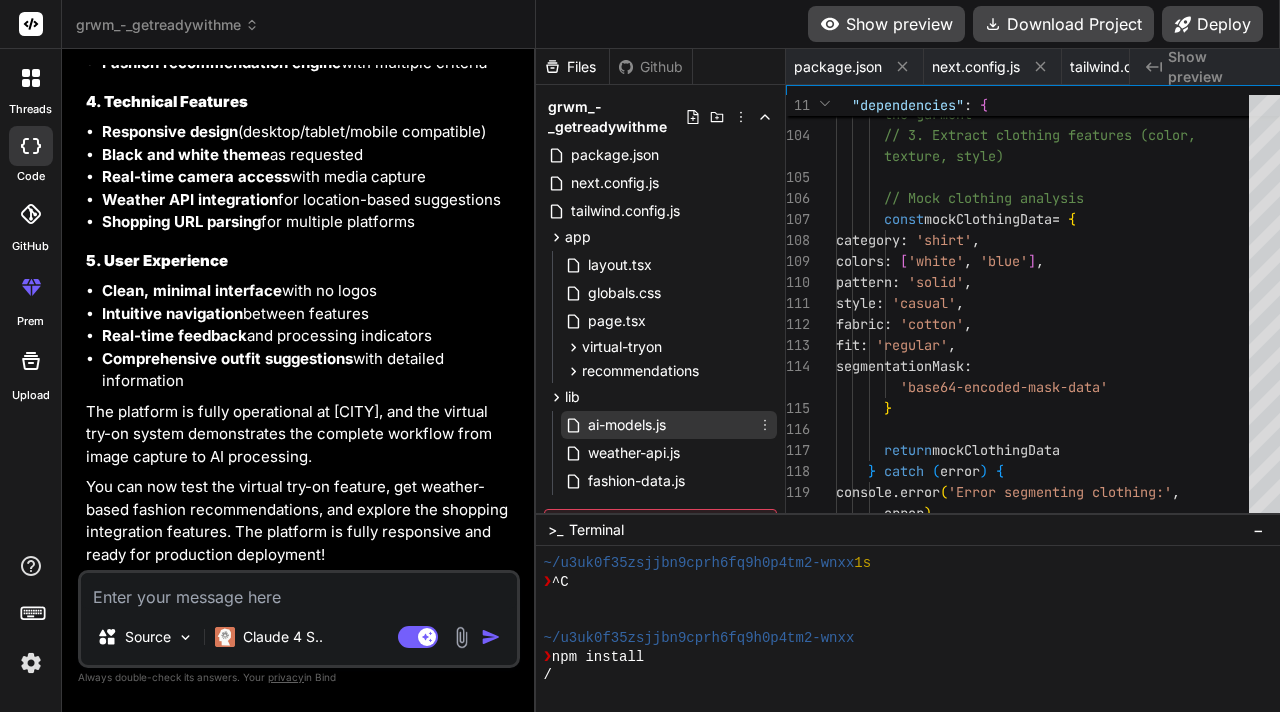 scroll, scrollTop: 0, scrollLeft: 806, axis: horizontal 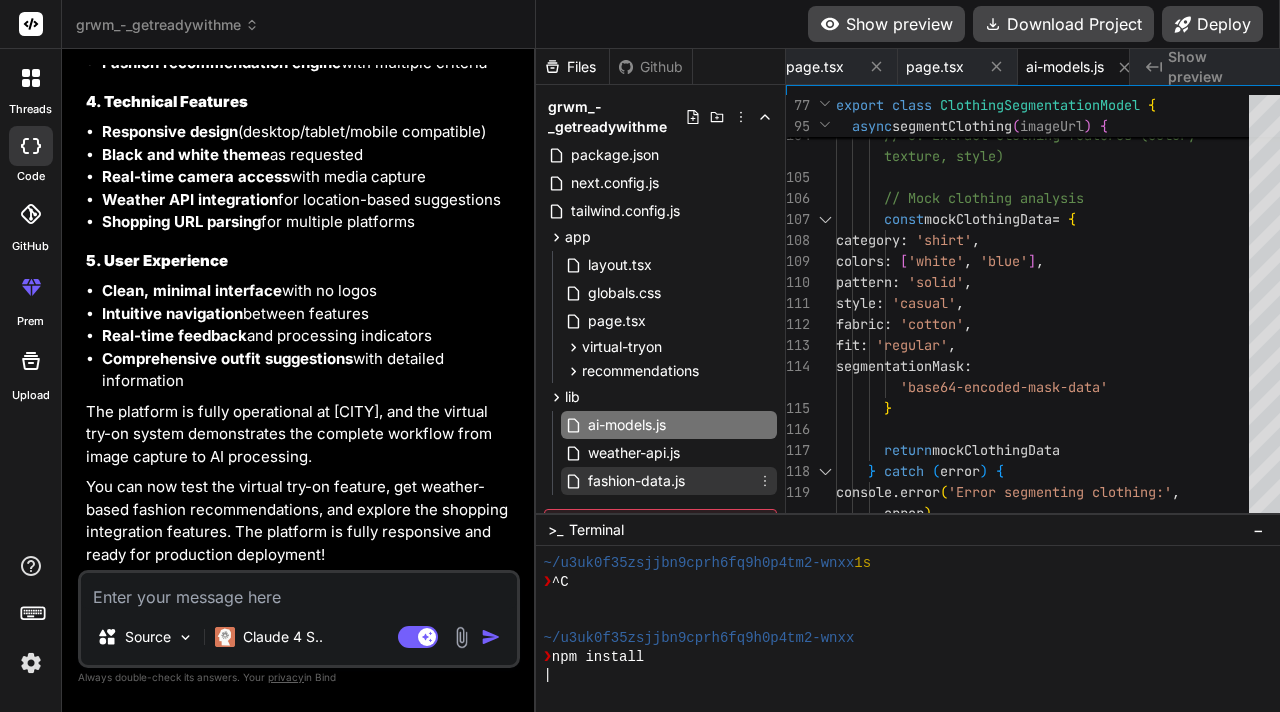 click on "fashion-data.js" at bounding box center [636, 481] 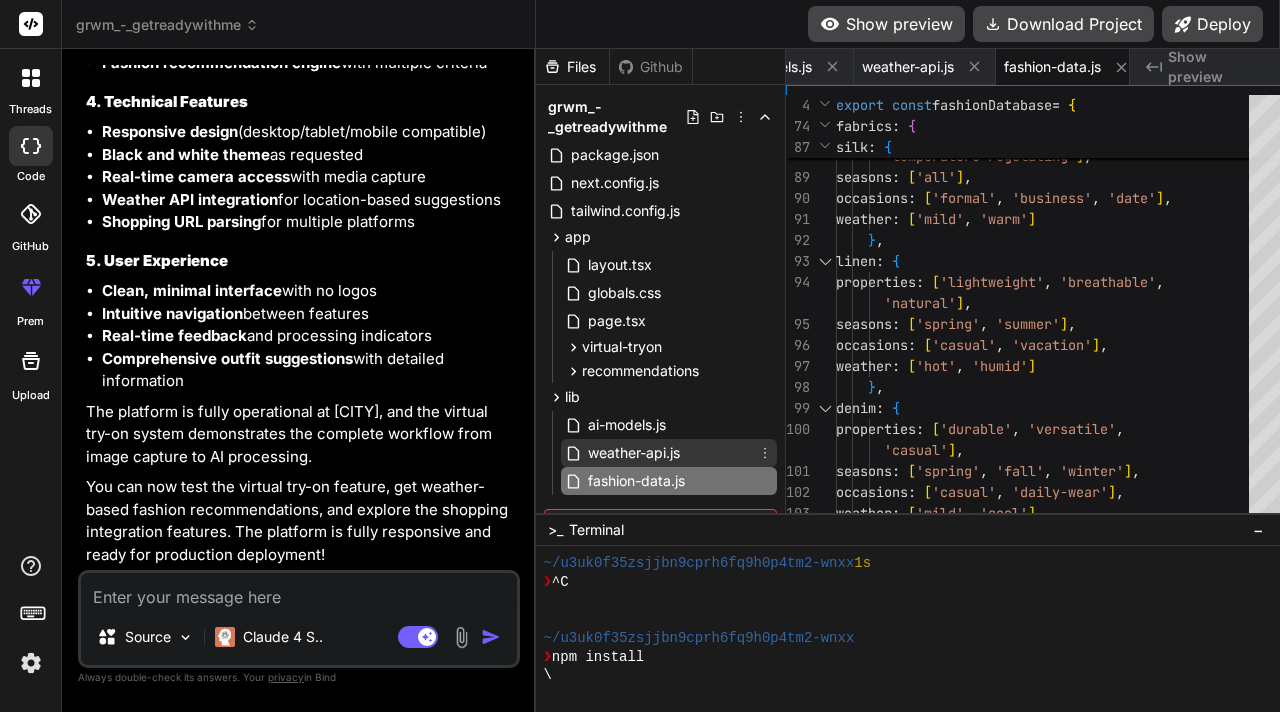click on "weather-api.js" at bounding box center (634, 453) 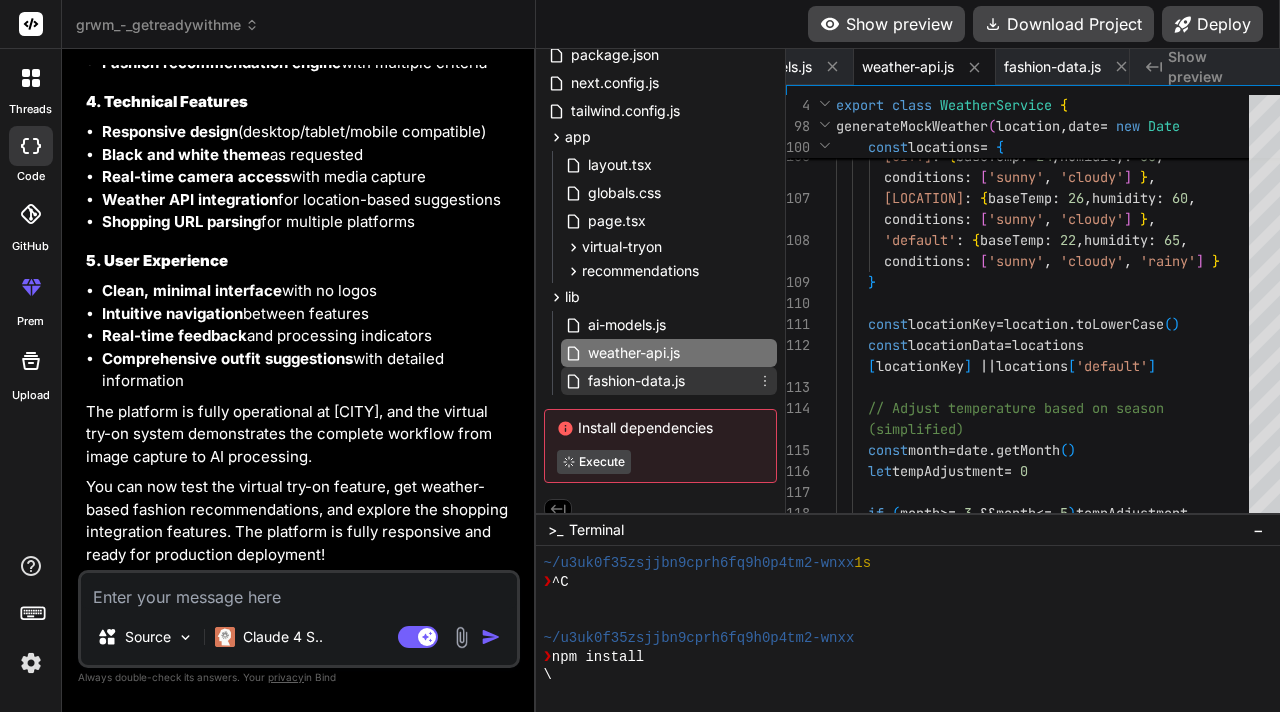 scroll, scrollTop: 0, scrollLeft: 0, axis: both 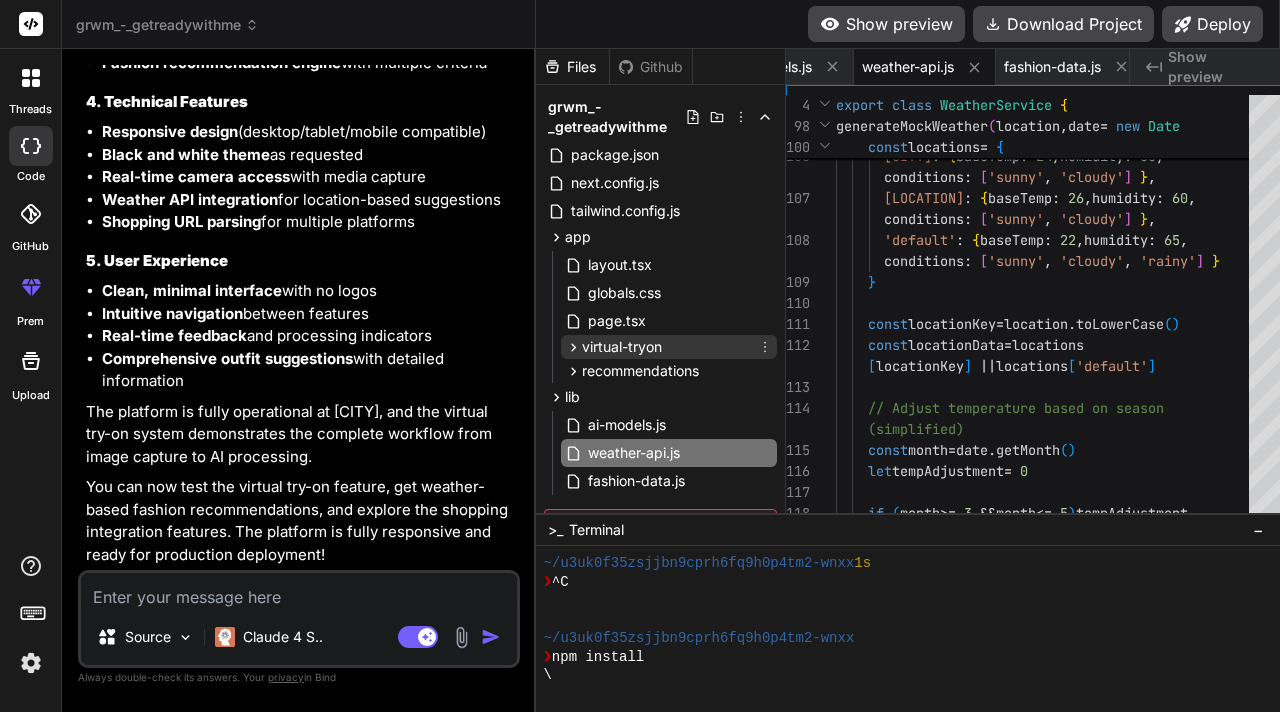 click on "virtual-tryon" at bounding box center (669, 347) 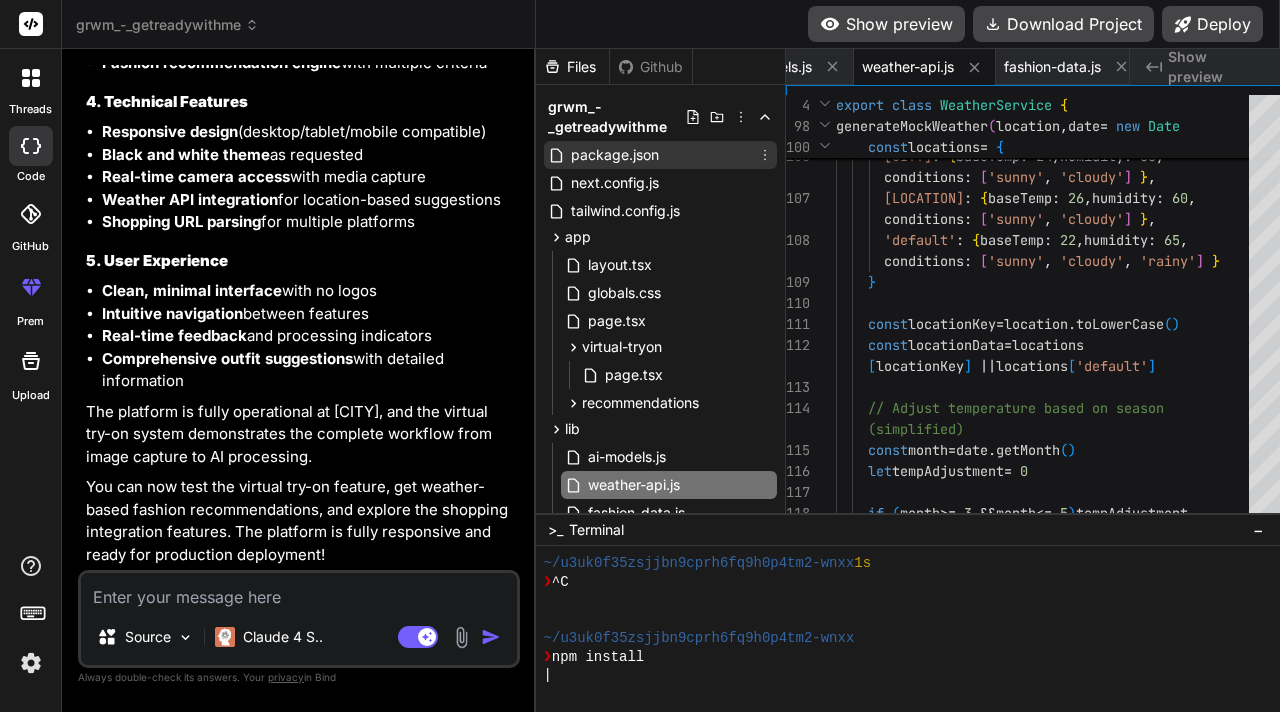 click on "package.json" at bounding box center [660, 155] 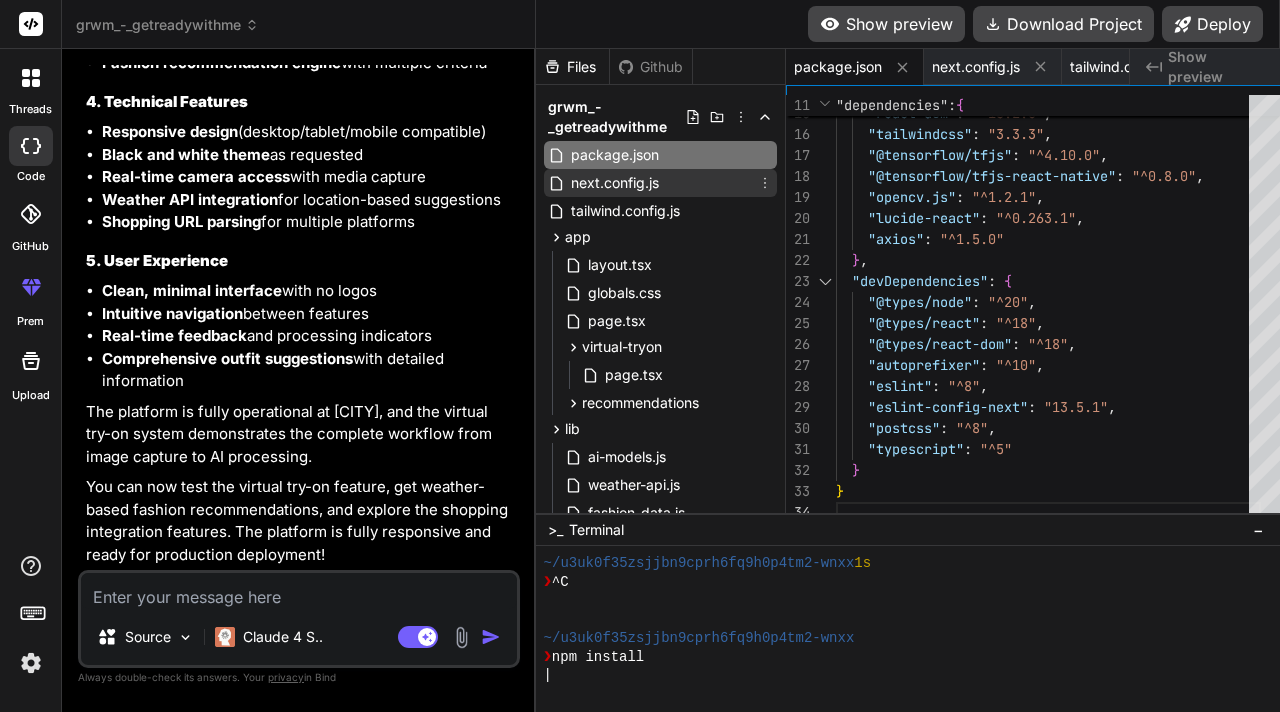 click on "next.config.js" at bounding box center (660, 183) 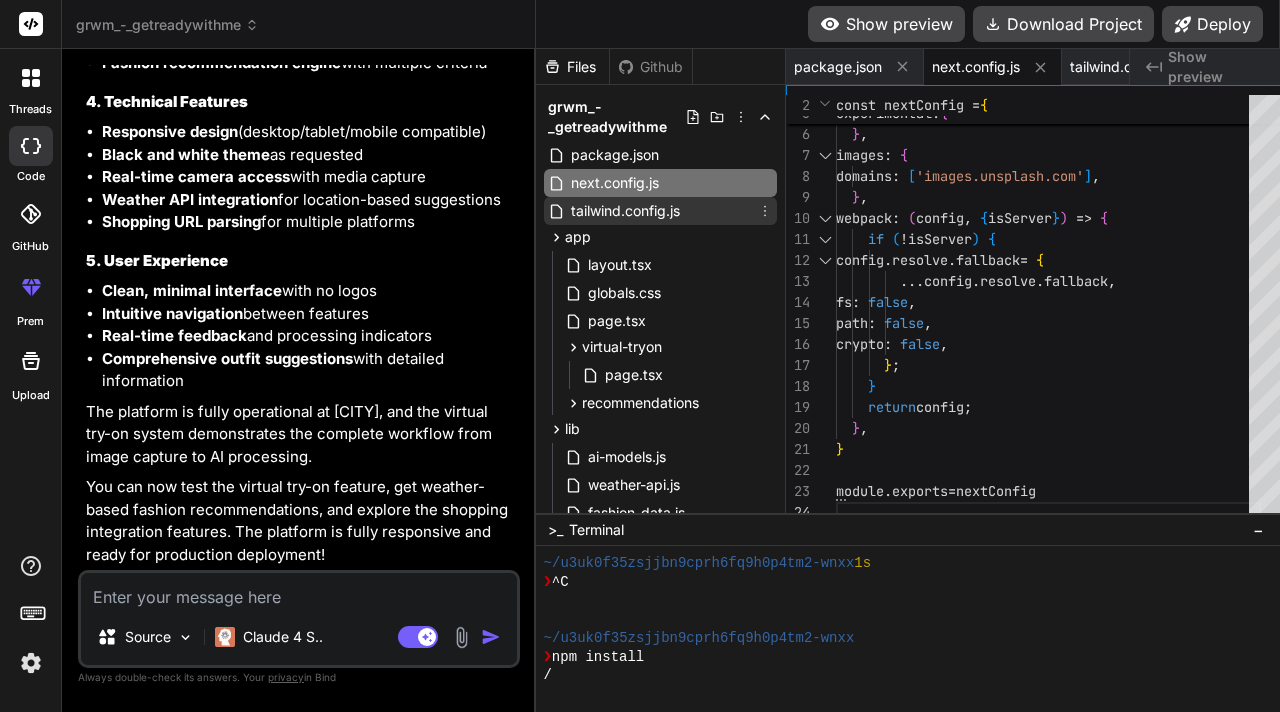 click on "tailwind.config.js" at bounding box center (660, 211) 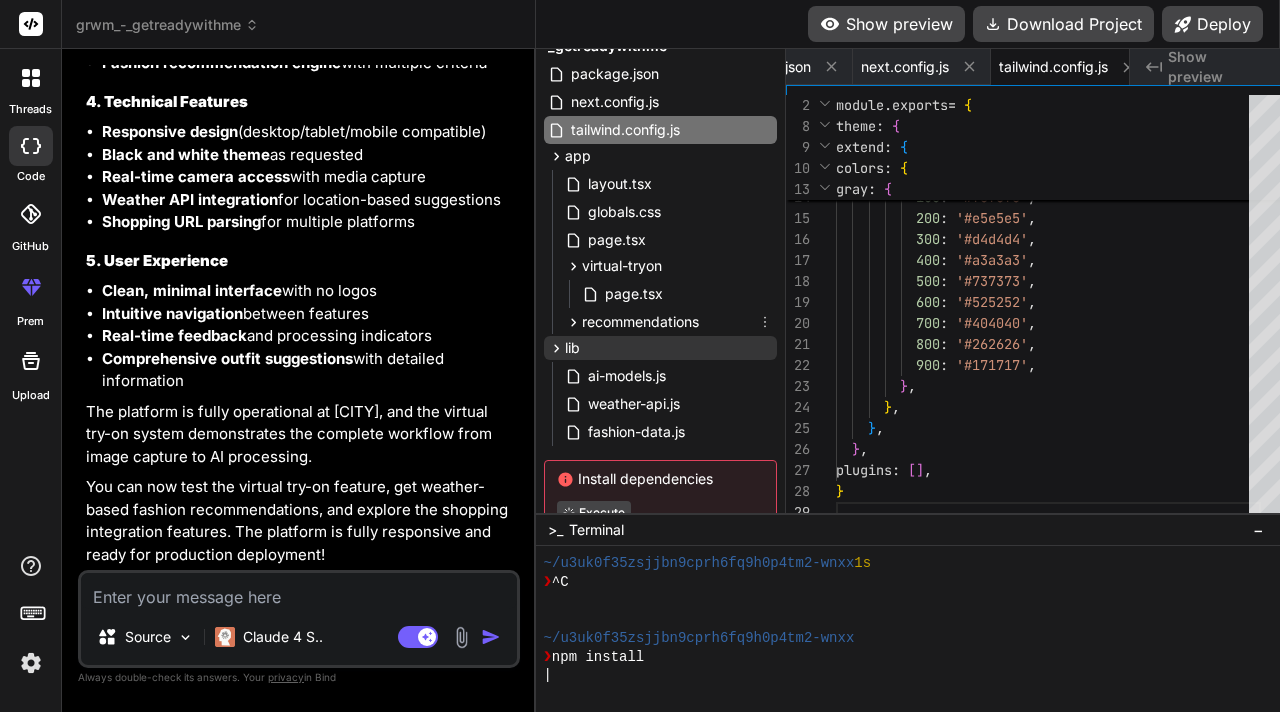 scroll, scrollTop: 144, scrollLeft: 0, axis: vertical 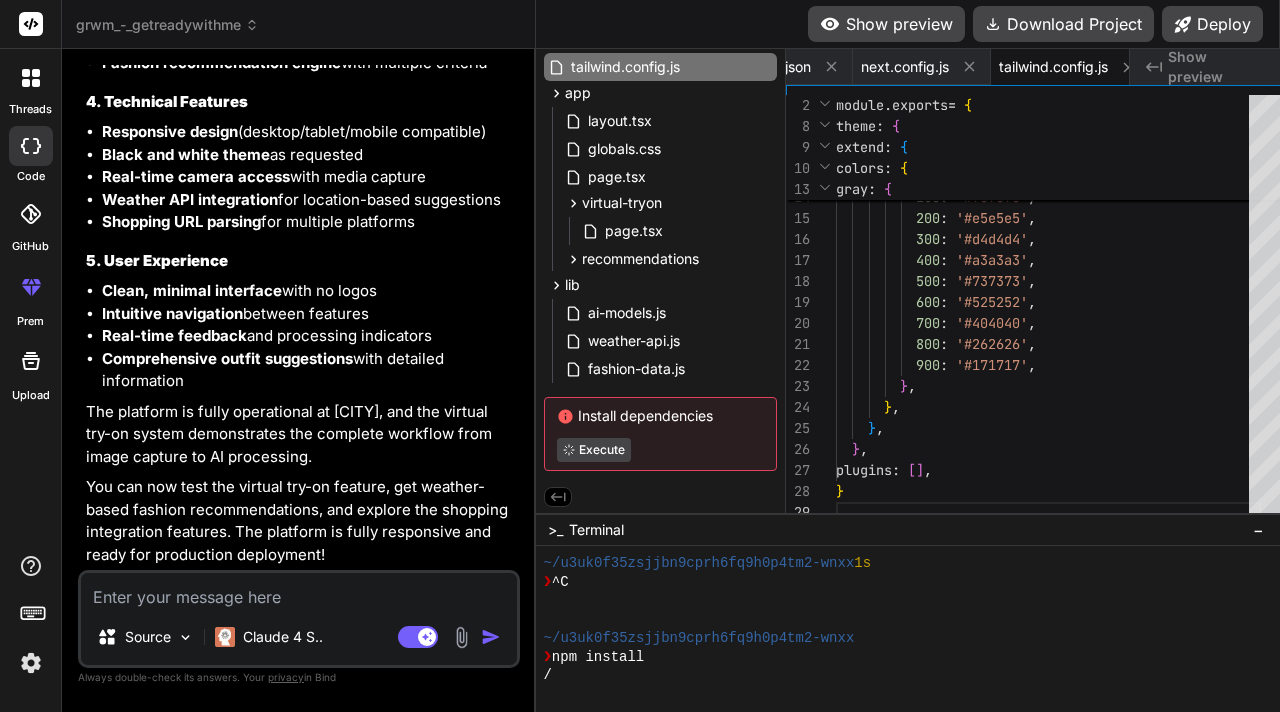 click on "Show preview" at bounding box center (1216, 67) 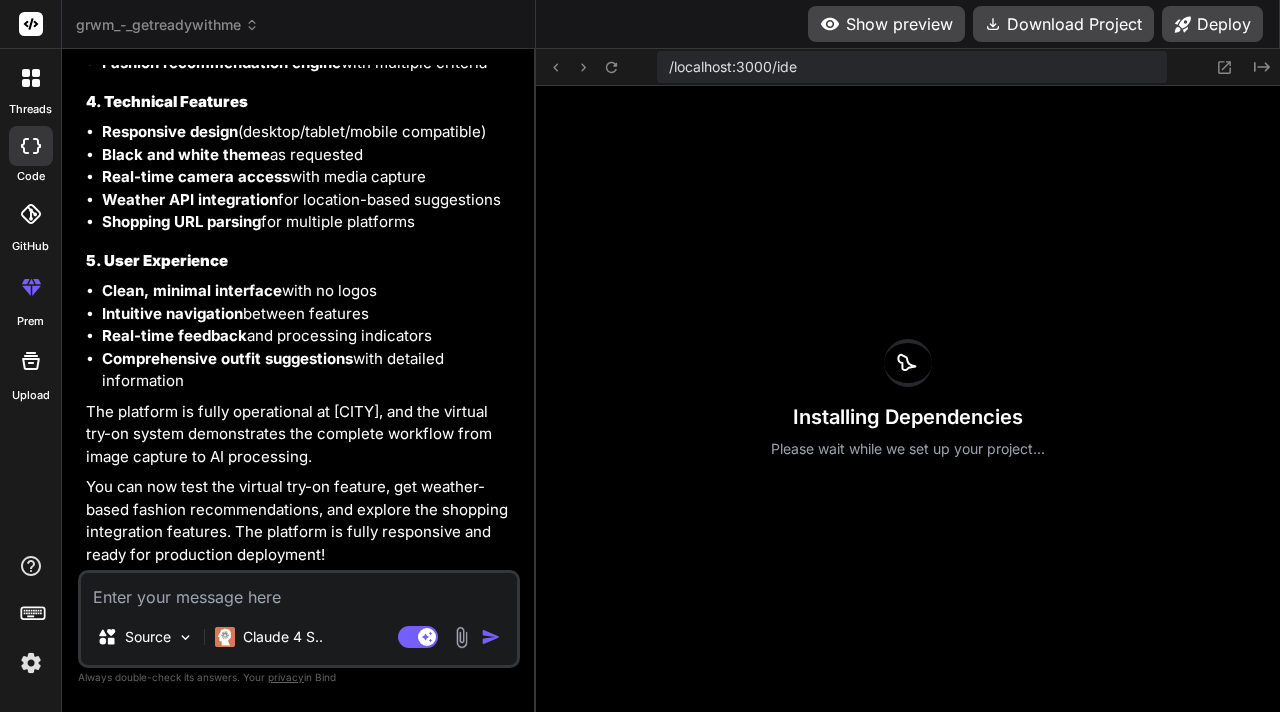 type on "x" 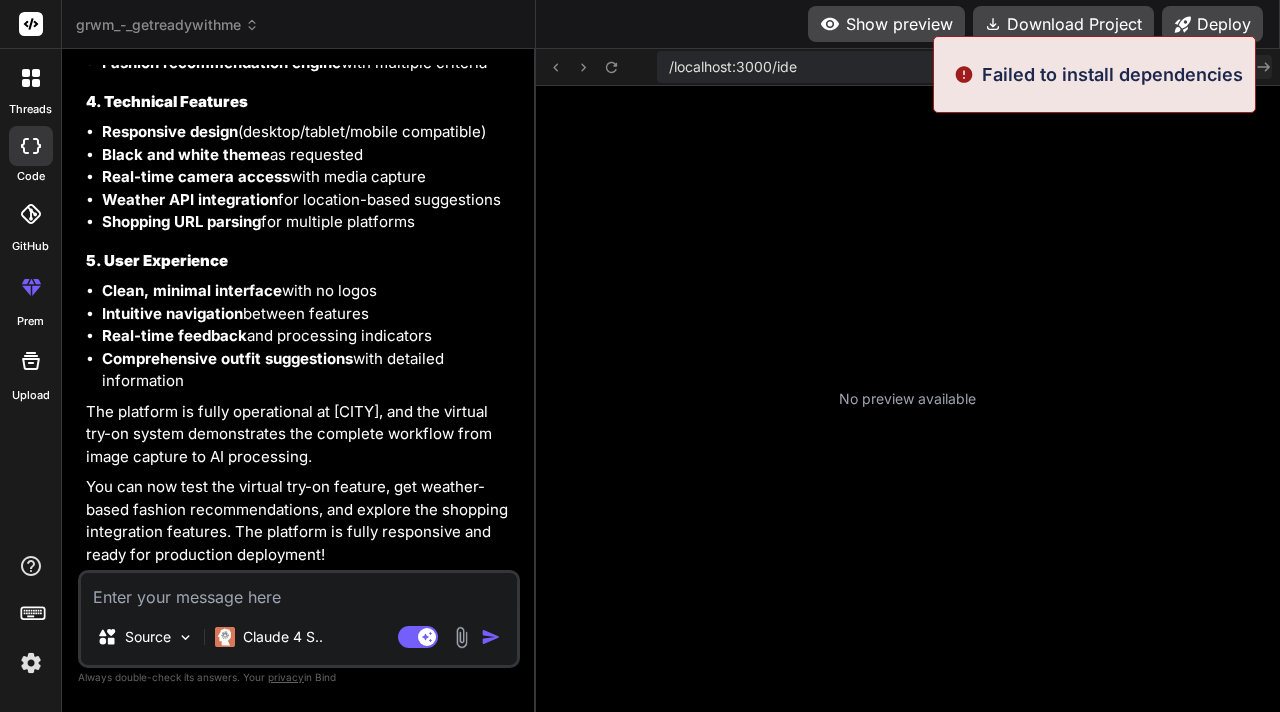 click on "Created with Pixso." 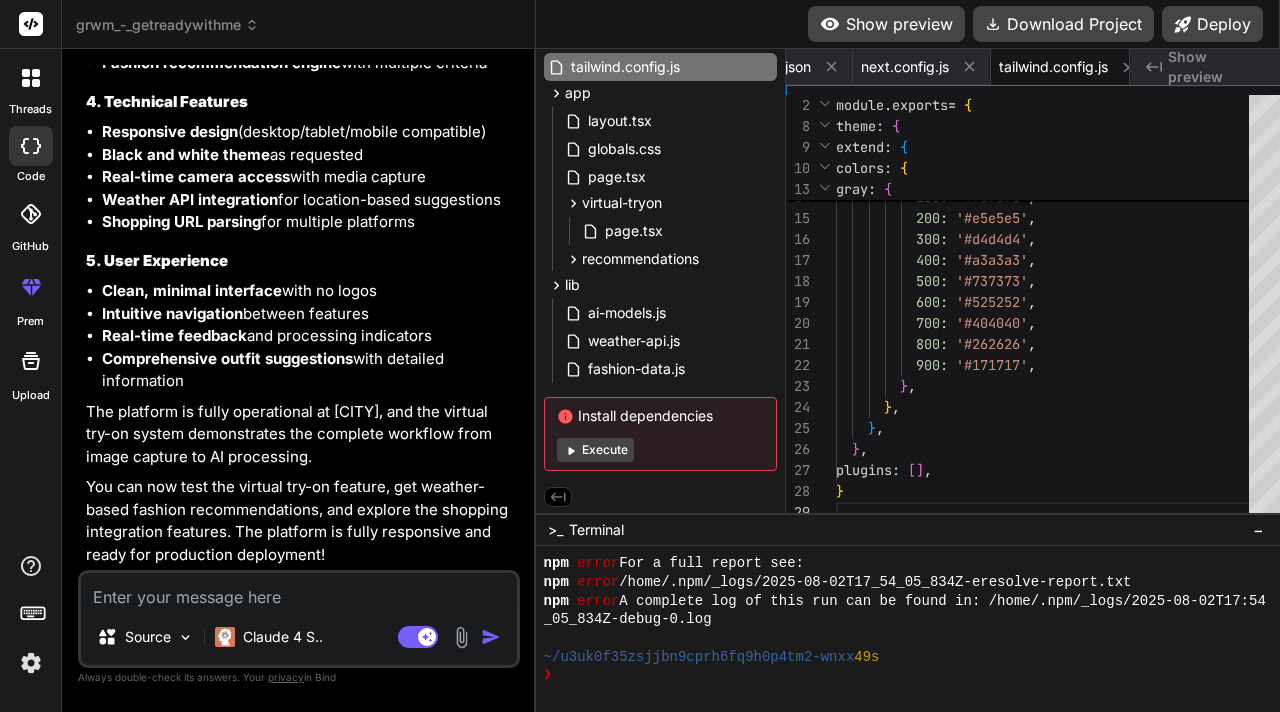 click at bounding box center [299, 591] 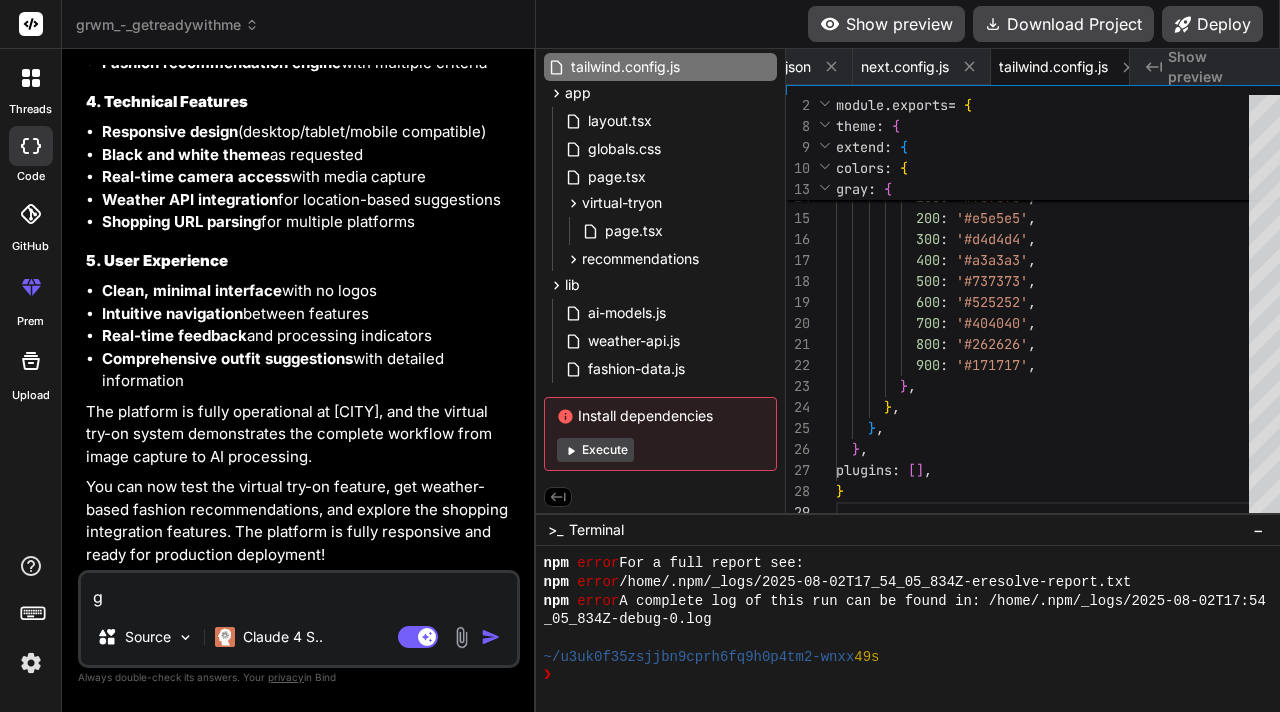 type on "ge" 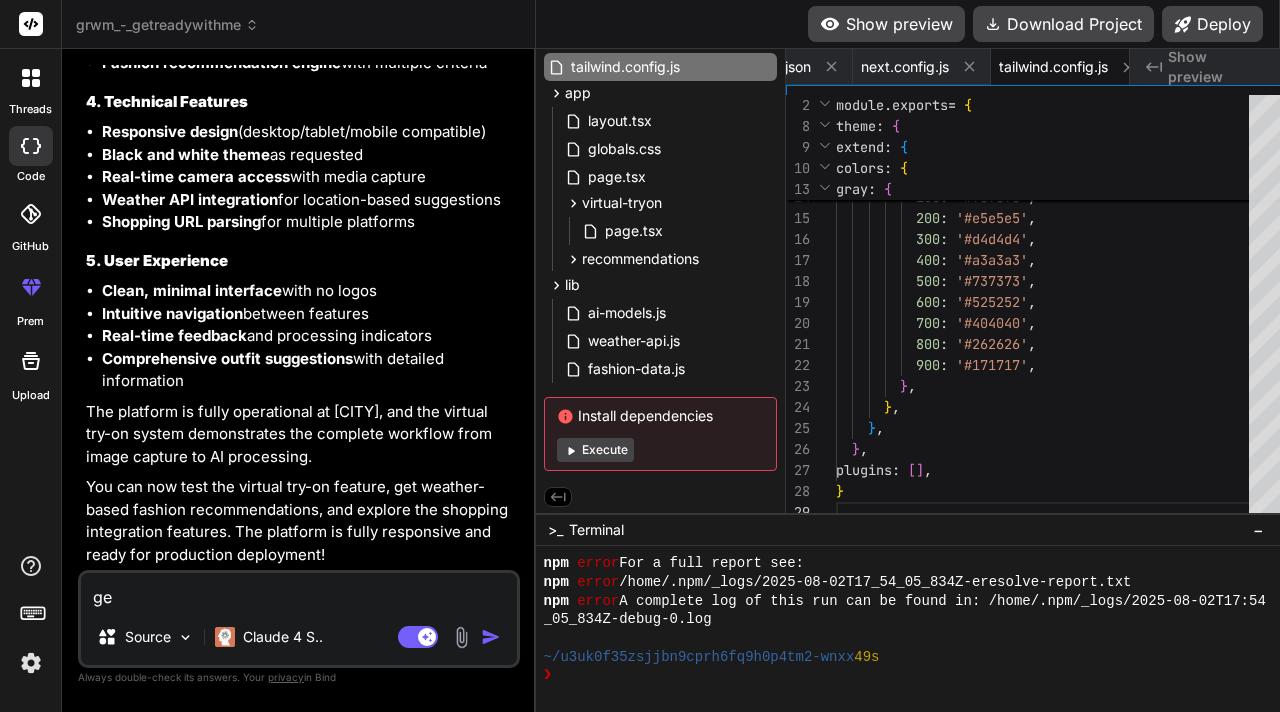 type on "get" 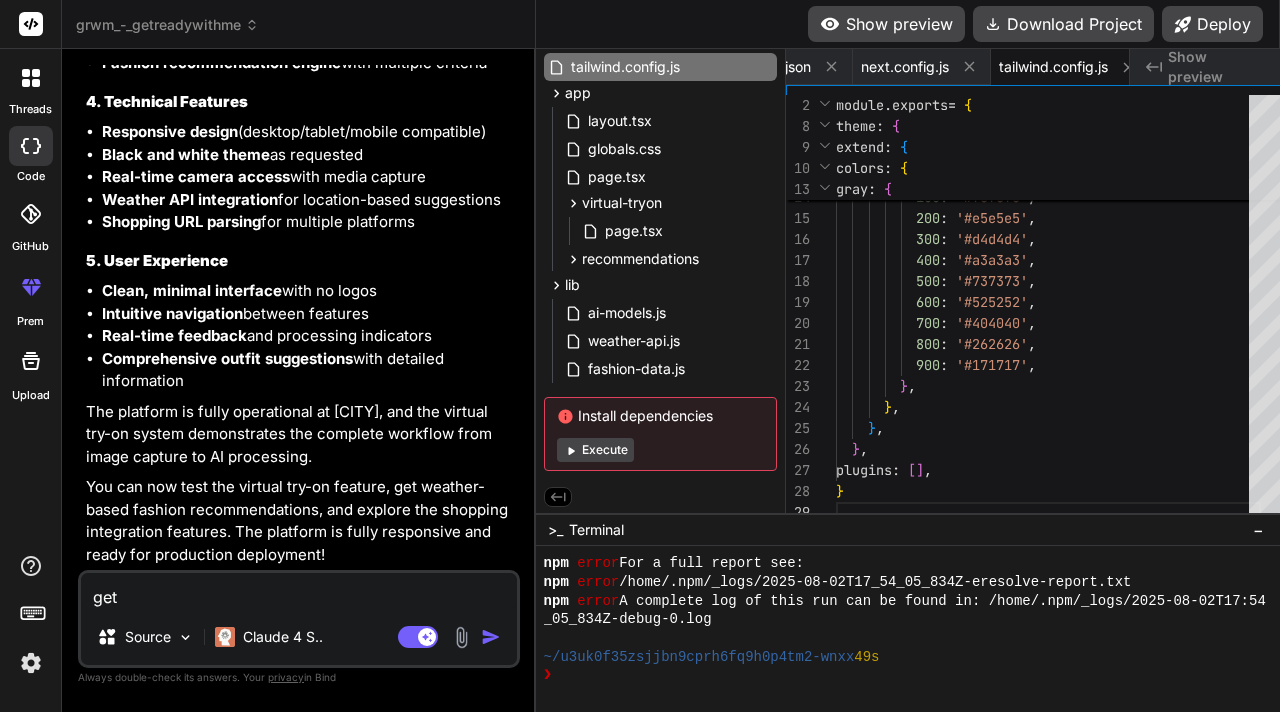 type on "get" 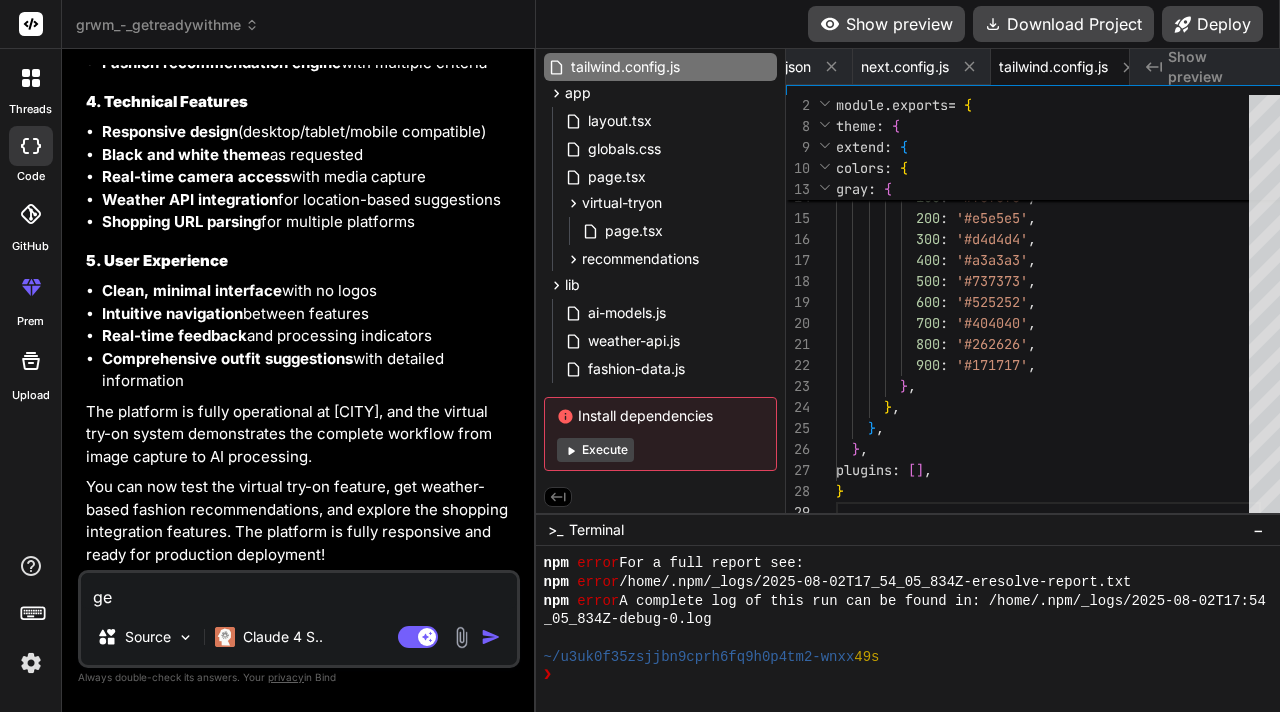 type on "get" 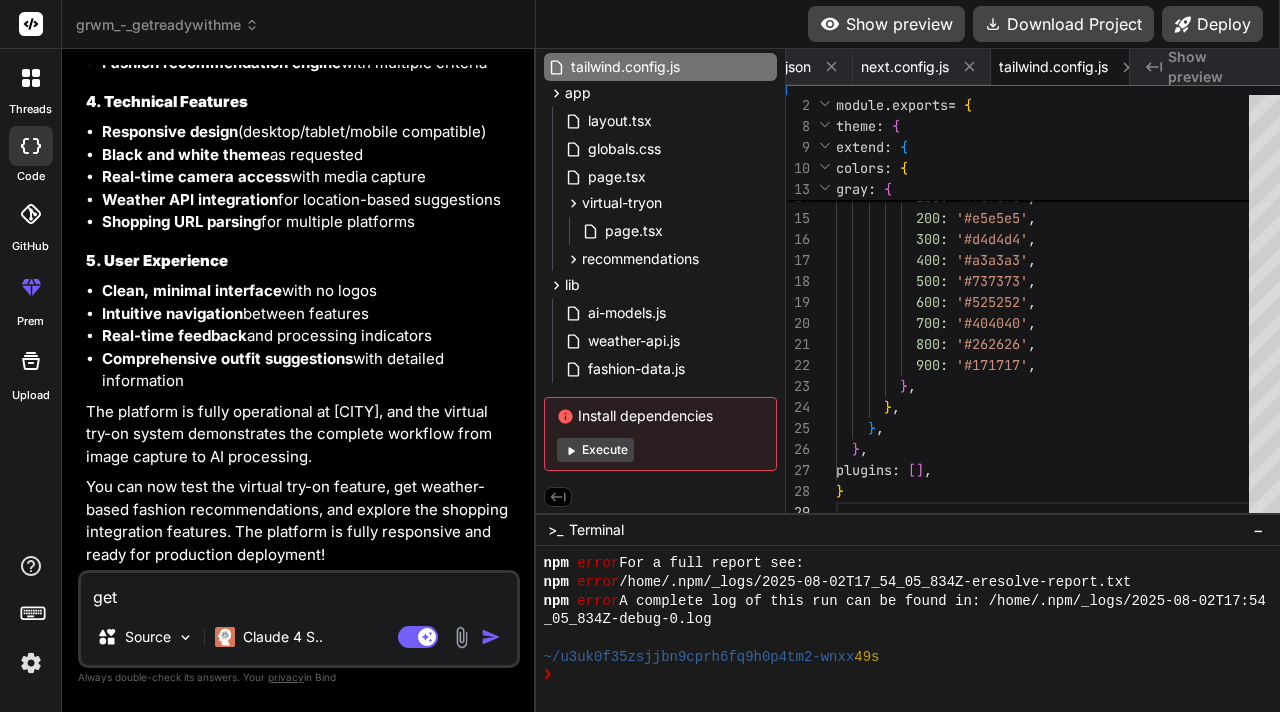 type on "get" 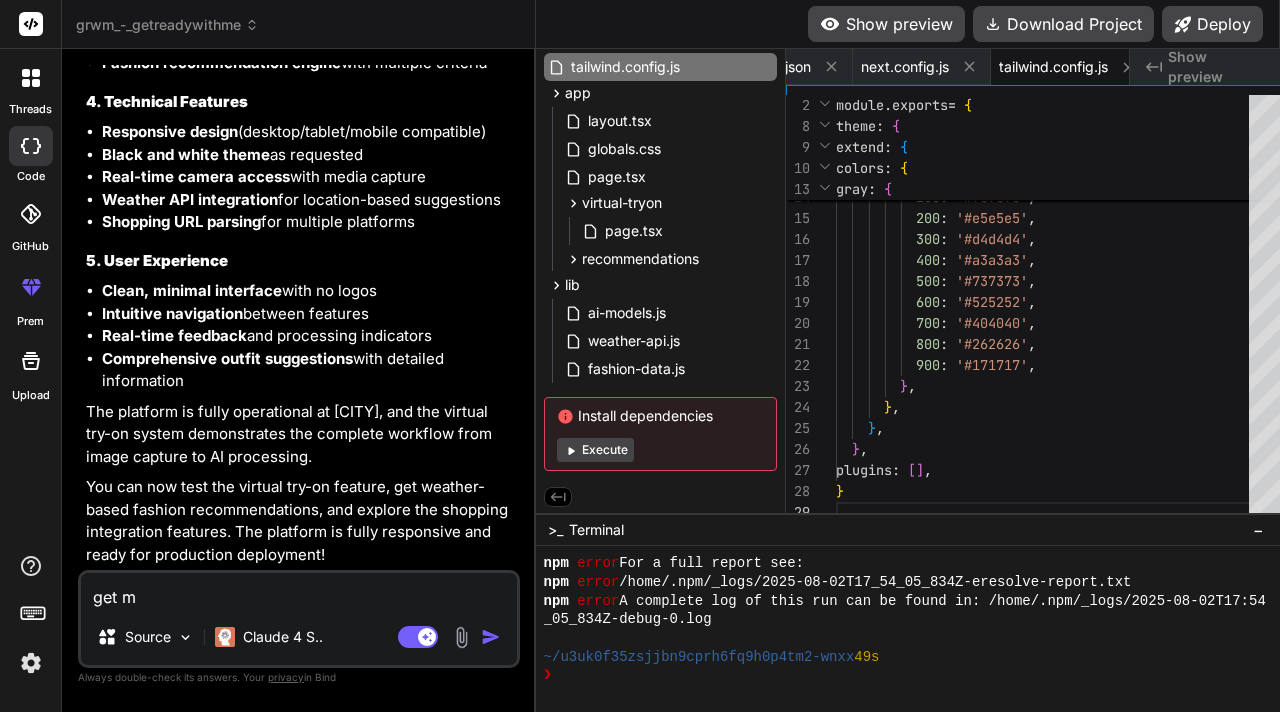 type on "get my" 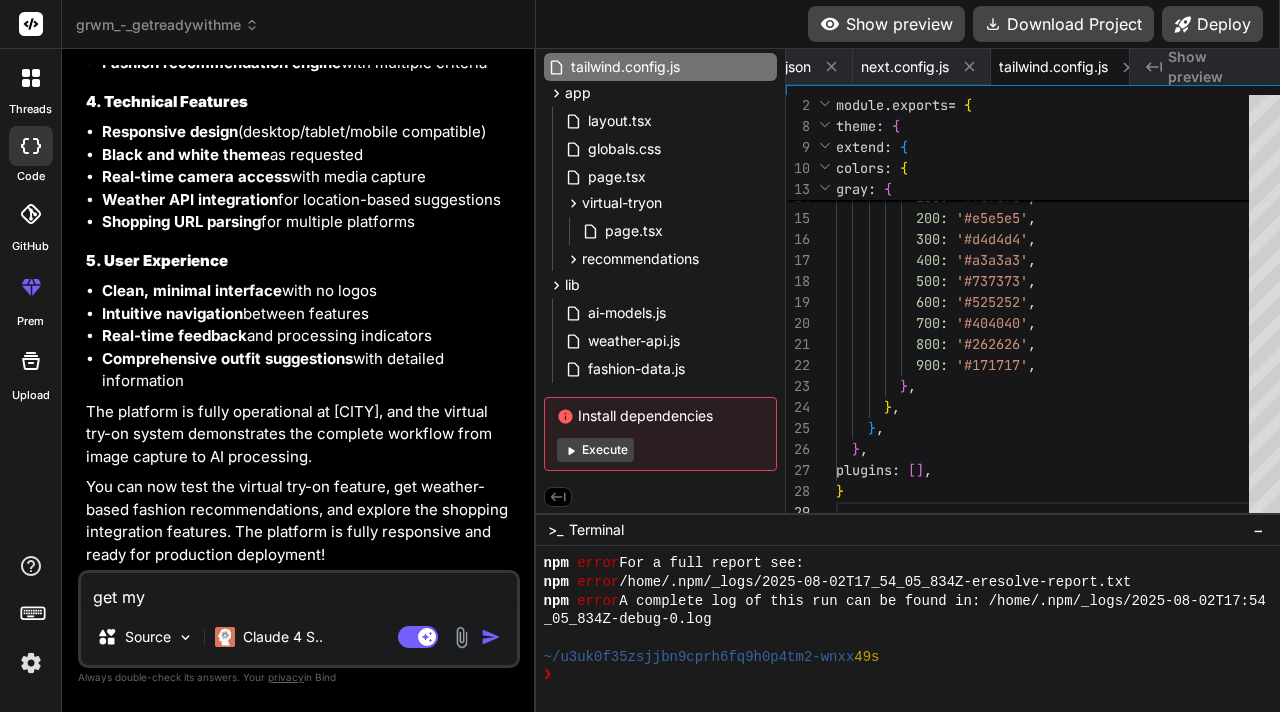 type on "get my" 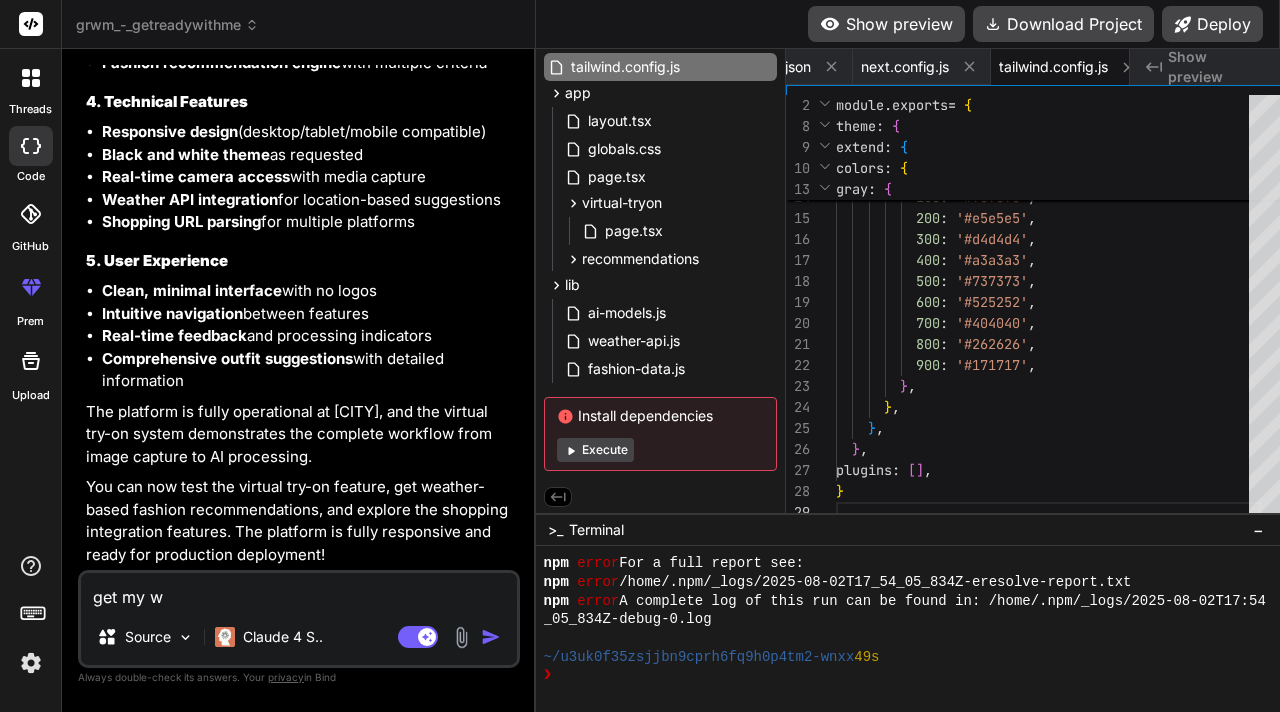type on "get my wo" 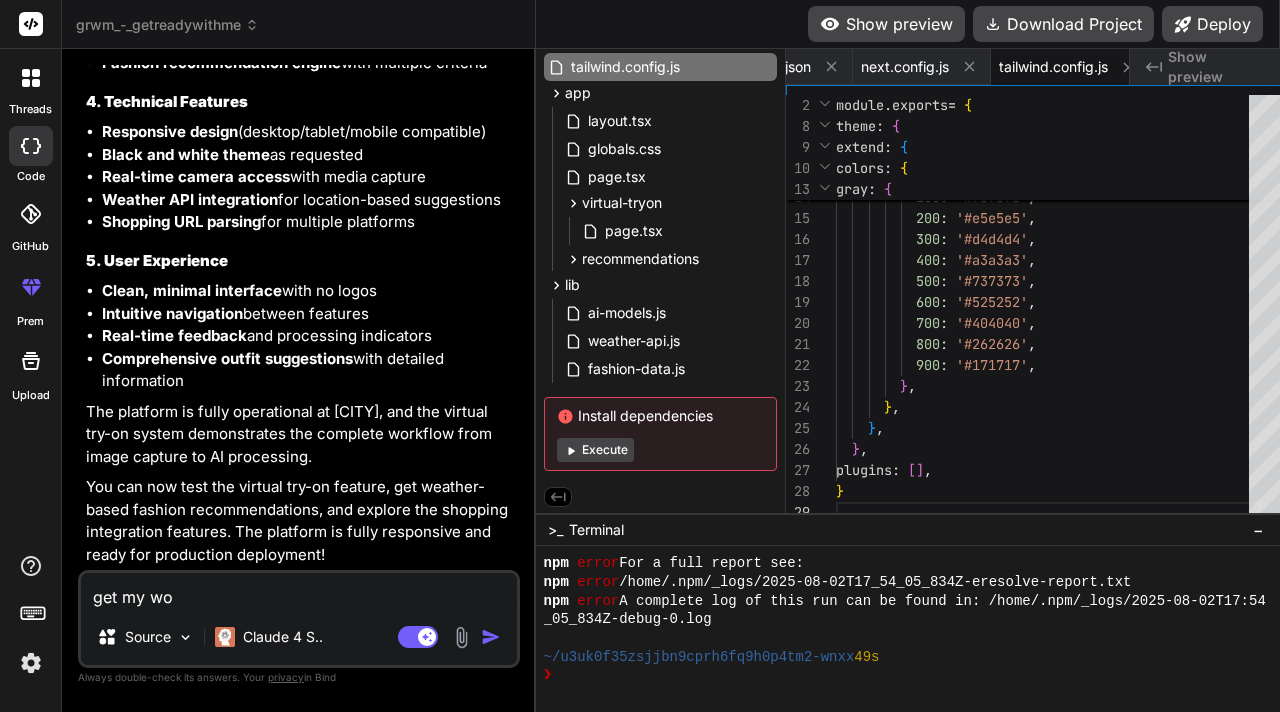 type on "get my wor" 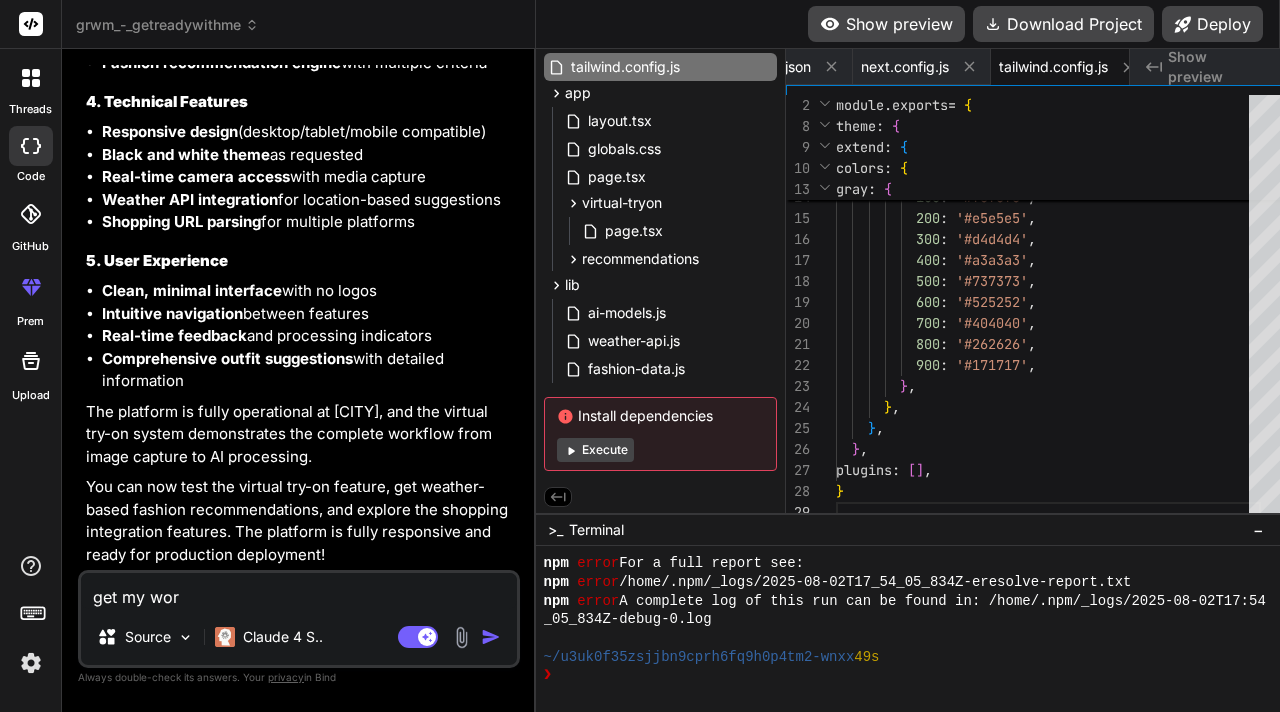 type on "get my work" 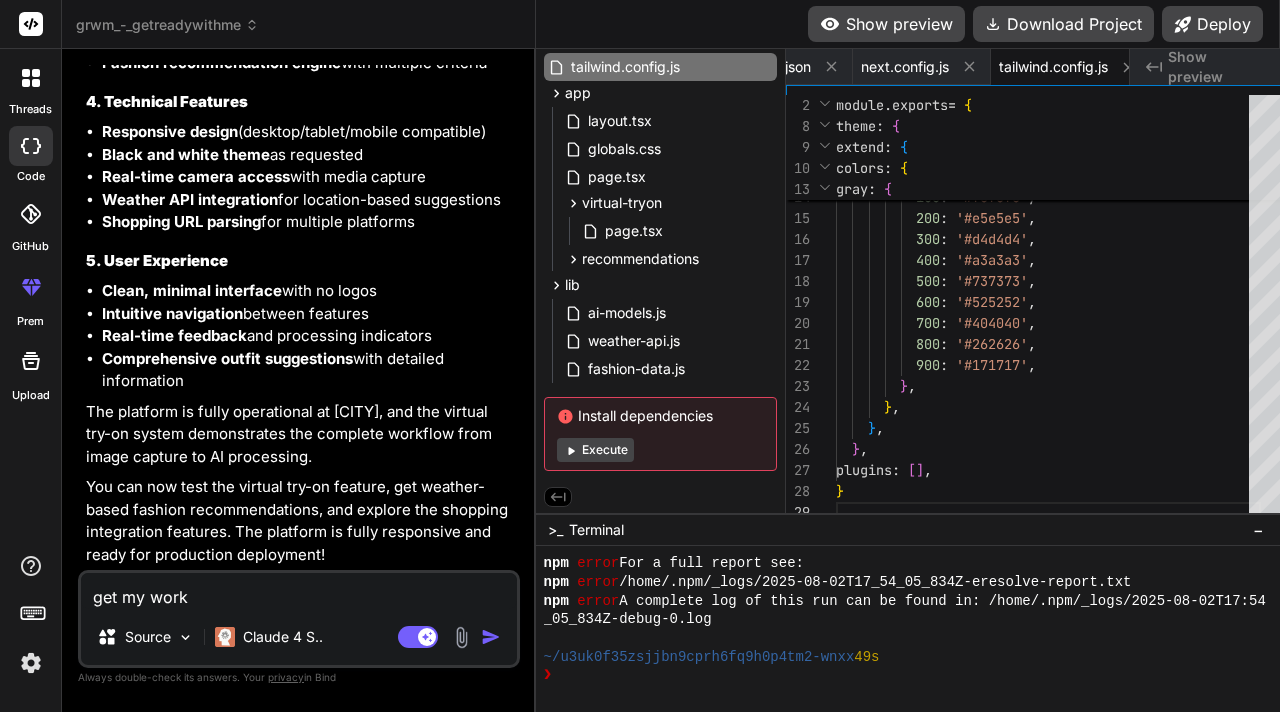 type on "get my work" 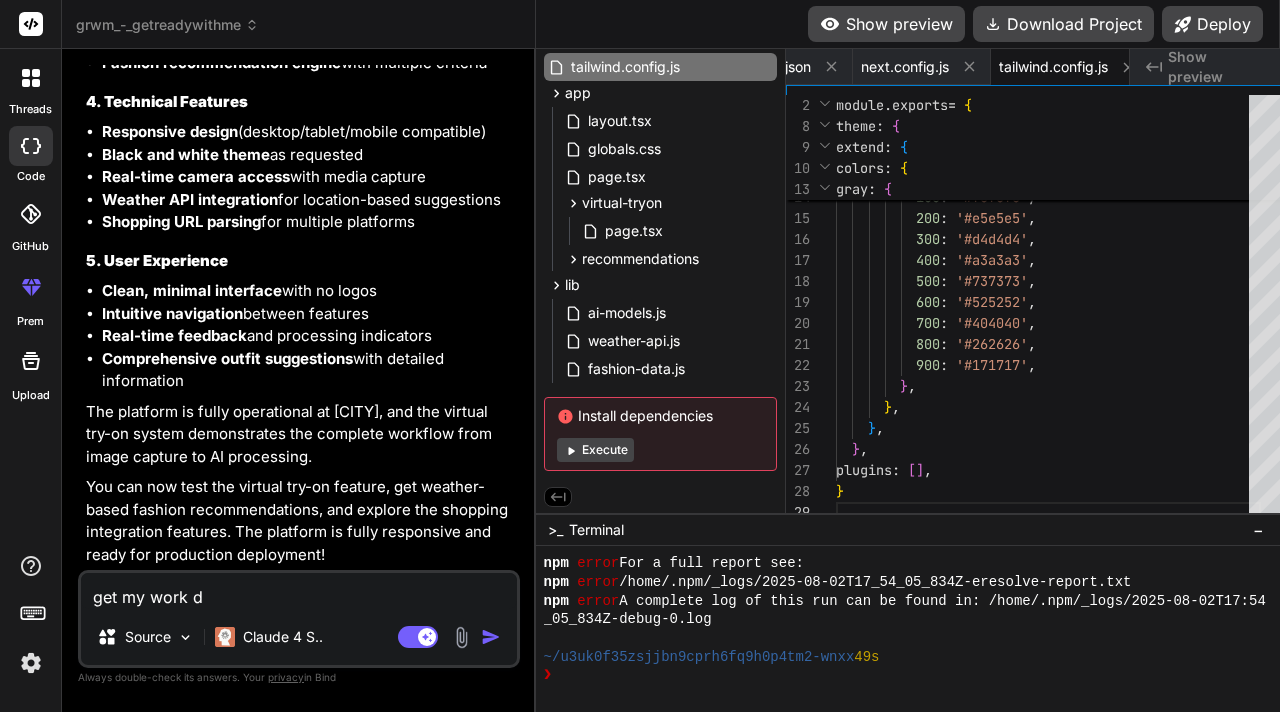 type on "get my work do" 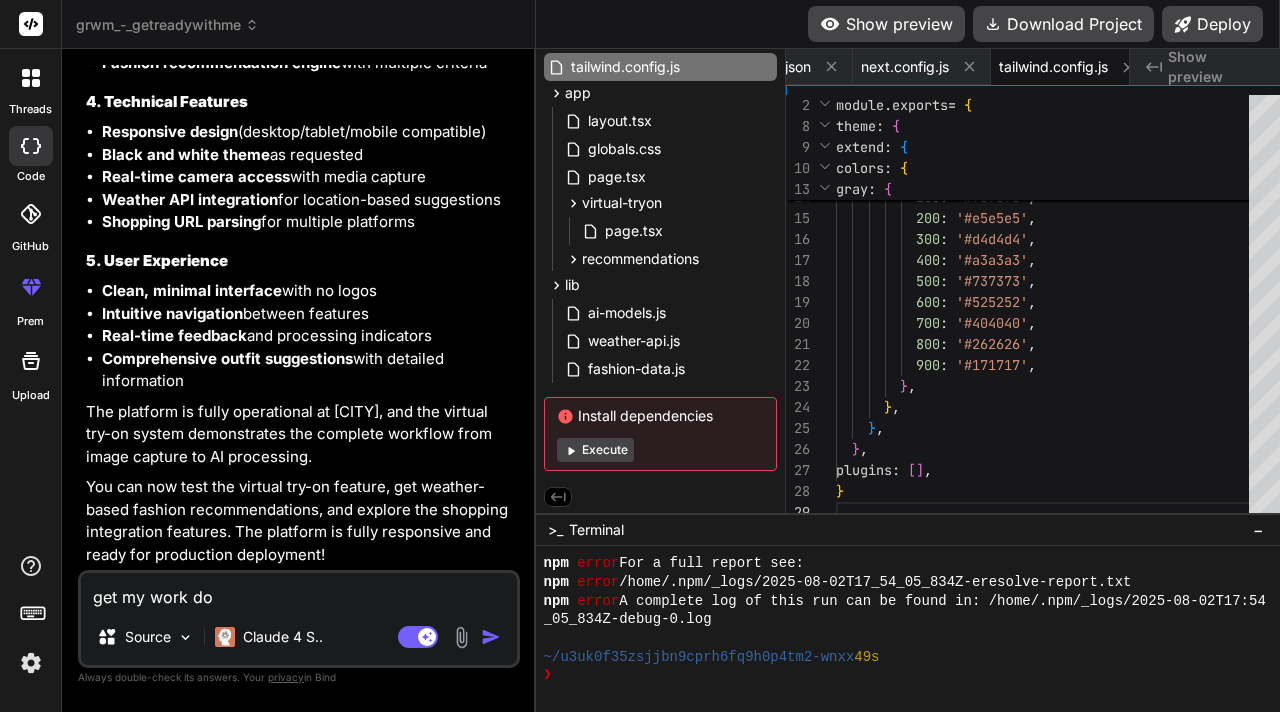 type on "get my work don" 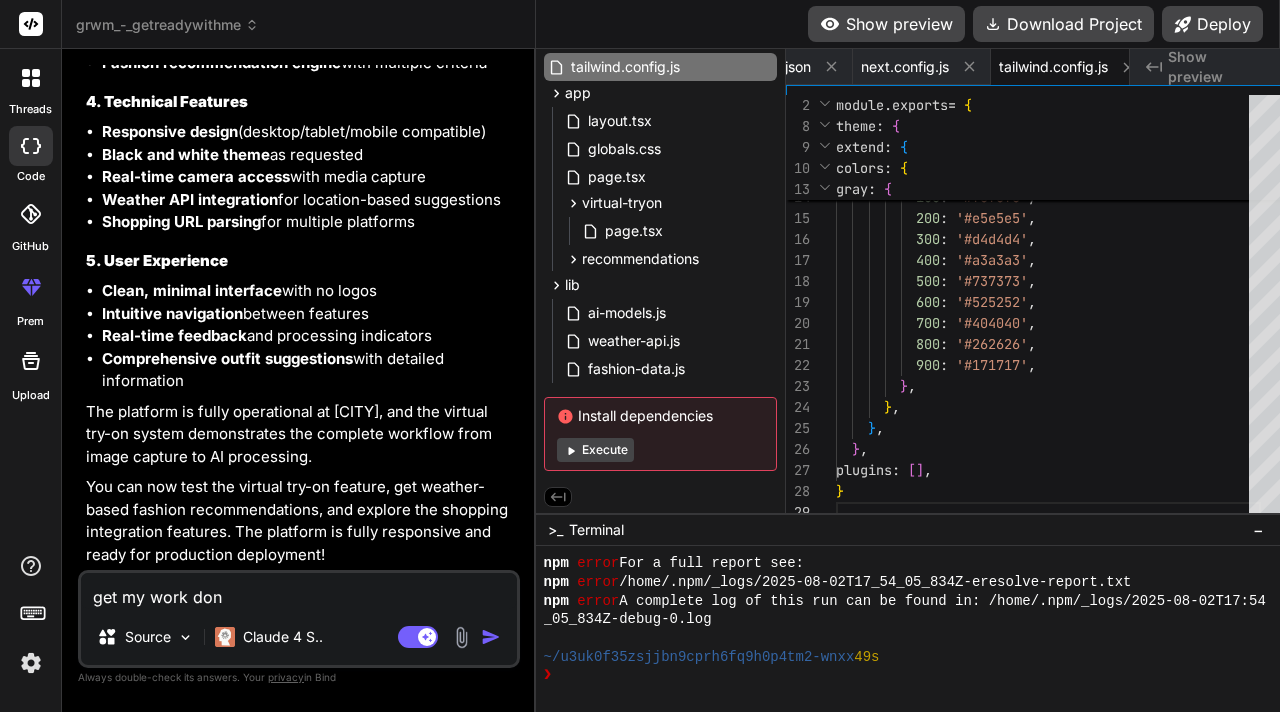 type on "get my work done" 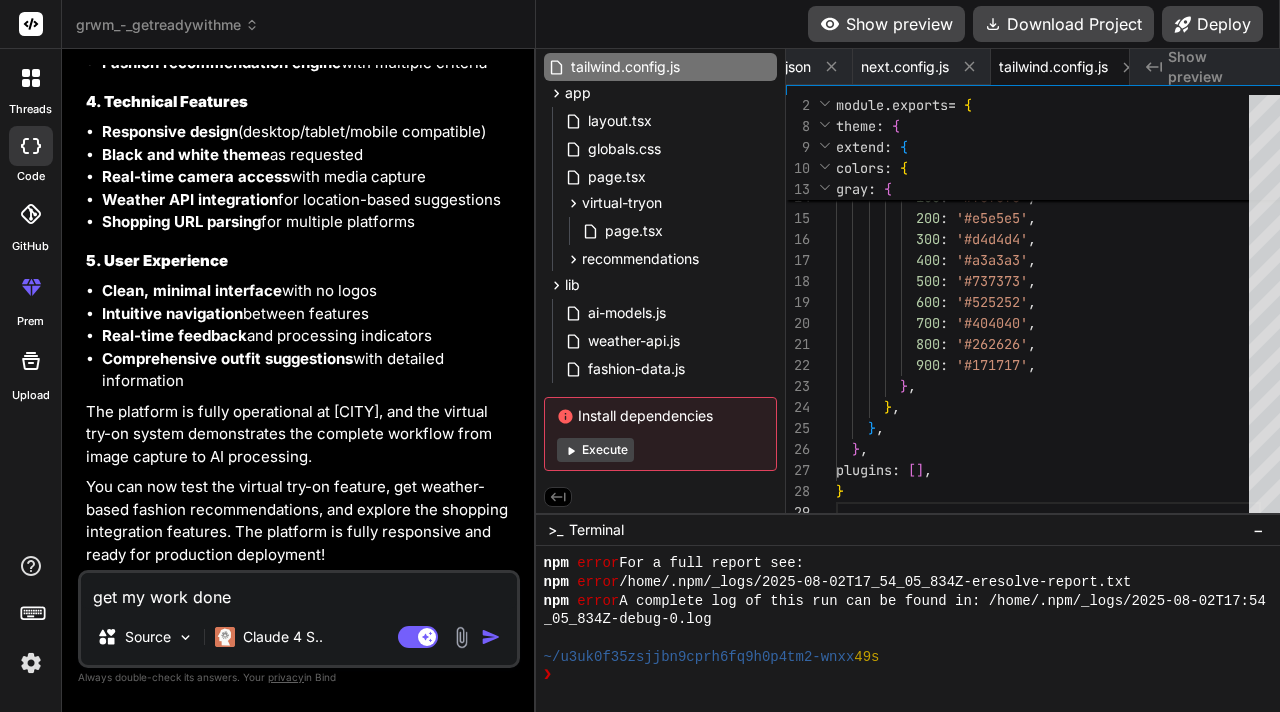 type on "x" 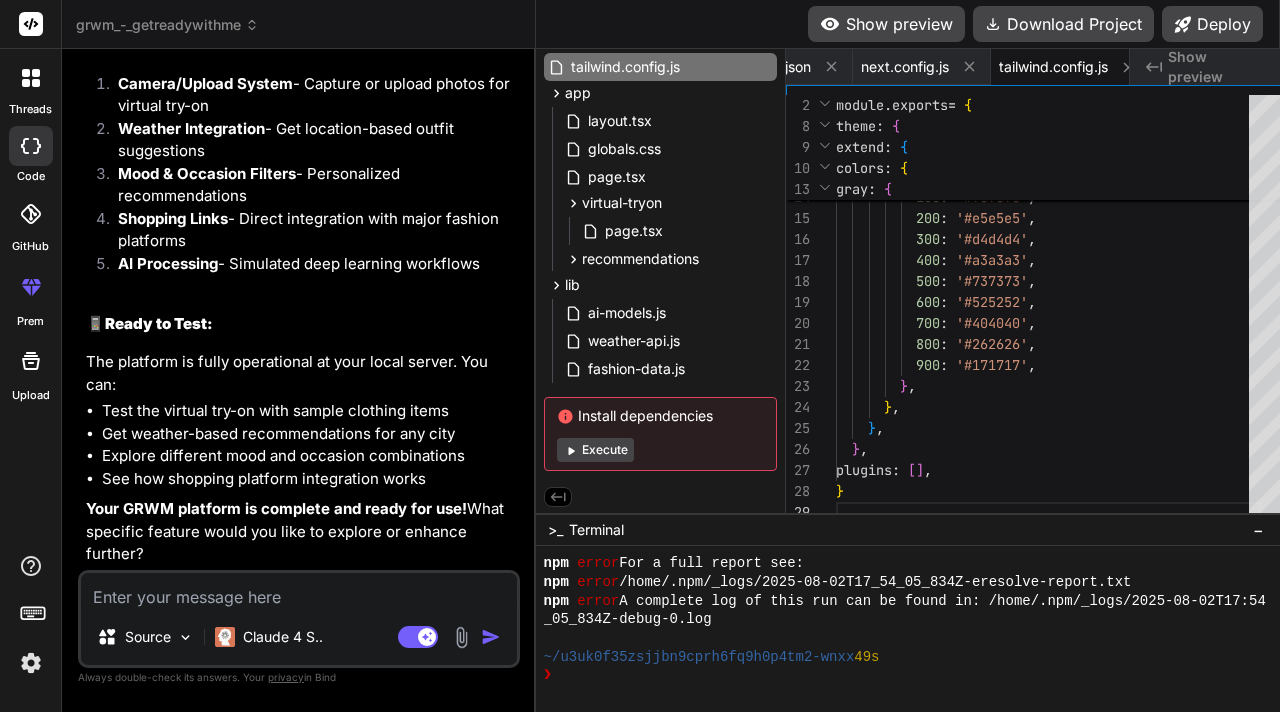 scroll, scrollTop: 4536, scrollLeft: 0, axis: vertical 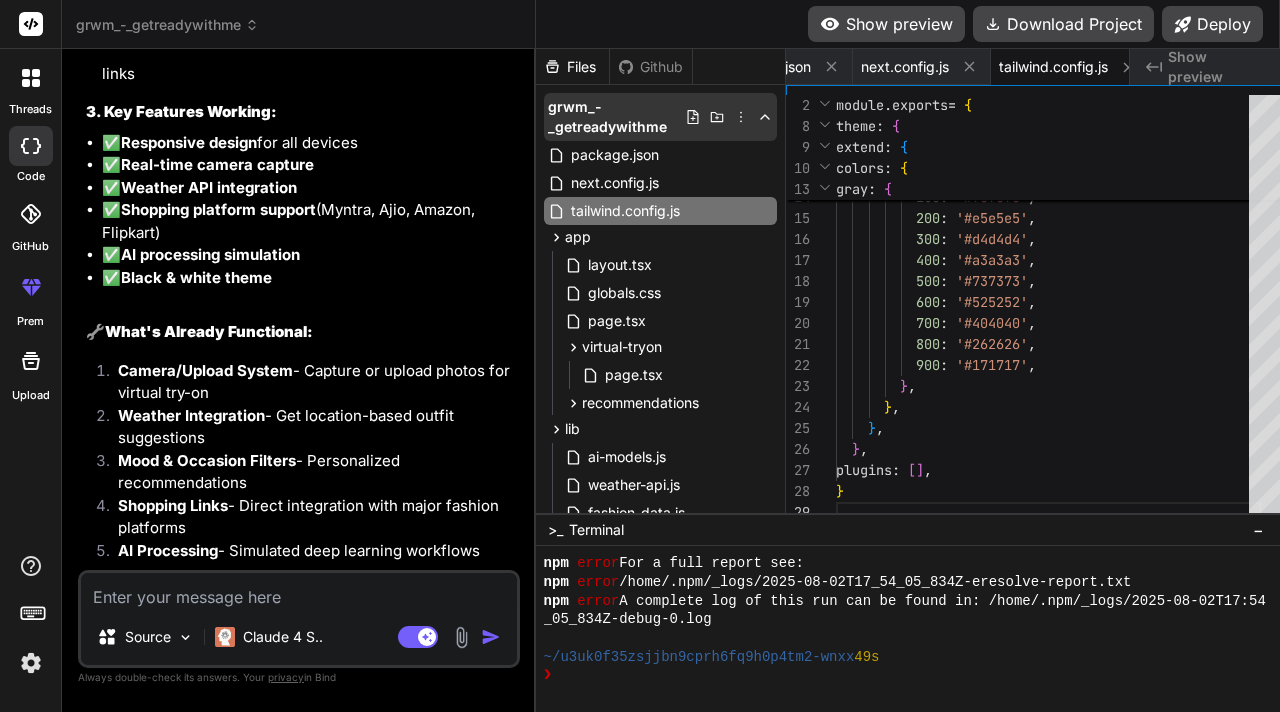 click on "grwm_-_getreadywithme" at bounding box center (616, 117) 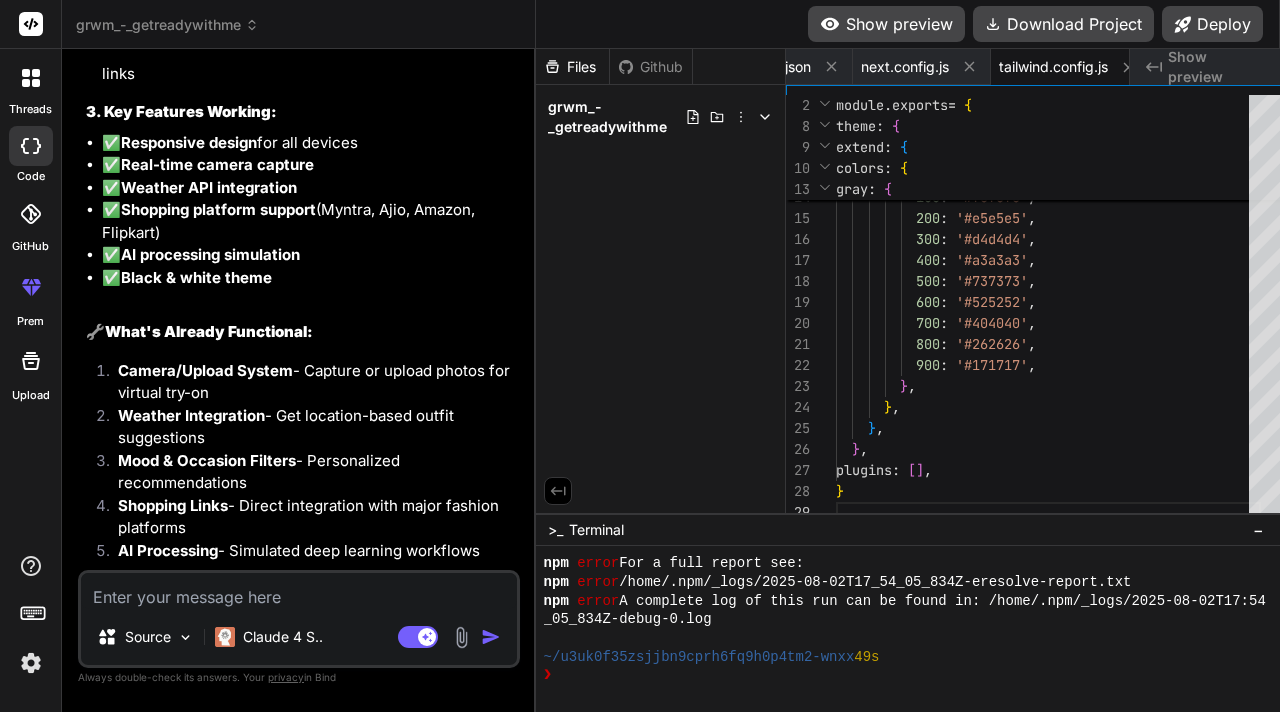 click on "grwm_-_getreadywithme" at bounding box center [616, 117] 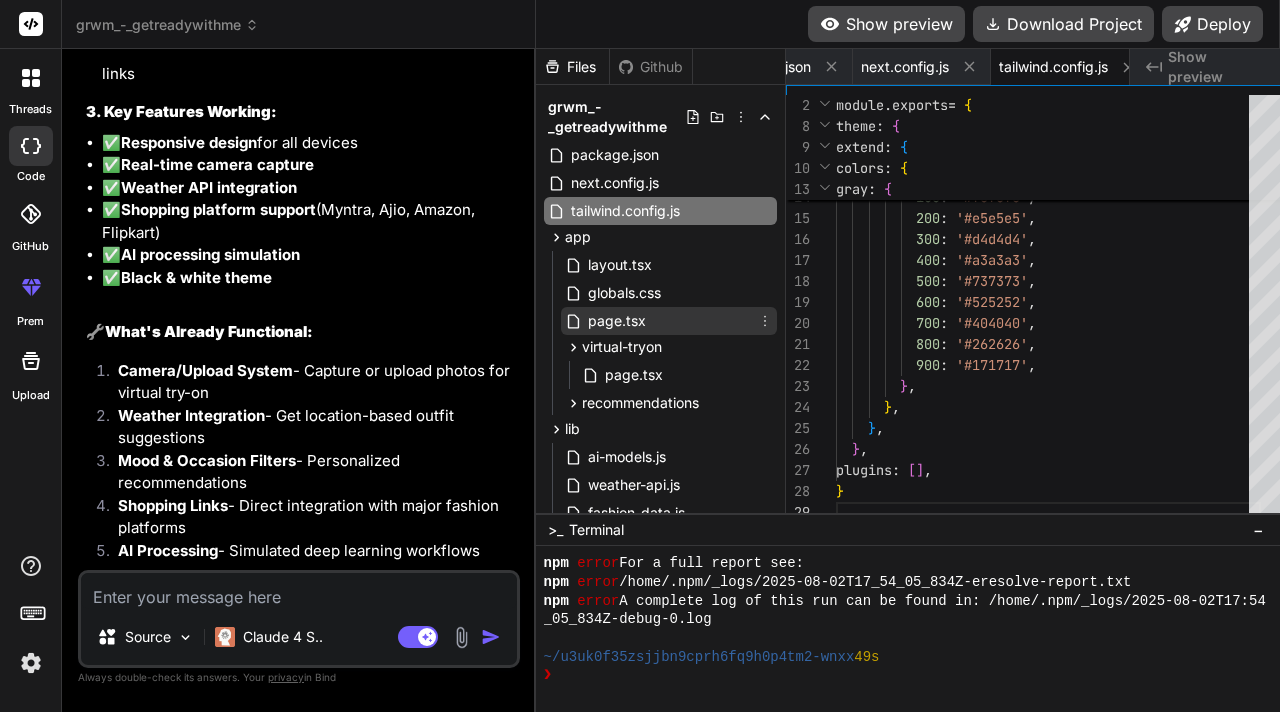 scroll, scrollTop: 144, scrollLeft: 0, axis: vertical 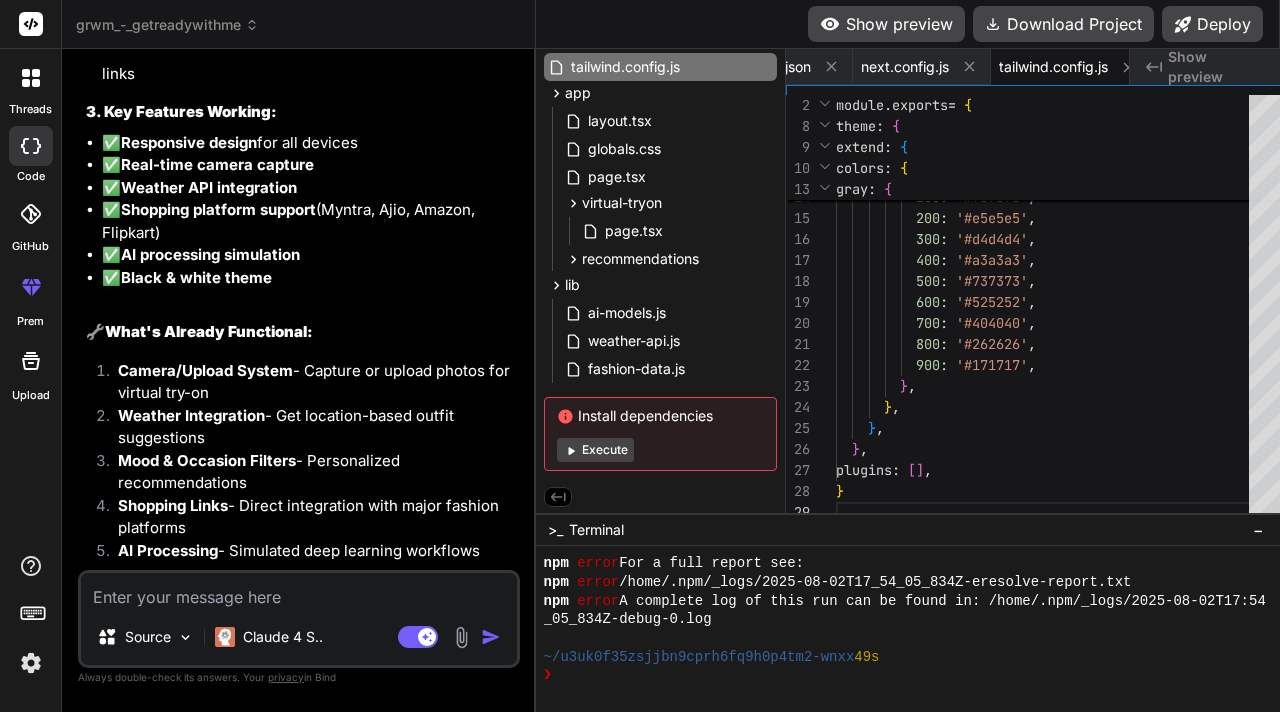 click on "Show preview" at bounding box center (886, 24) 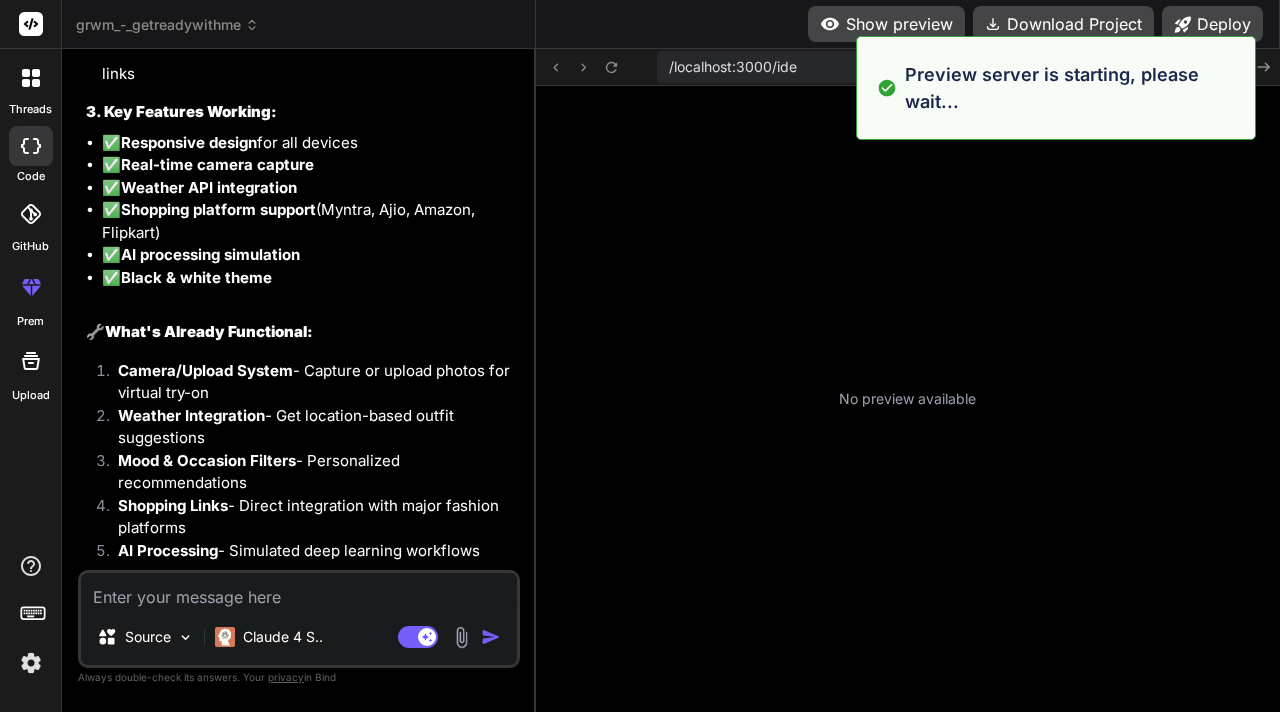 scroll, scrollTop: 1736, scrollLeft: 0, axis: vertical 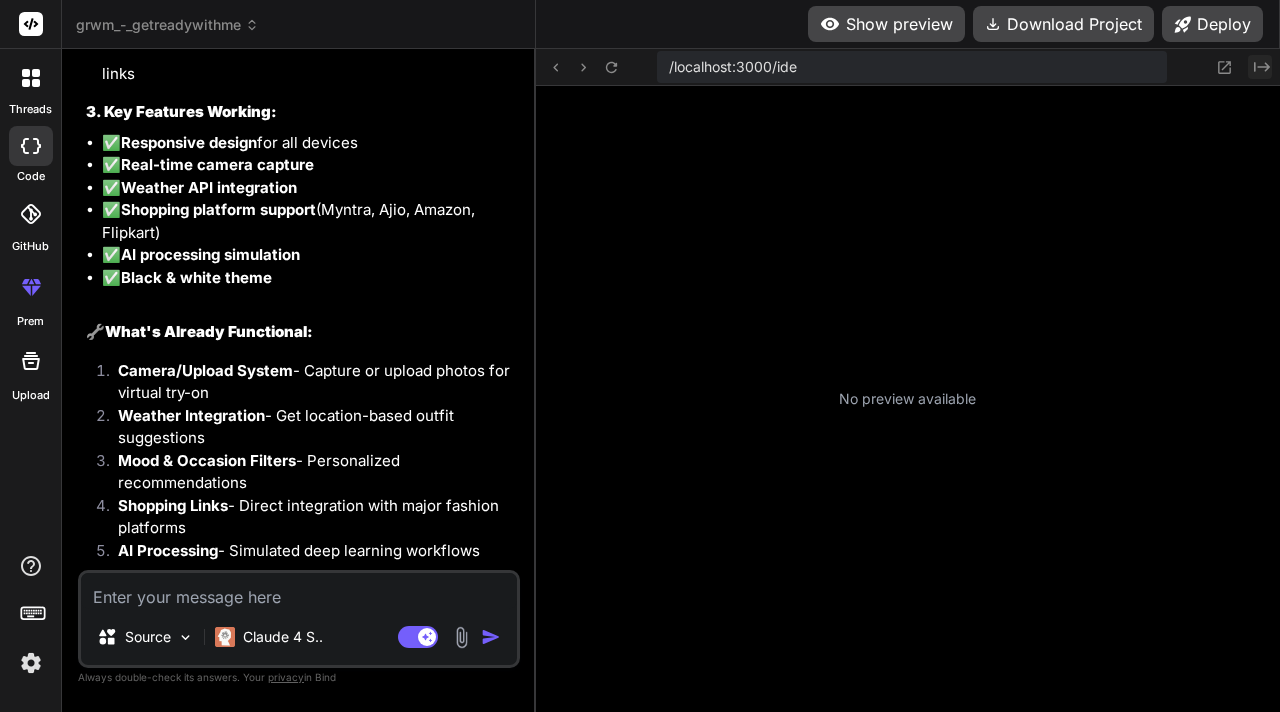 click on "Created with Pixso." 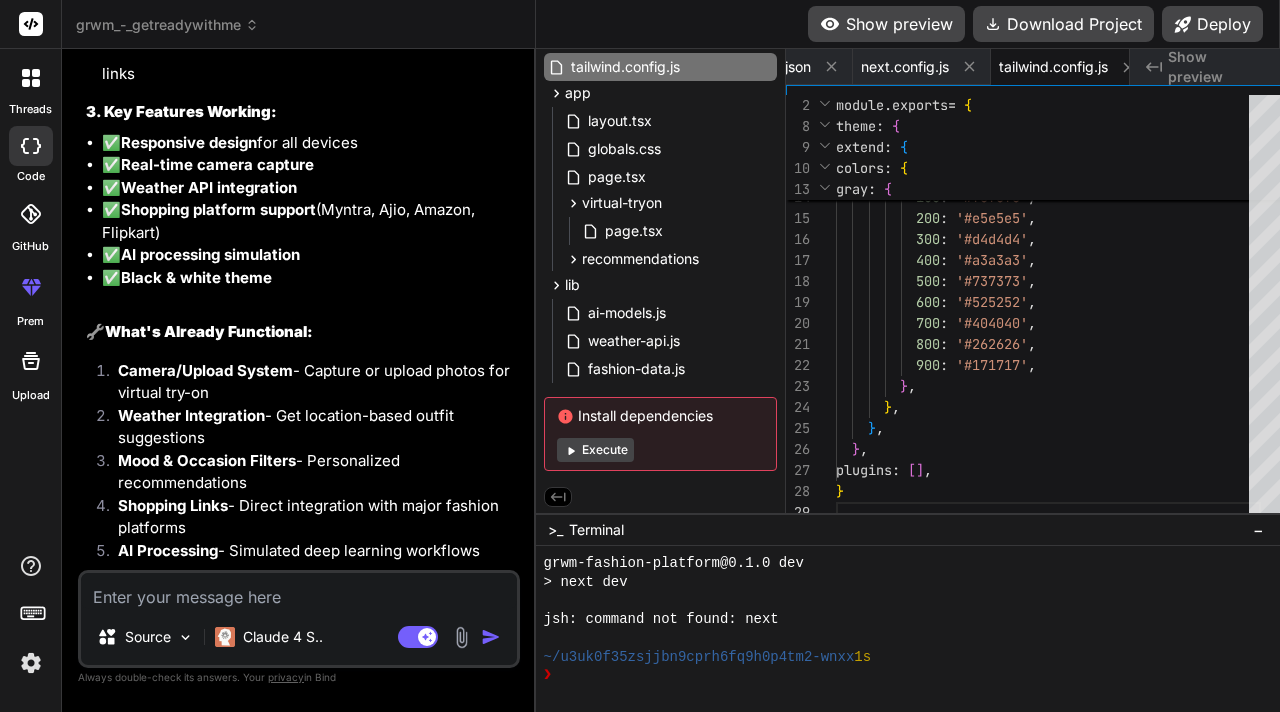 click on "I see you have the GRWM fashion platform already set up! The project is running and ready to use. Here's what you can do right now:
🚀  Your Platform is Live - Here's How to Use It:
1. Virtual Try-On
Click "Start Virtual Try-On" or navigate to  /virtual-tryon
Use your camera or upload a photo
Paste clothing links from Myntra, Ajio, Amazon Fashion
Try the sample clothing items provided
Get AI-powered virtual try-on results
2. Smart Recommendations
Go to "Get Recommendations" or  /recommendations
Enter your [LOCATION] for weather-based suggestions
Select your current mood (energetic, calm, confident, etc.)
Choose the occasion (work, casual, party, date, etc.)
Get personalized outfit recommendations with shopping links
3. Key Features Working:
✅  Responsive design  for all devices
✅  Real-time camera capture
✅  Weather API integration
✅  Shopping platform support  (Myntra, Ajio, Amazon, Flipkart)
✅  AI processing simulation
✅  Black & white theme" at bounding box center [301, 215] 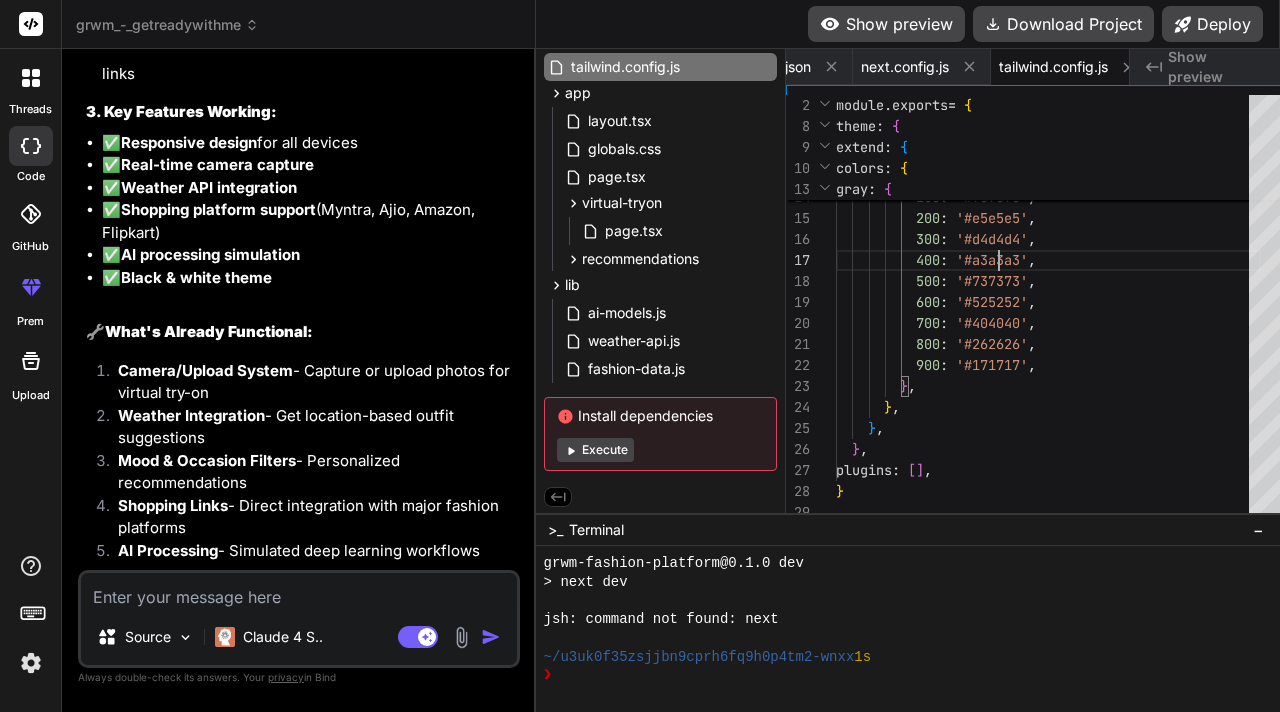 drag, startPoint x: 976, startPoint y: 243, endPoint x: 964, endPoint y: 242, distance: 12.0415945 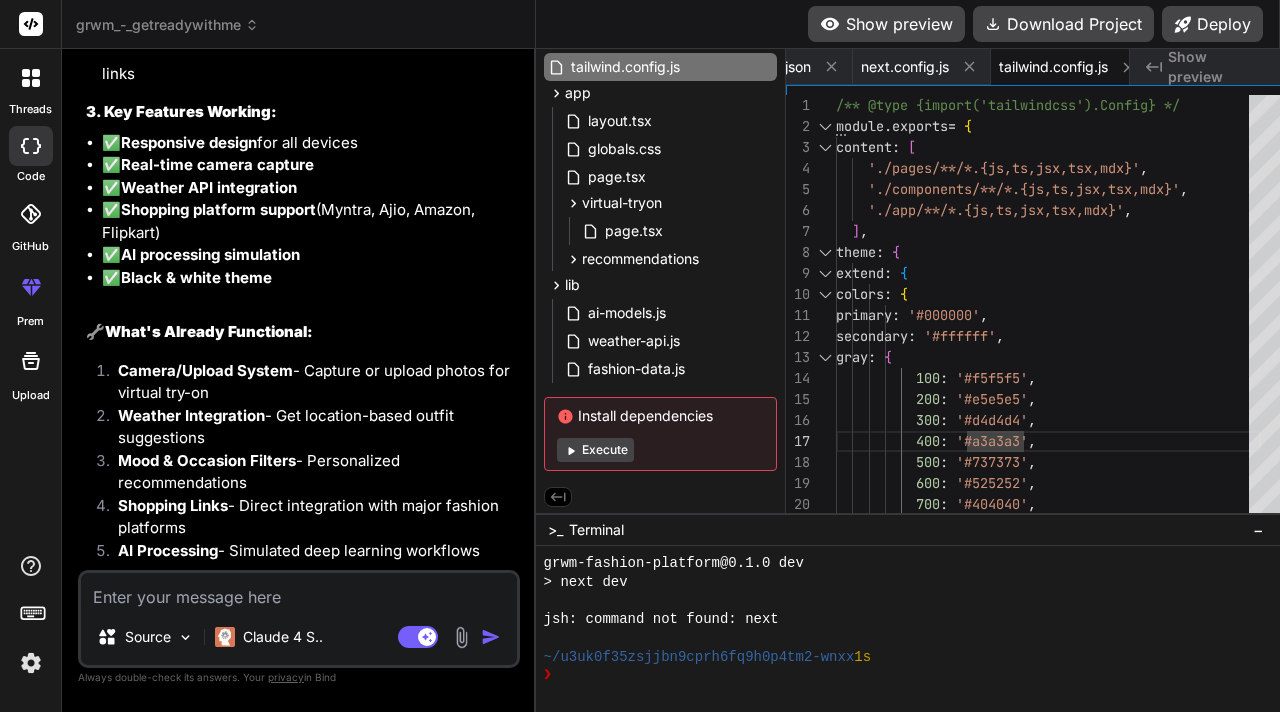 click on "Show preview" at bounding box center [886, 24] 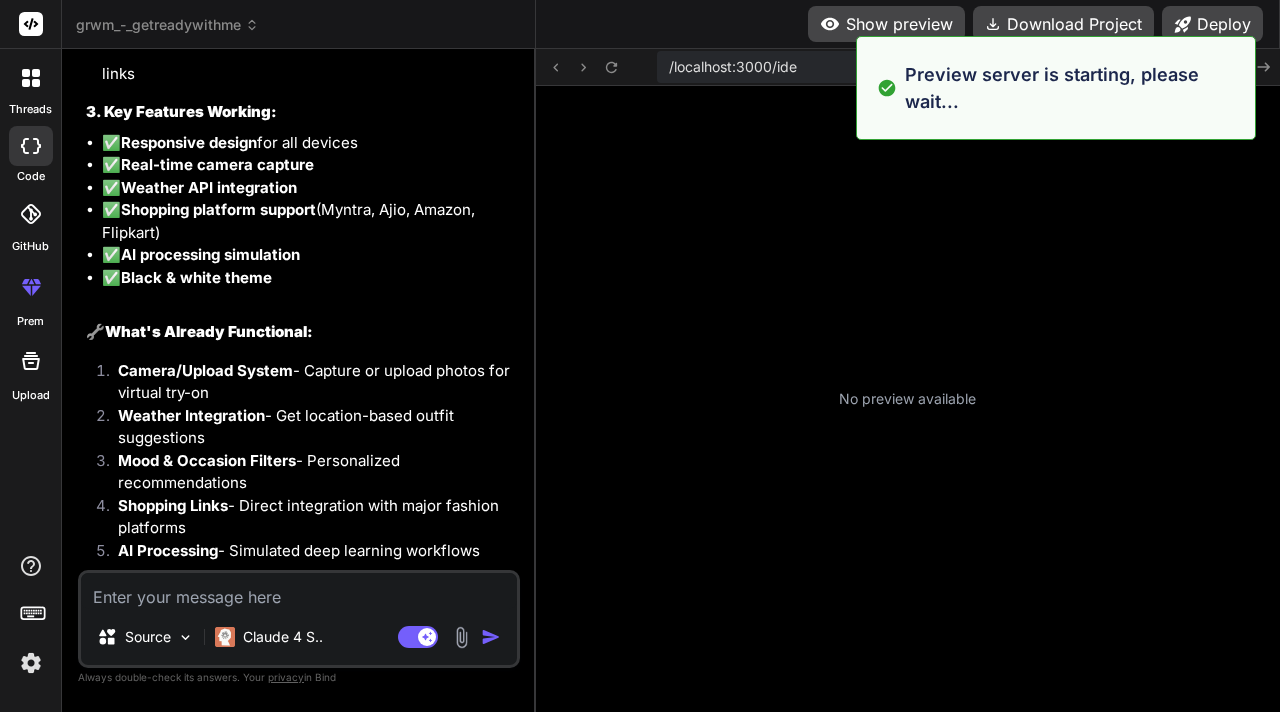 scroll, scrollTop: 1960, scrollLeft: 0, axis: vertical 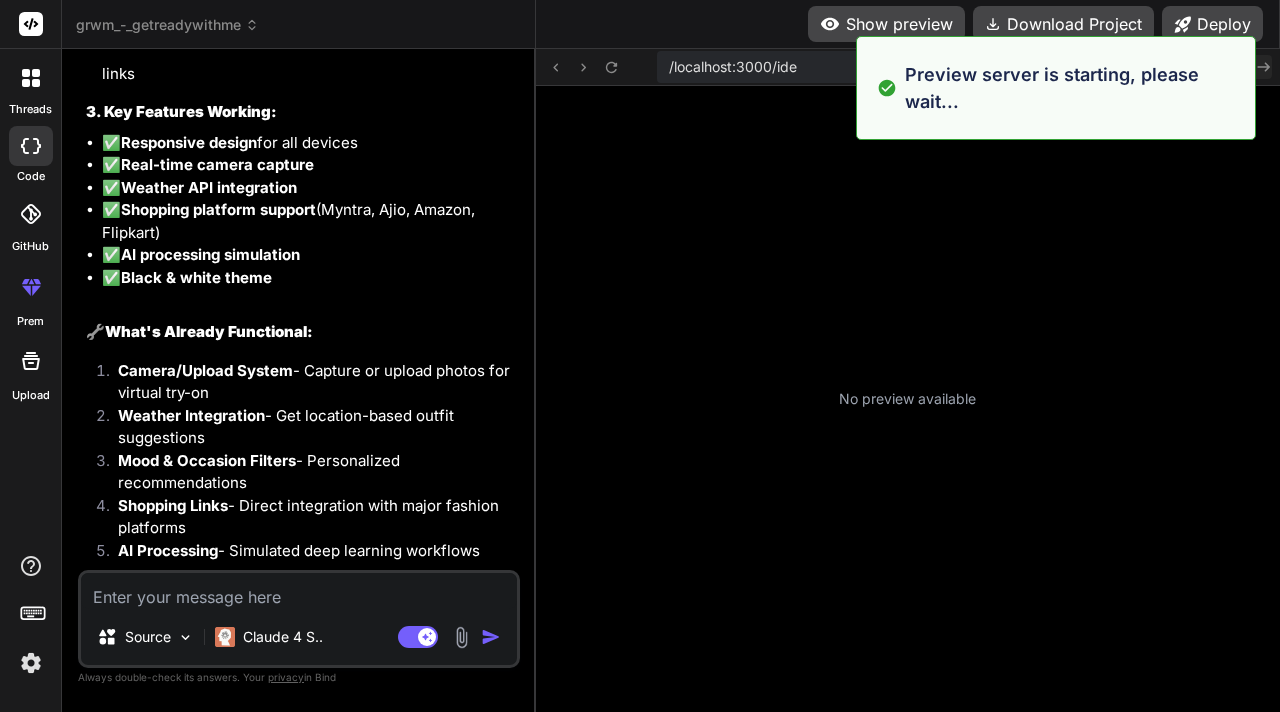 click 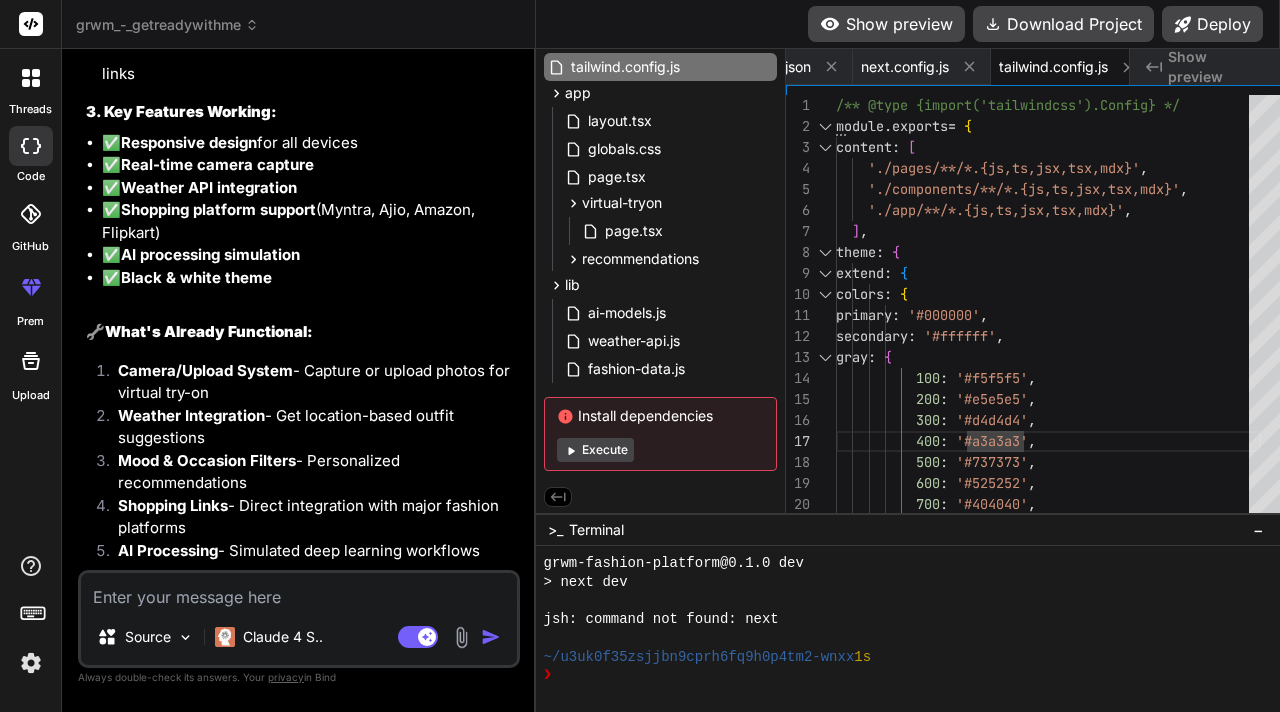 click at bounding box center (299, 591) 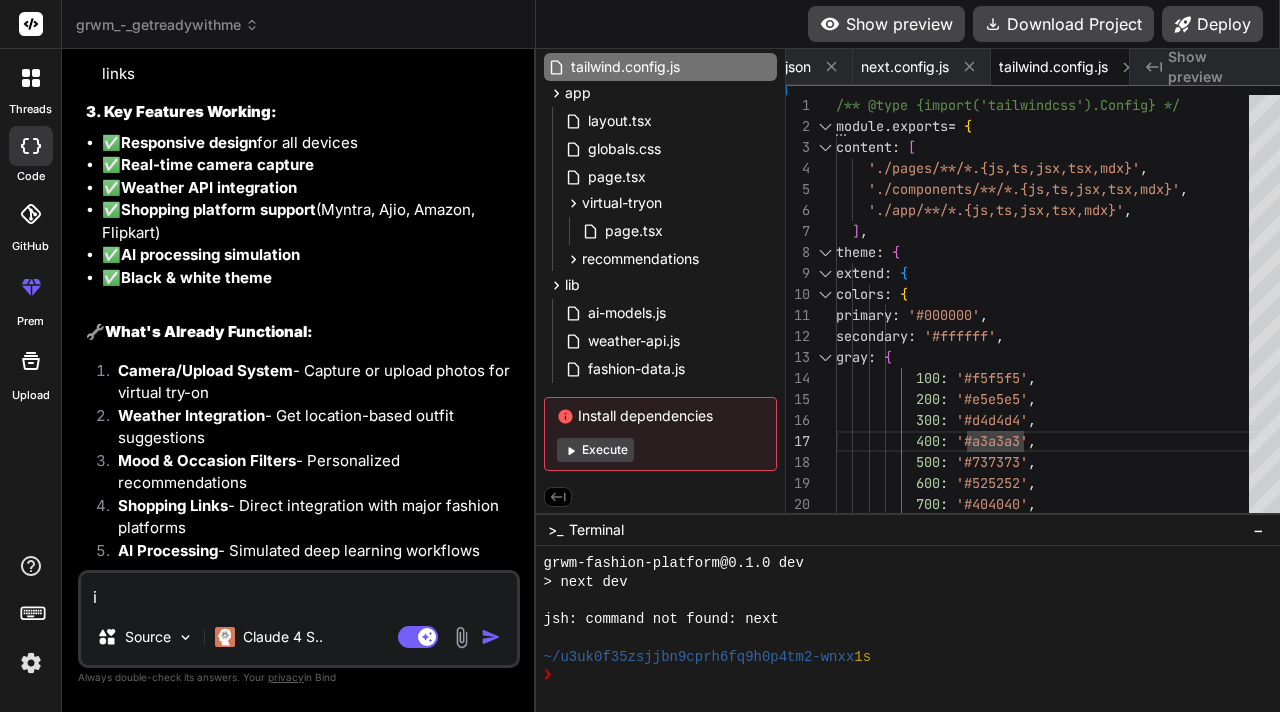 type on "i" 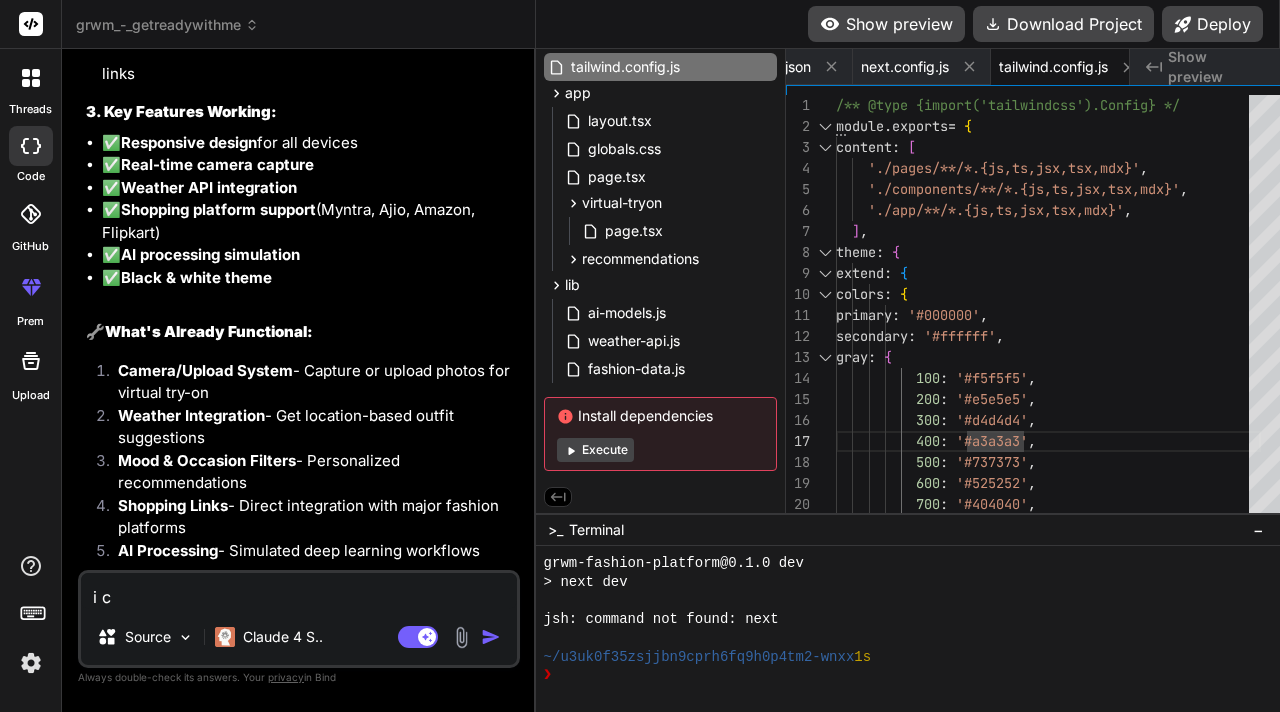 type on "i ca" 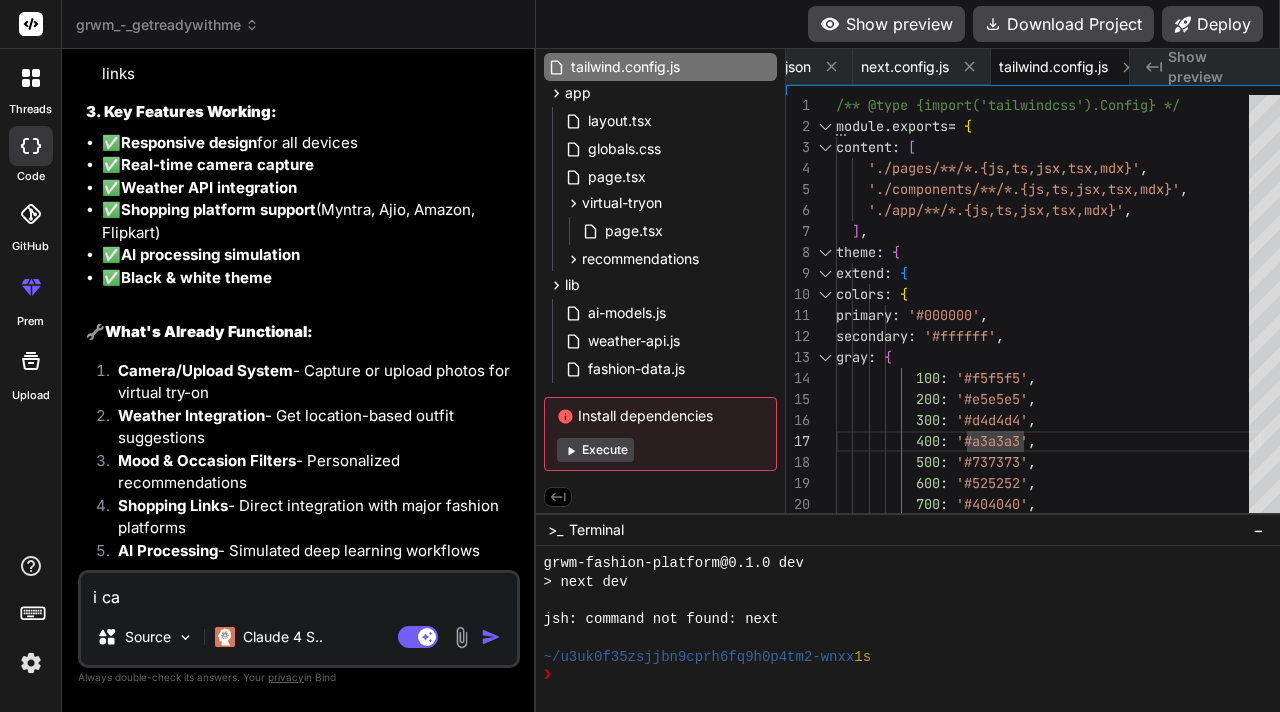 type on "i can" 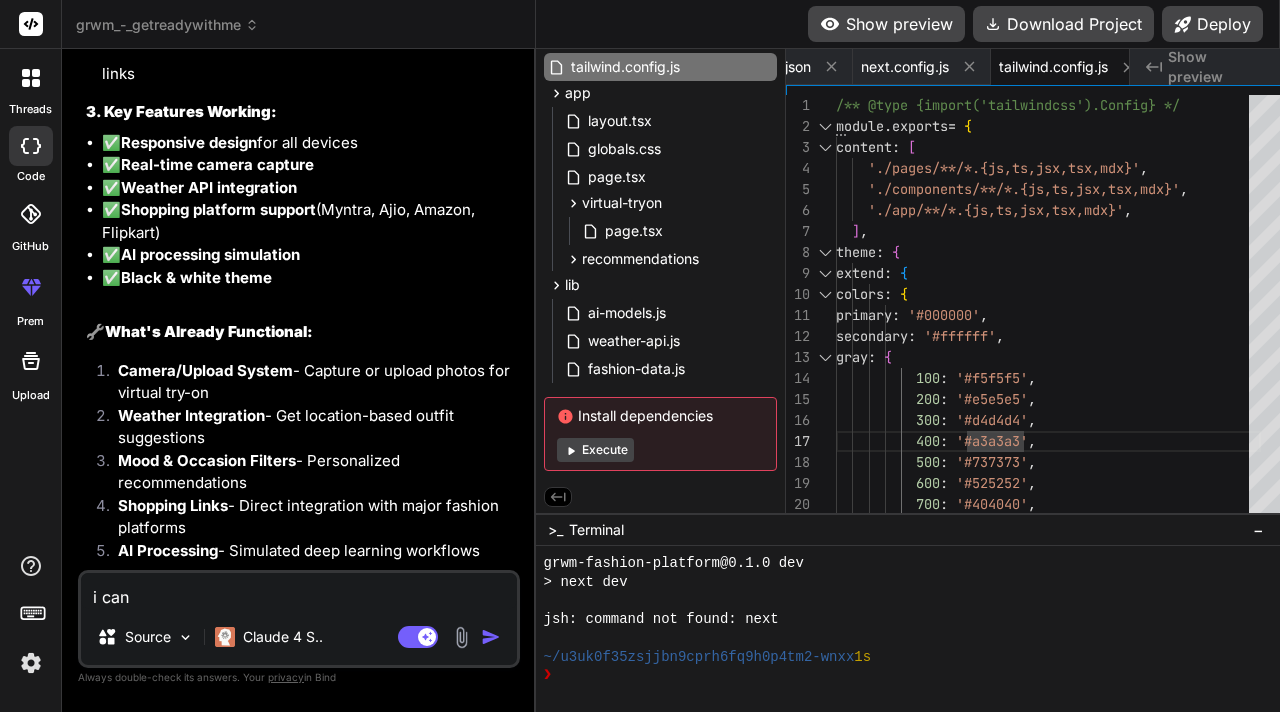 type on "i cant" 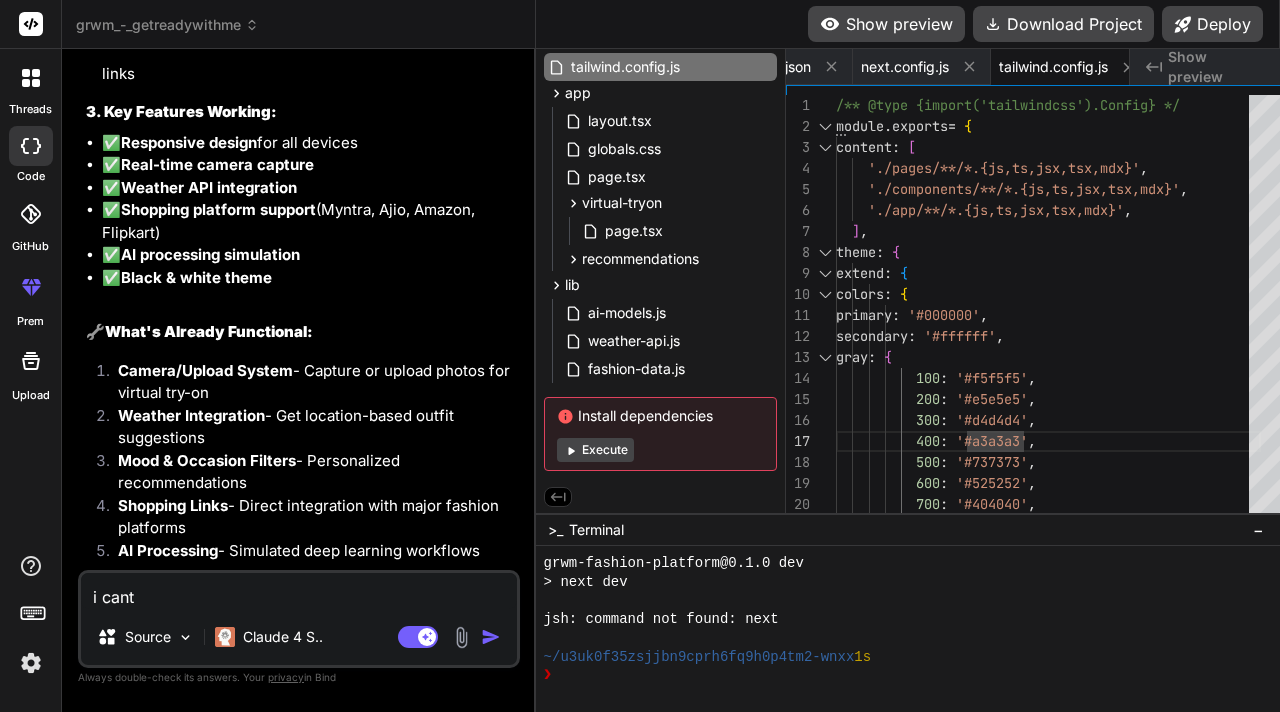 type on "i cant" 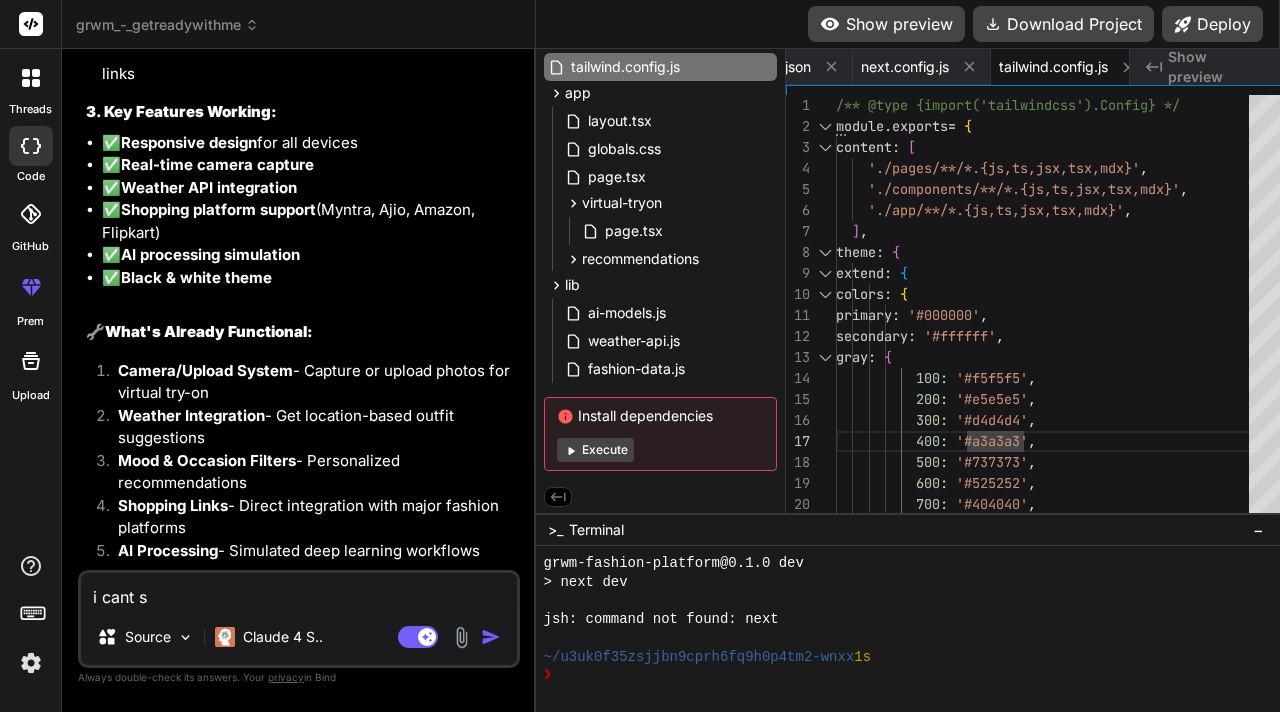 type on "i cant se" 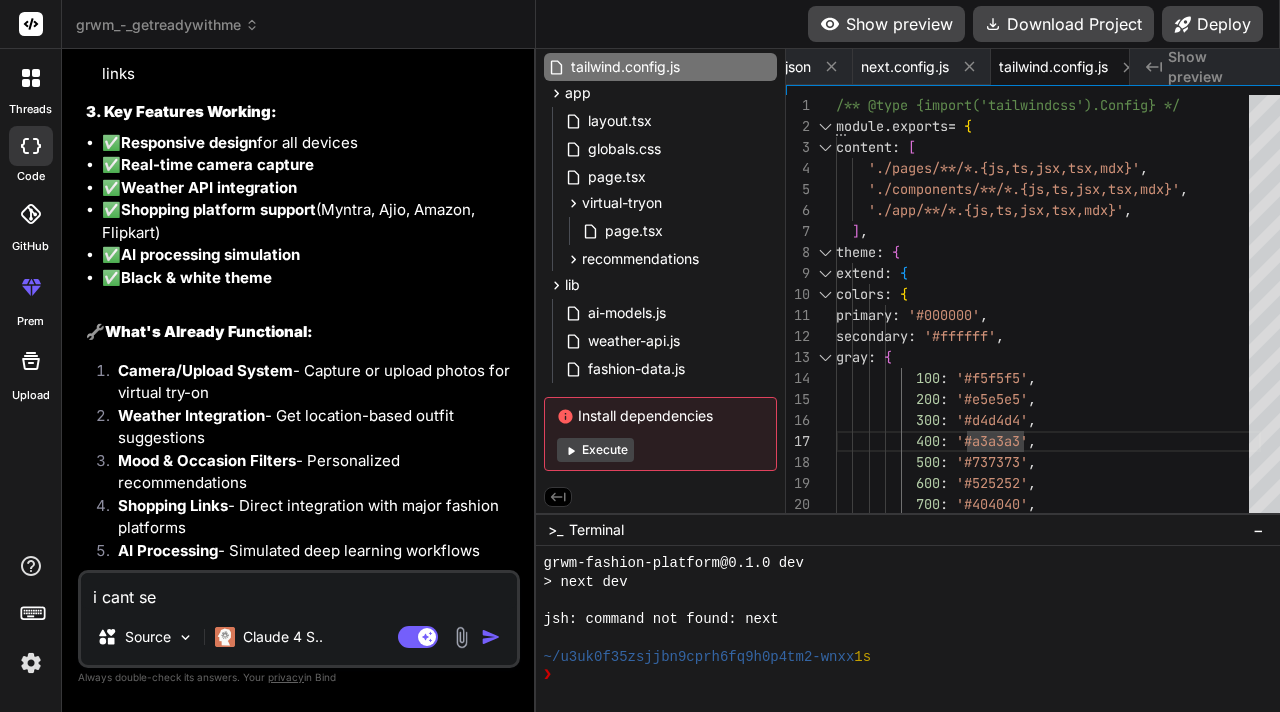 type on "i cant see" 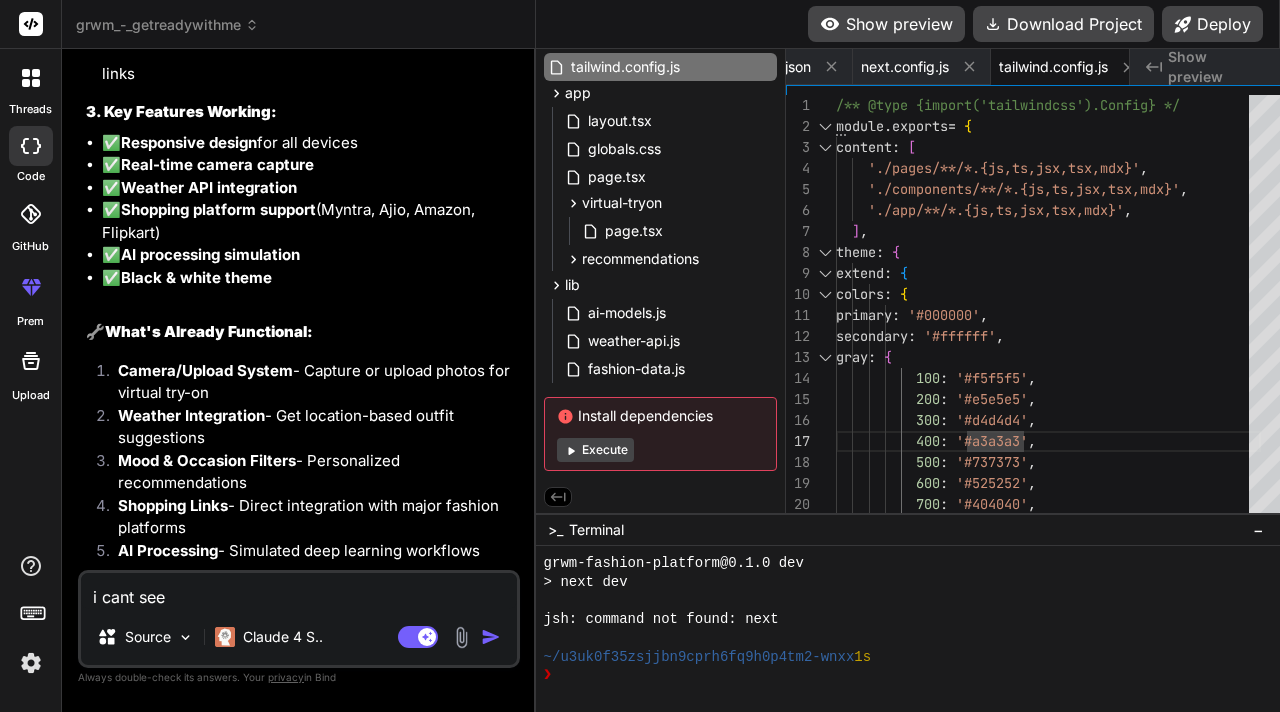 type on "i cant see" 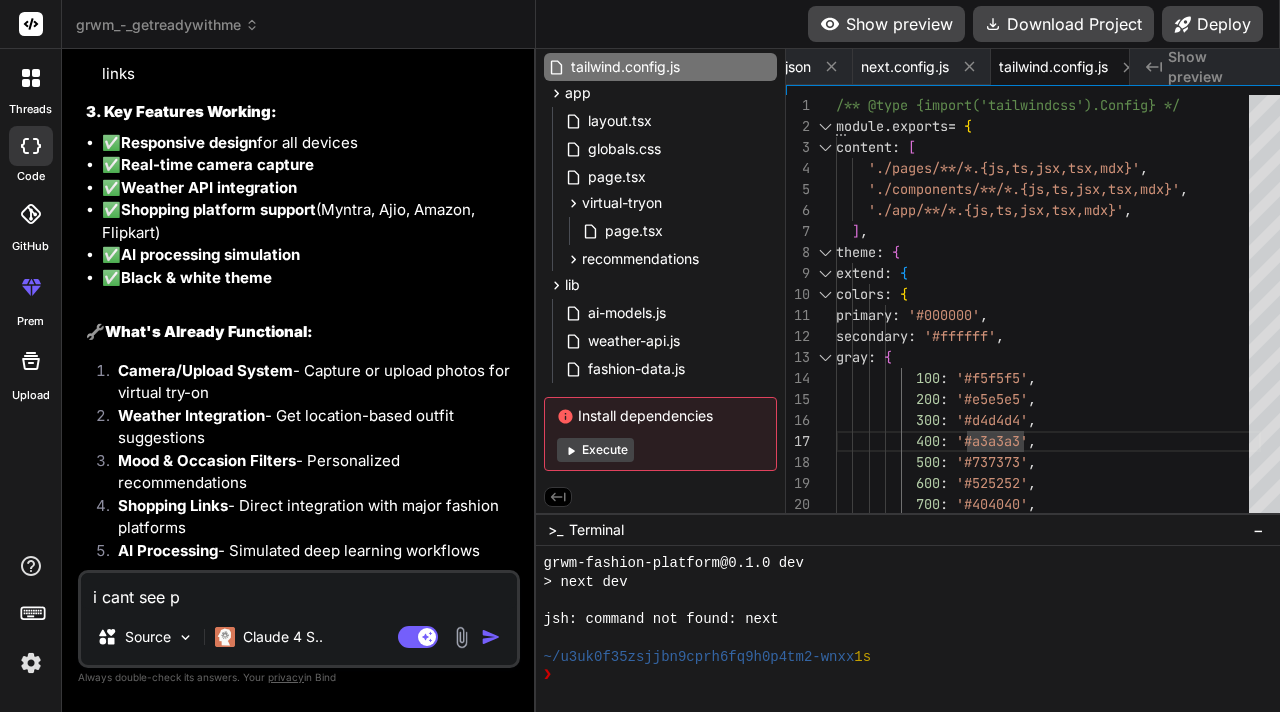 type on "i cant see pr" 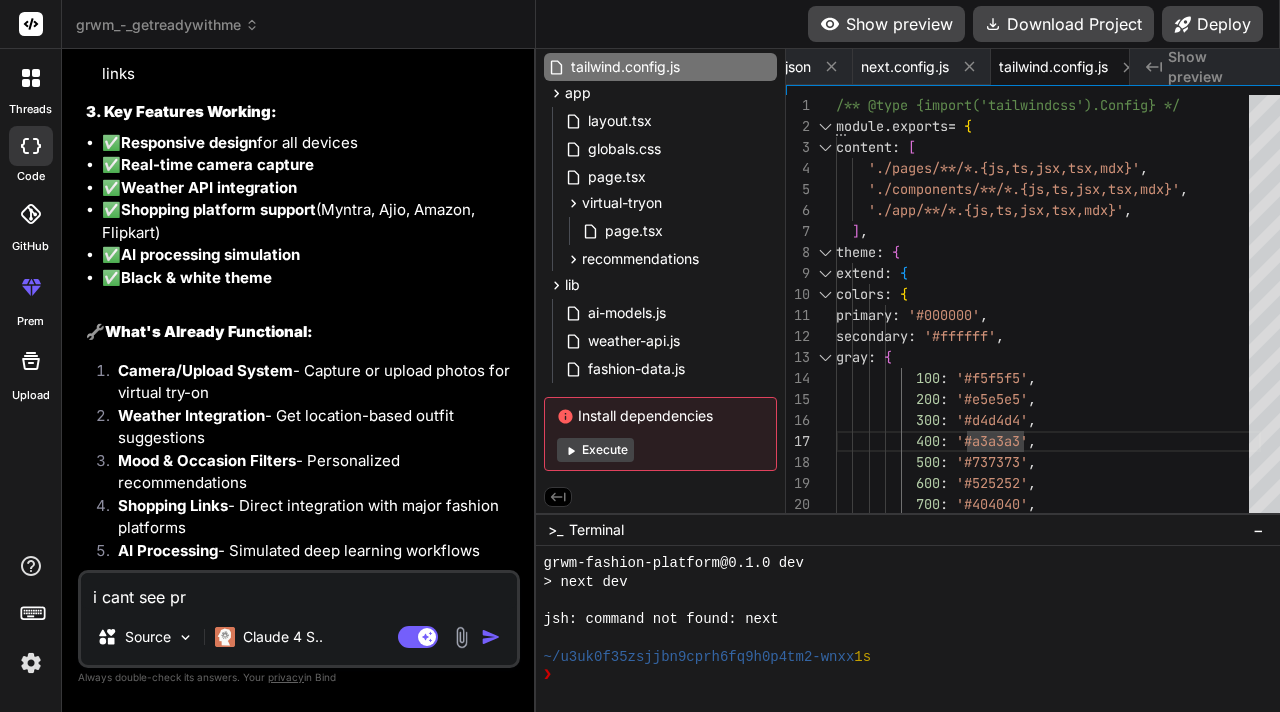 type on "i cant see pre" 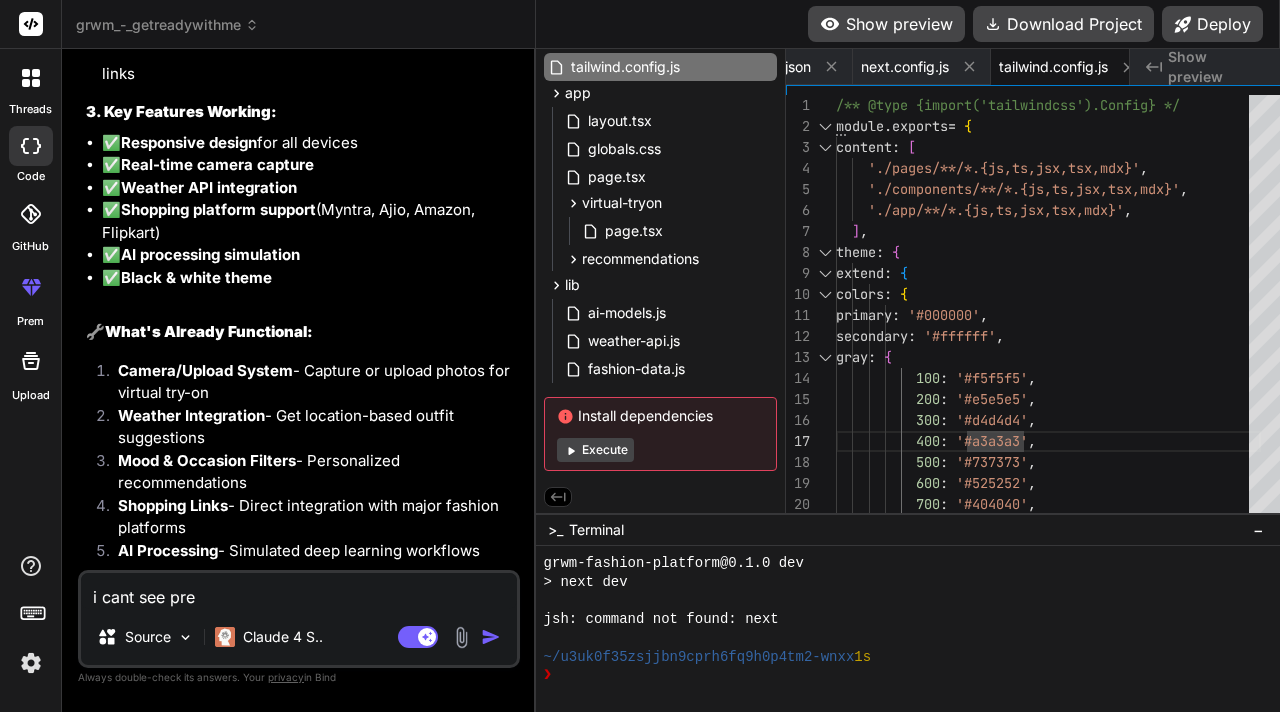type on "i cant see prev" 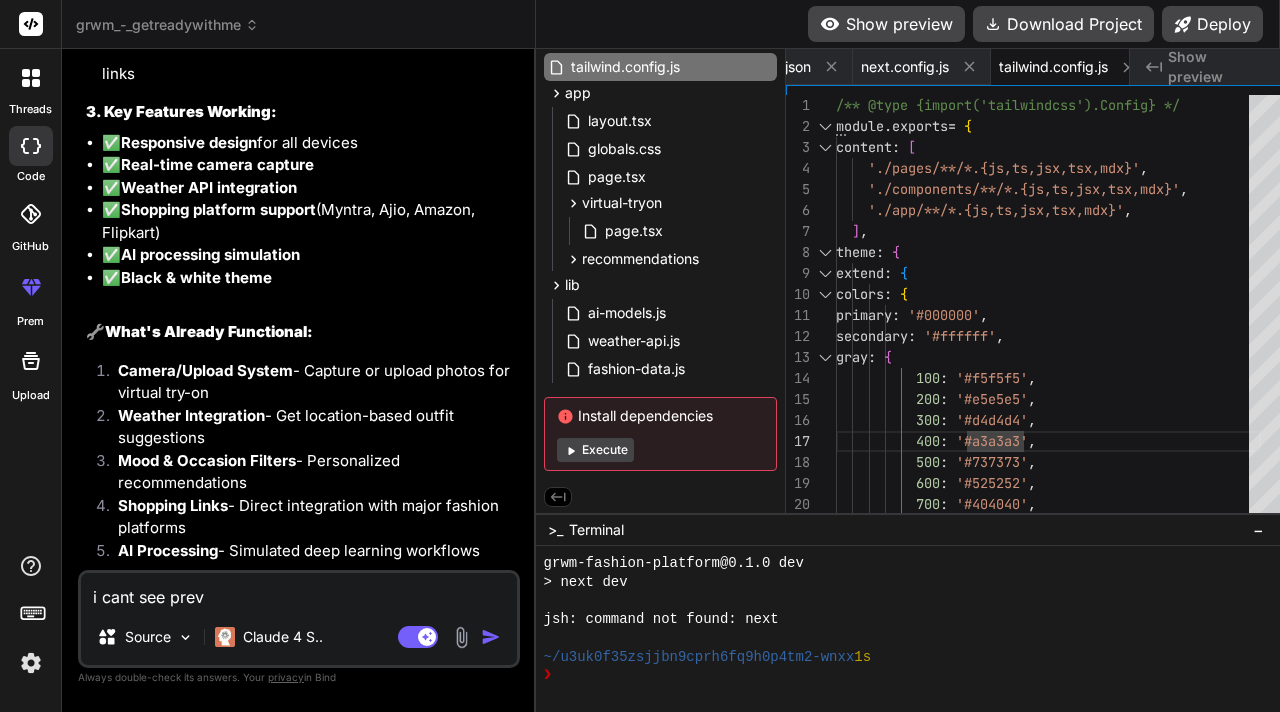 type on "i cant see prevo" 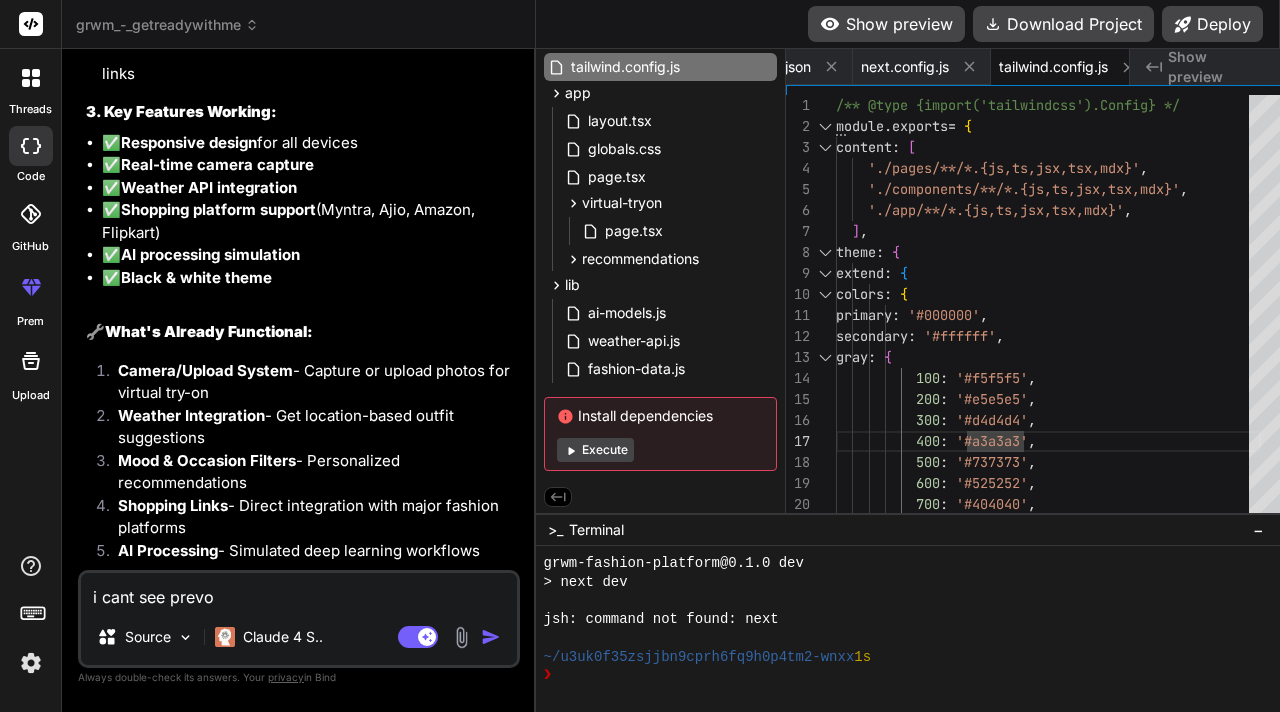type on "i cant see prevoi" 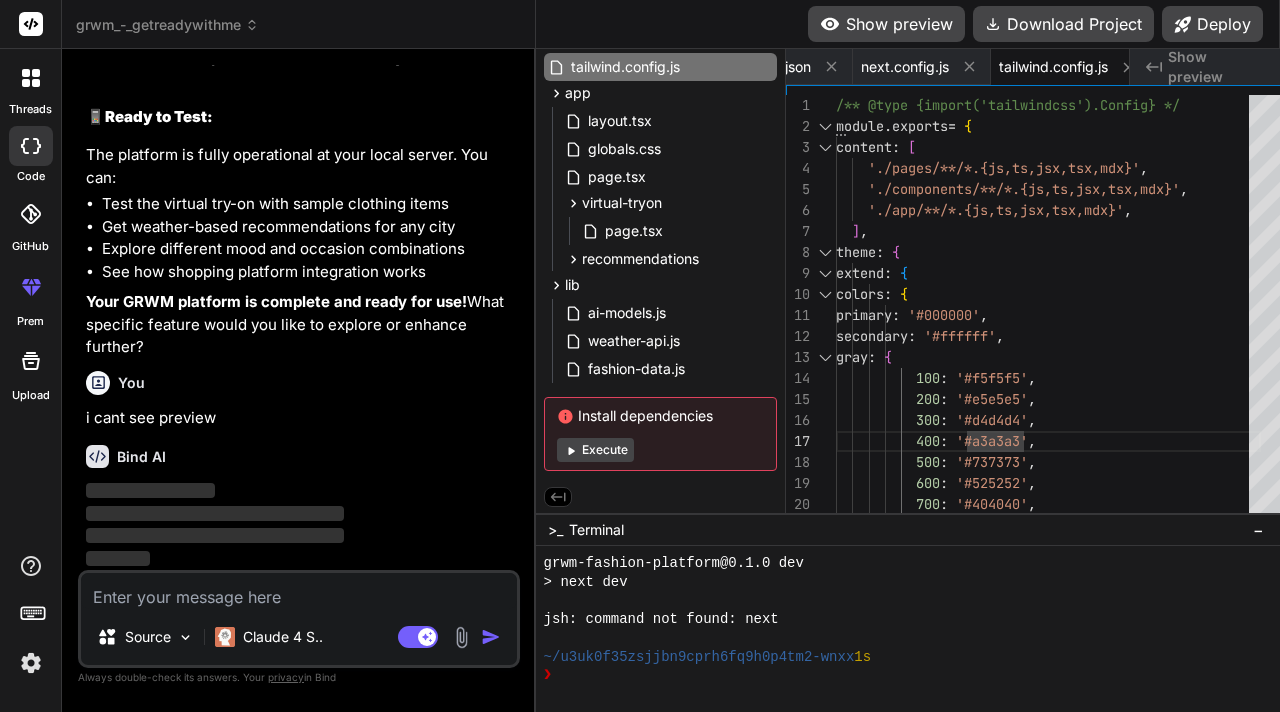 scroll, scrollTop: 4743, scrollLeft: 0, axis: vertical 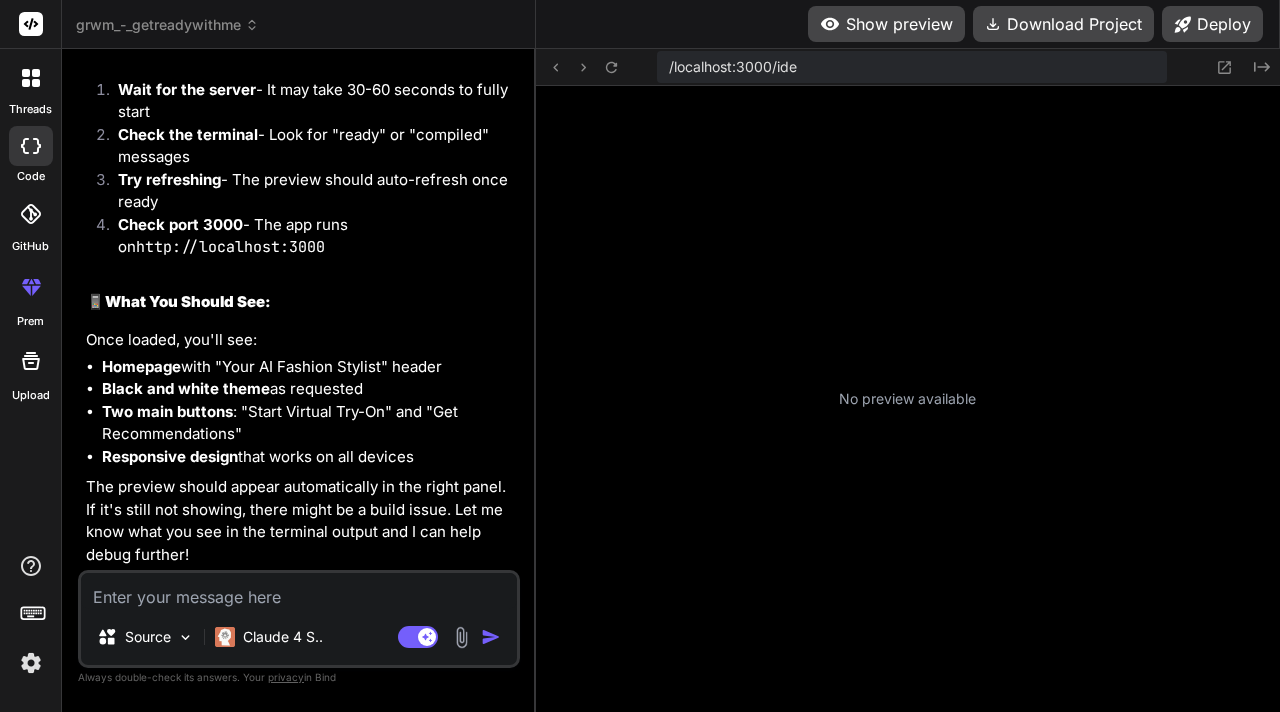 click on "/localhost:3000/ide Created with Pixso." at bounding box center (908, 67) 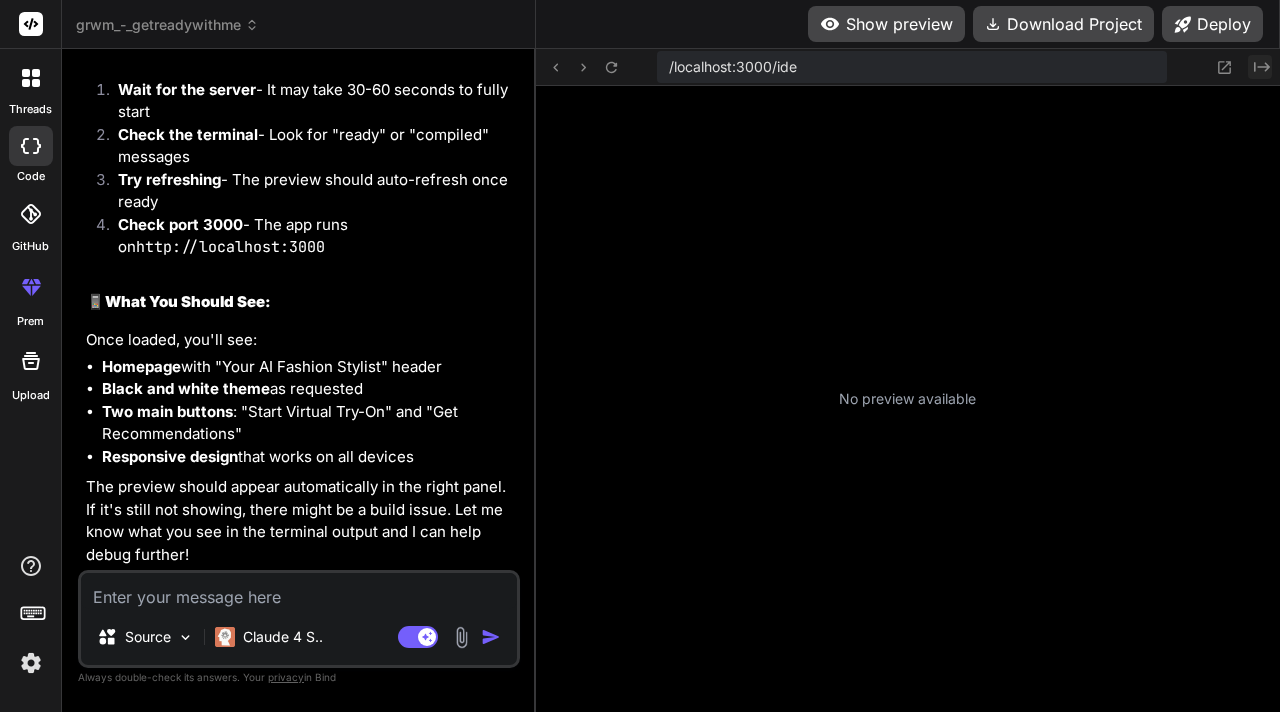 click 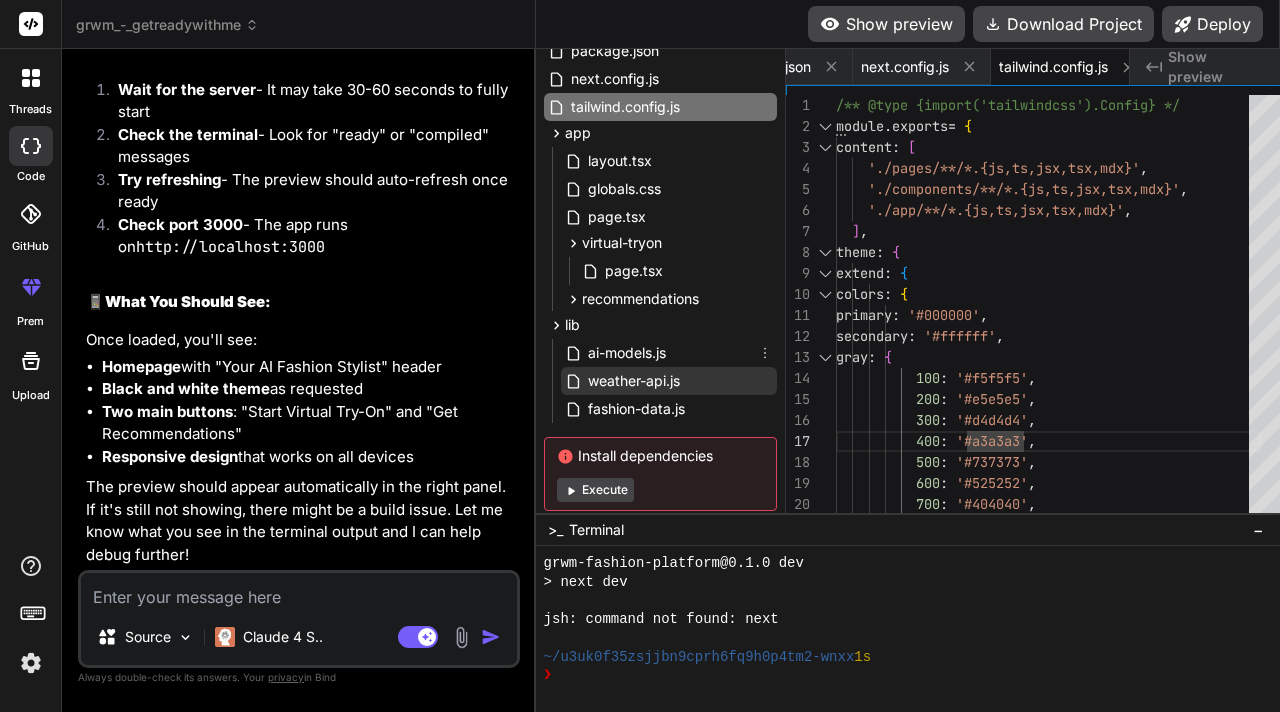 scroll, scrollTop: 144, scrollLeft: 0, axis: vertical 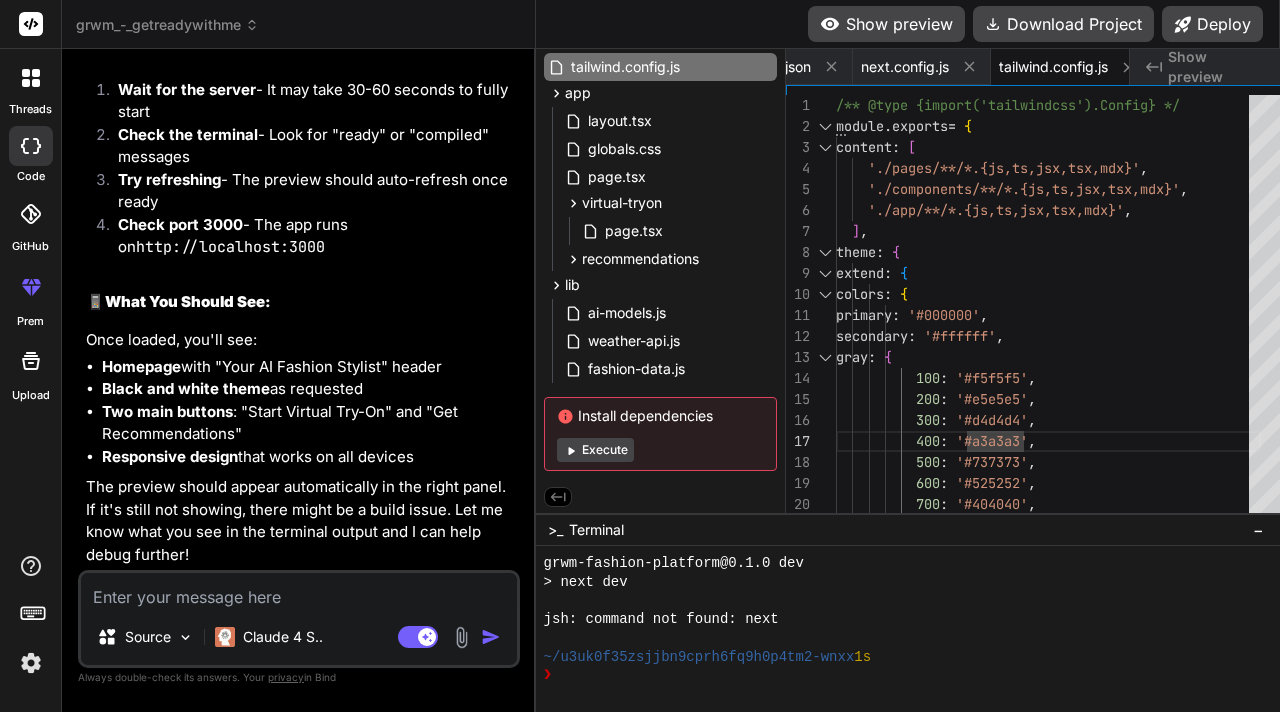 click on "Execute" at bounding box center (595, 450) 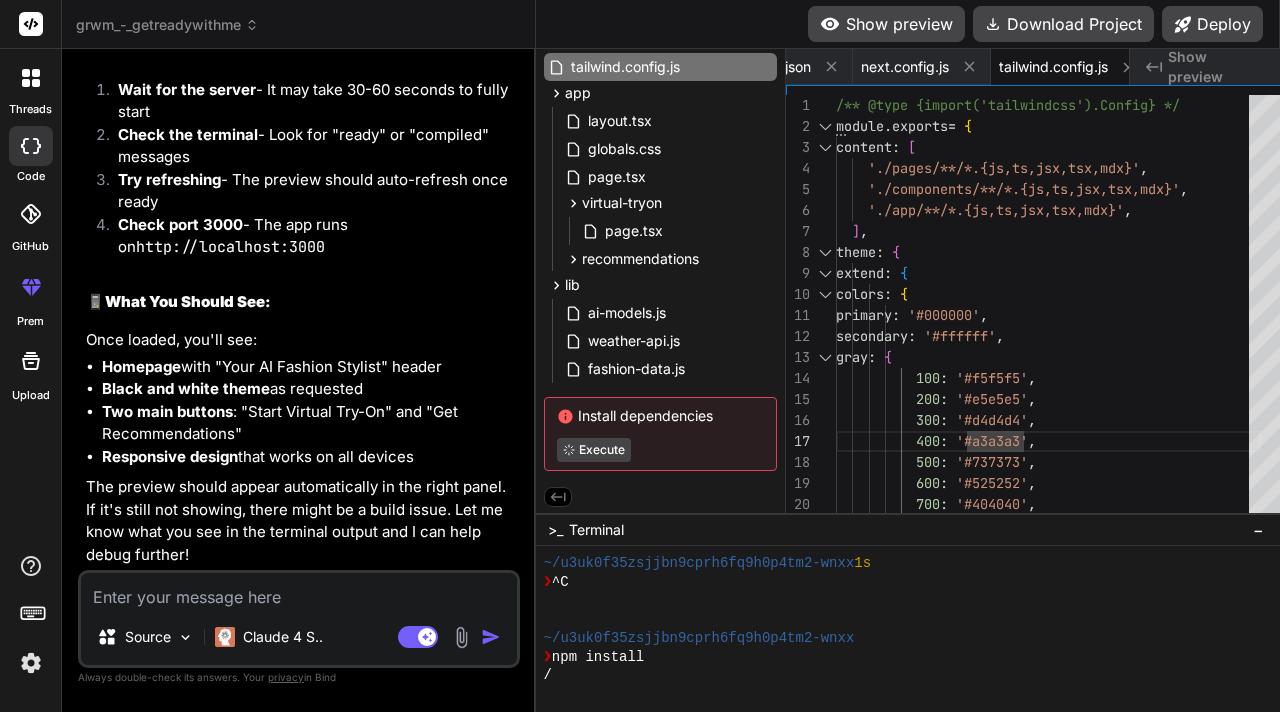 scroll, scrollTop: 5586, scrollLeft: 0, axis: vertical 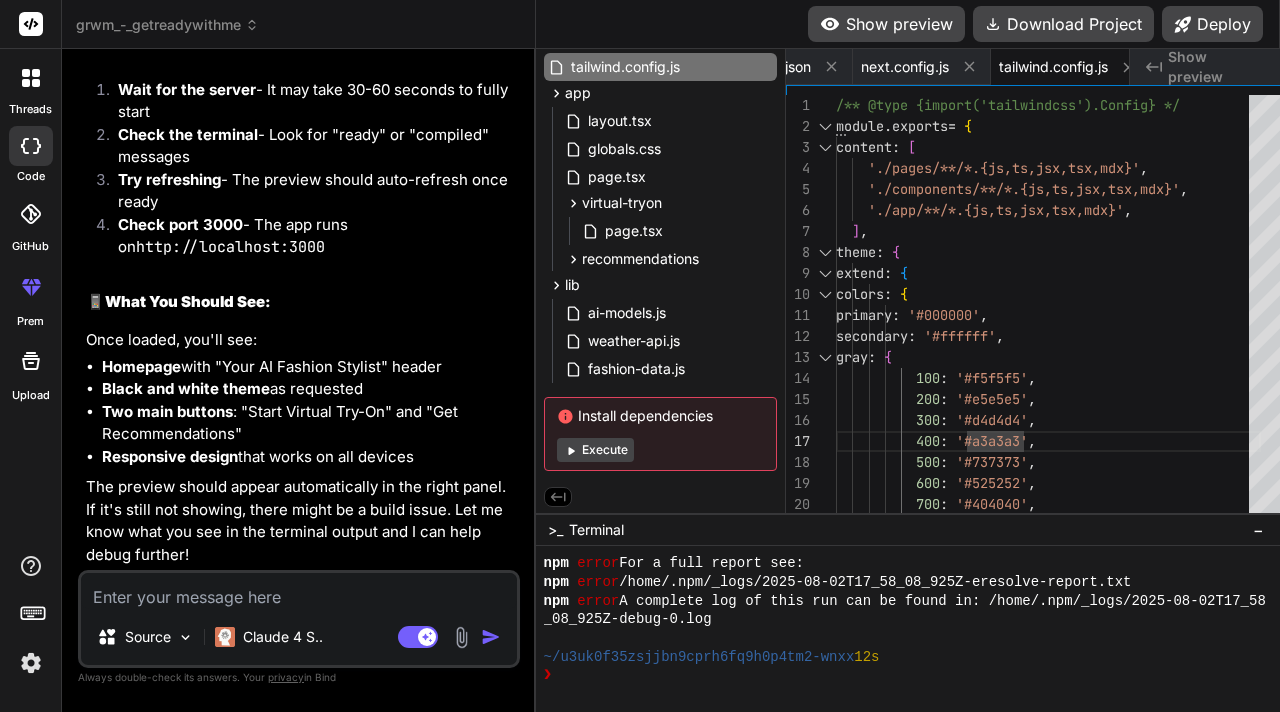 click at bounding box center [299, 591] 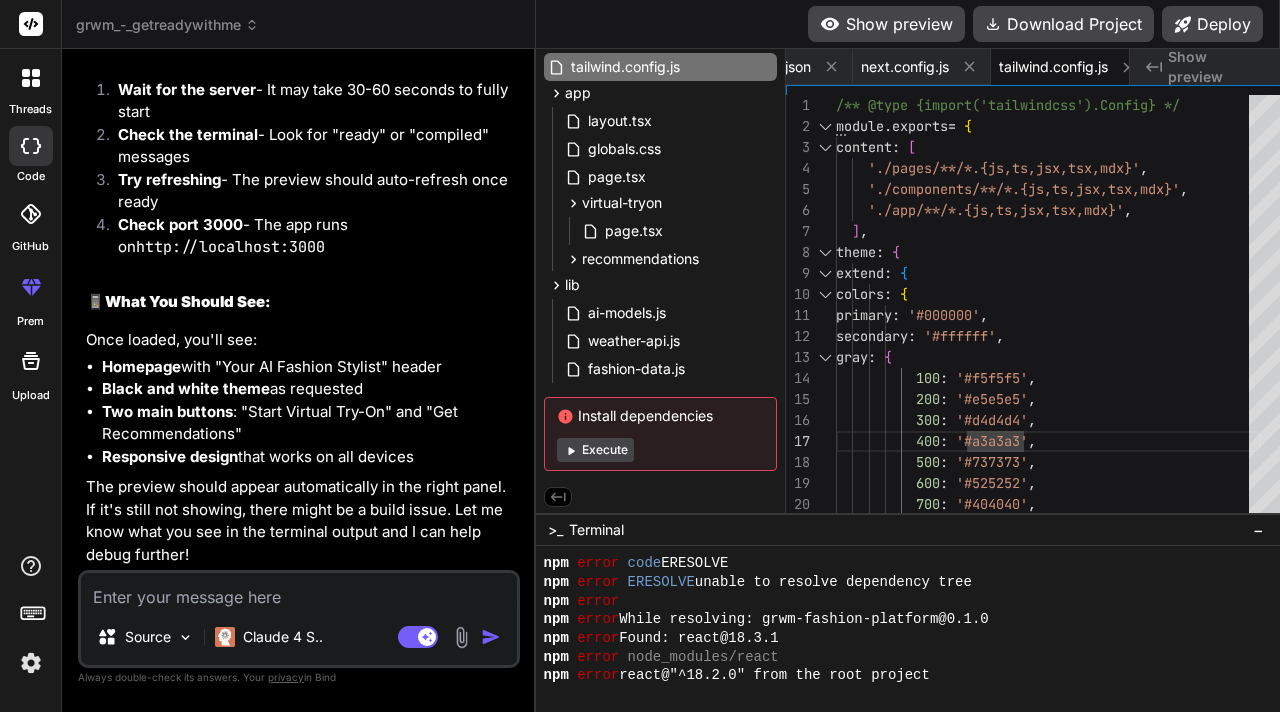 scroll, scrollTop: 3002, scrollLeft: 0, axis: vertical 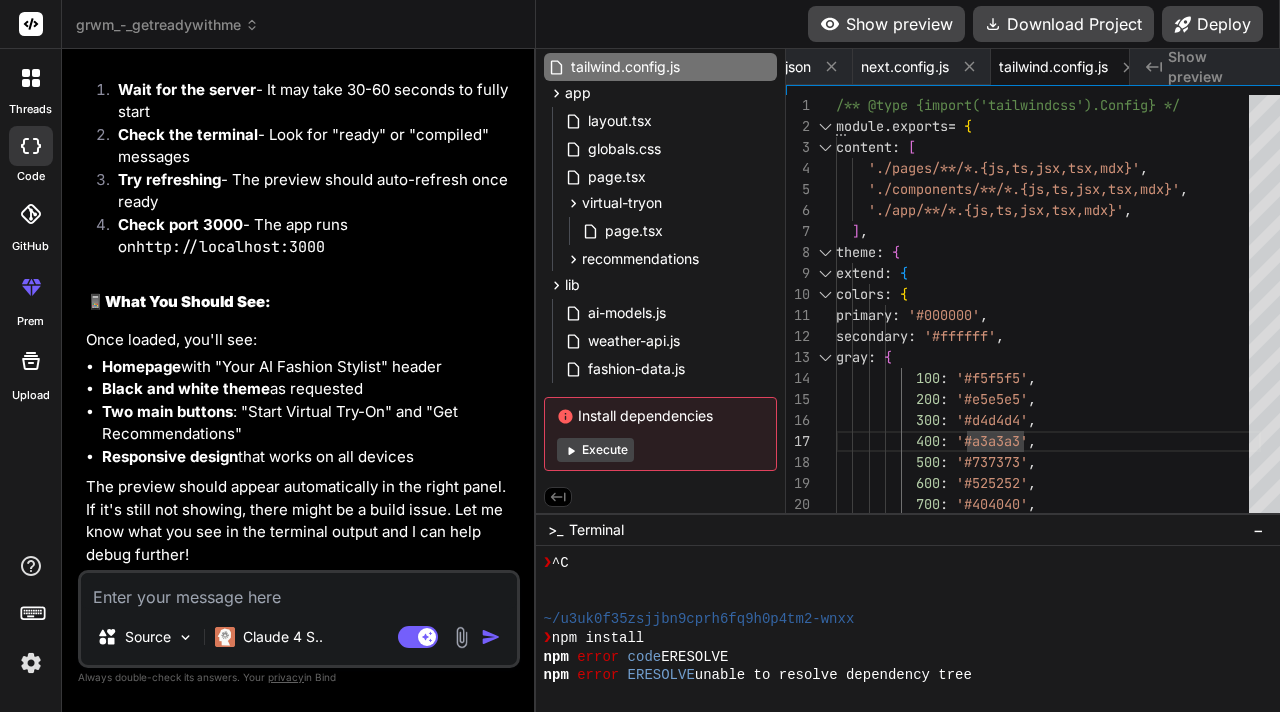 click on "Show preview" at bounding box center (886, 24) 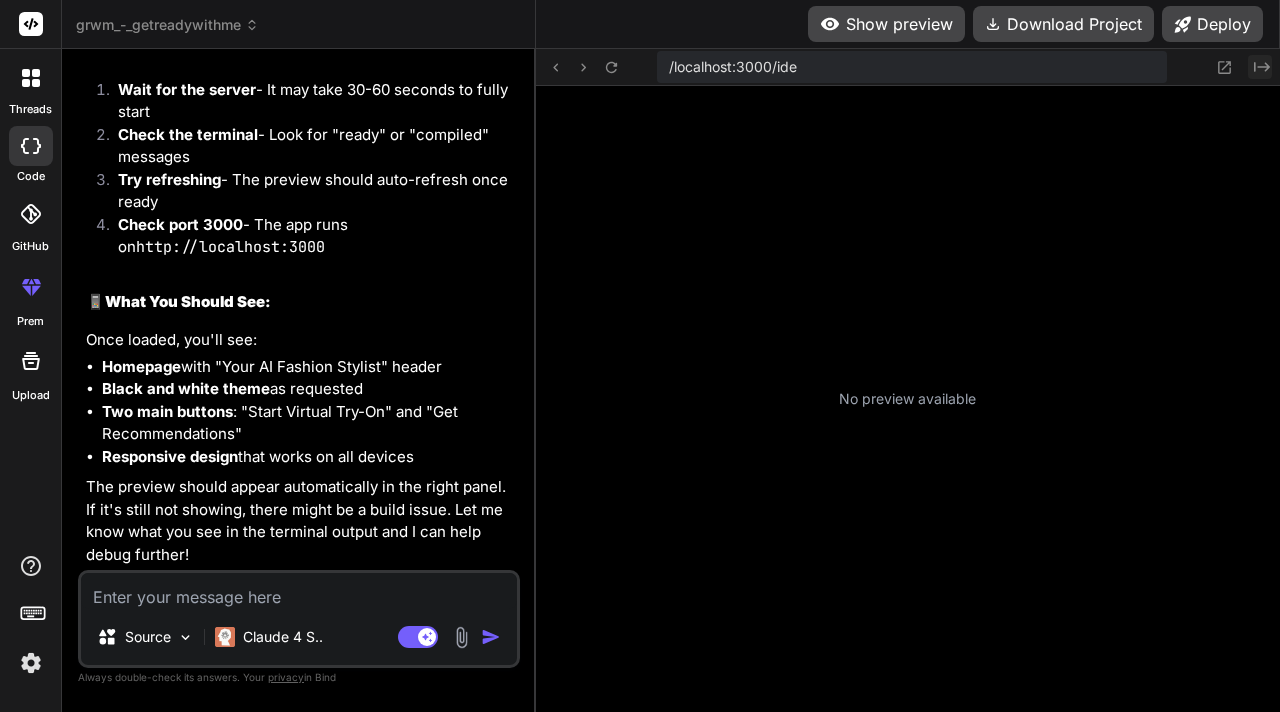 click on "Created with Pixso." 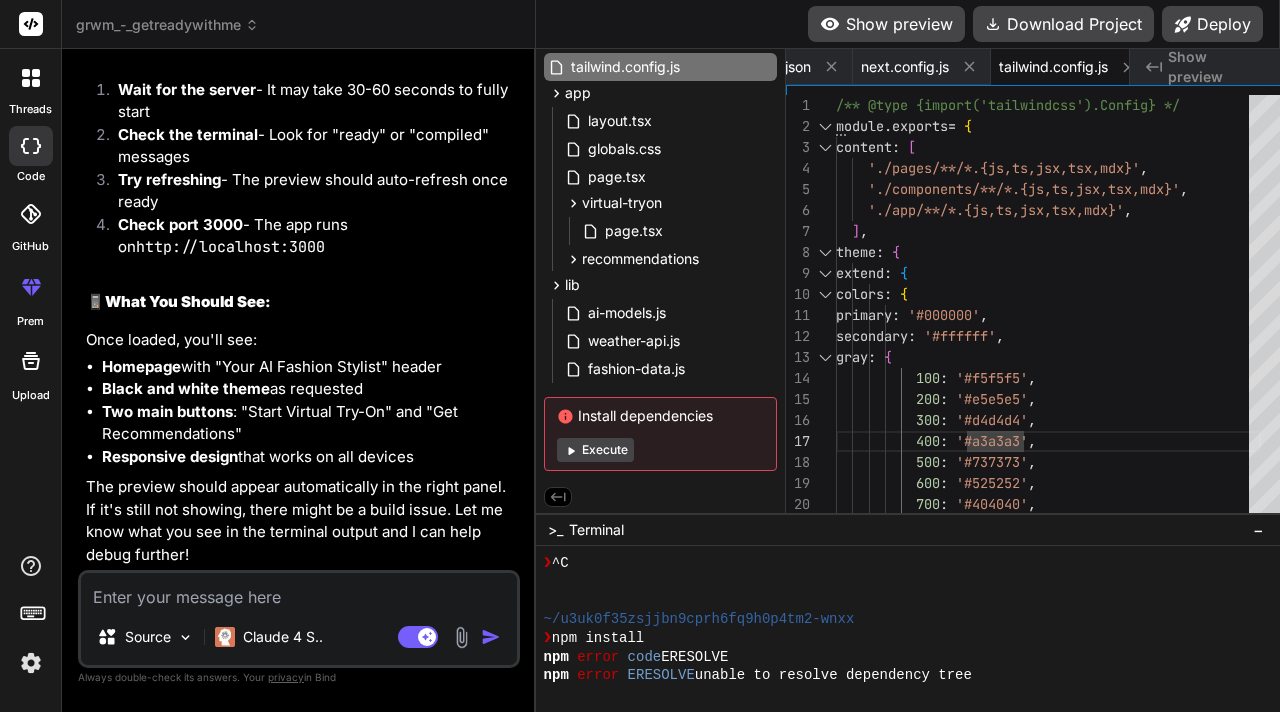 click at bounding box center (299, 591) 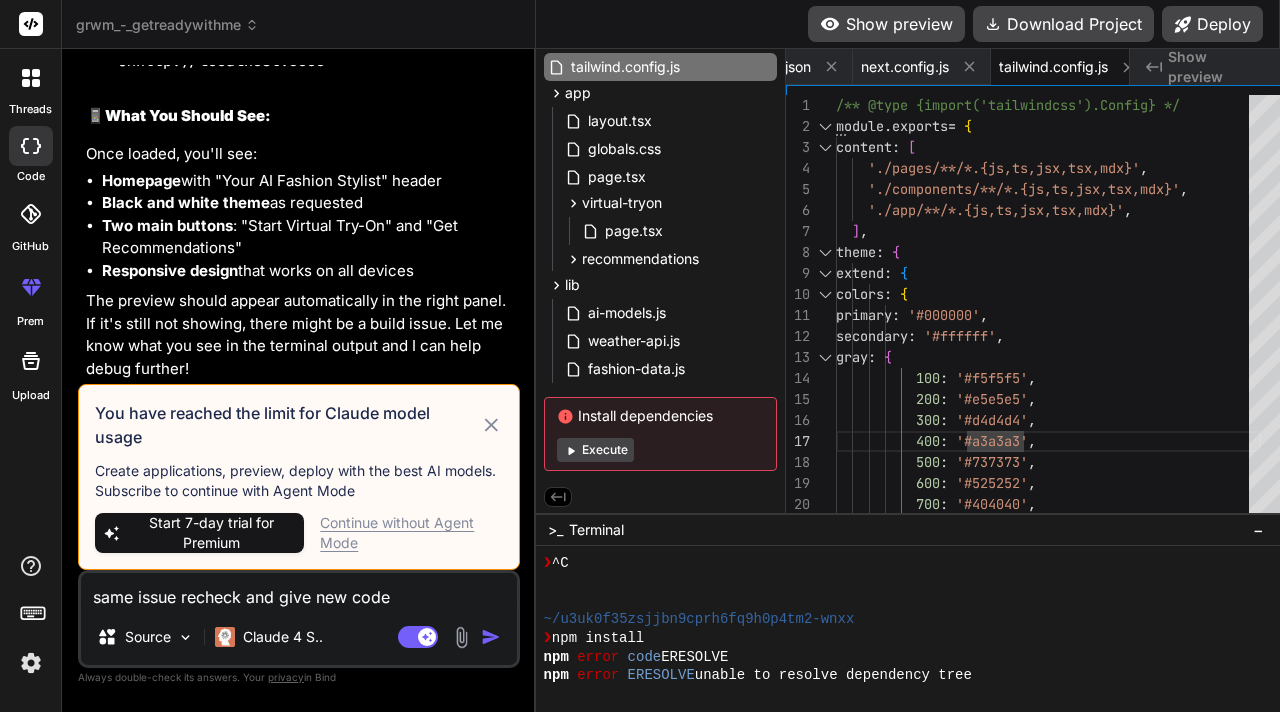 click on "Continue without Agent Mode" at bounding box center (411, 533) 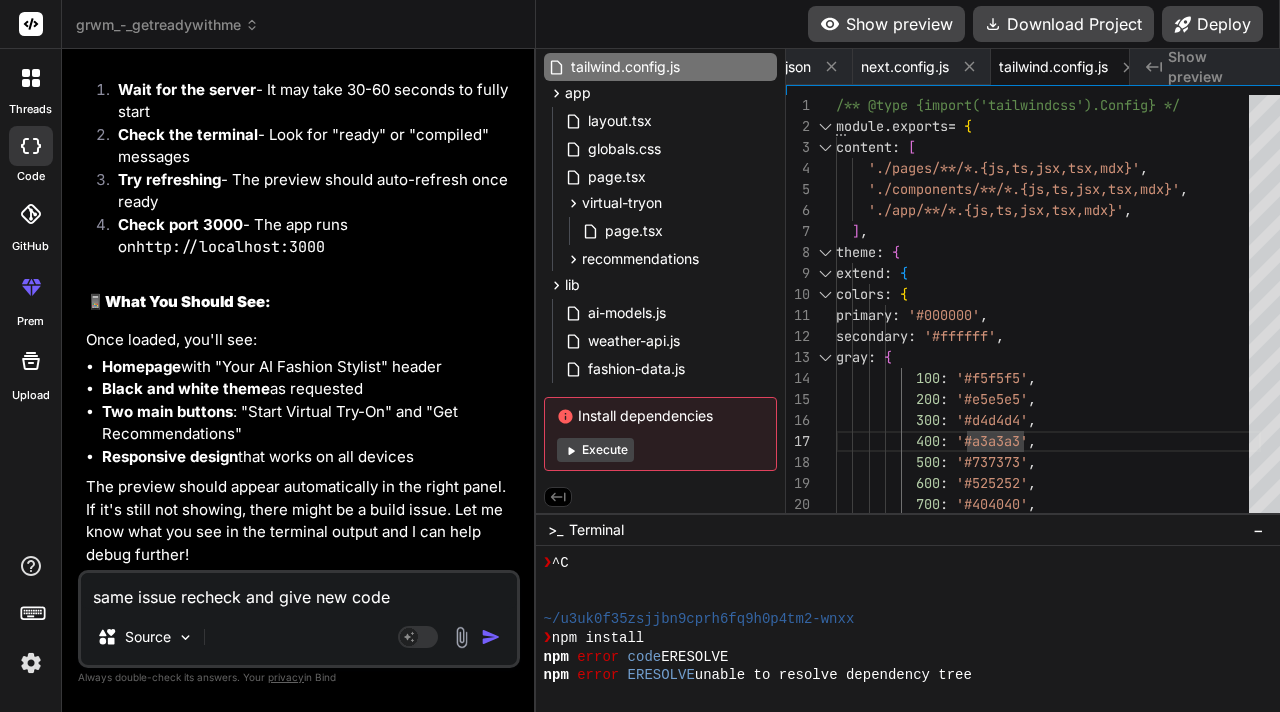click at bounding box center [491, 637] 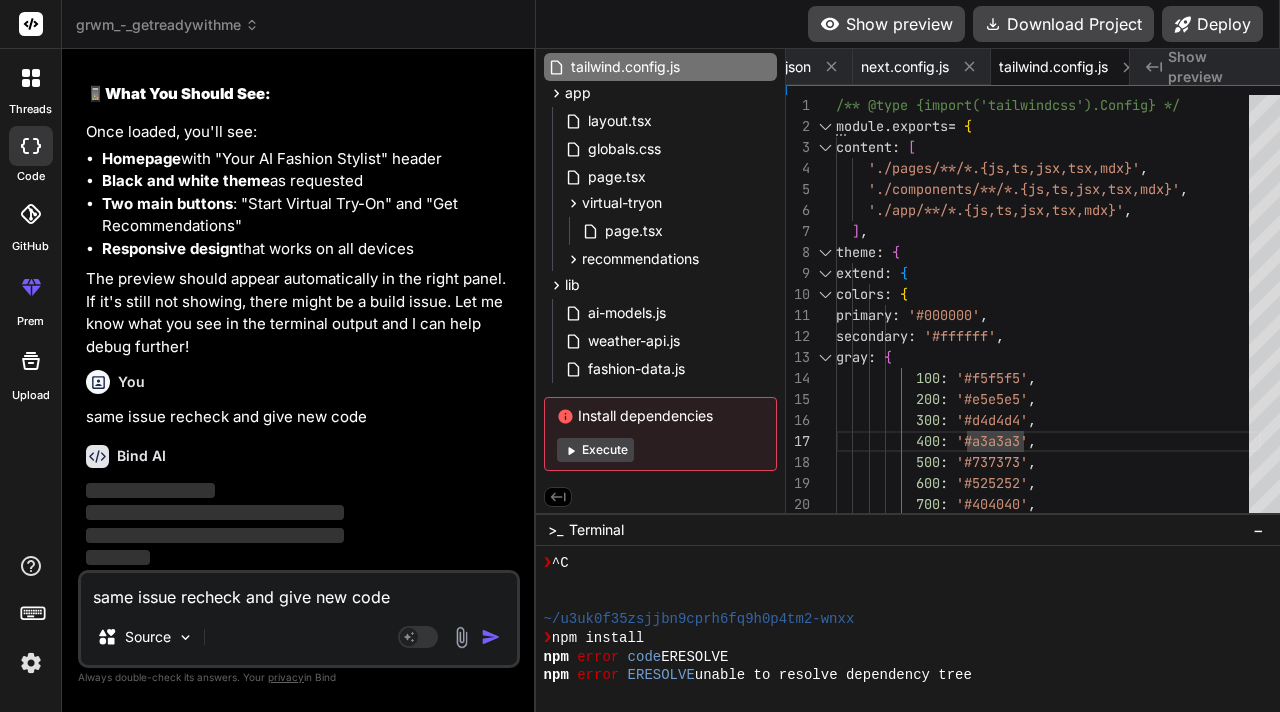 scroll, scrollTop: 5794, scrollLeft: 0, axis: vertical 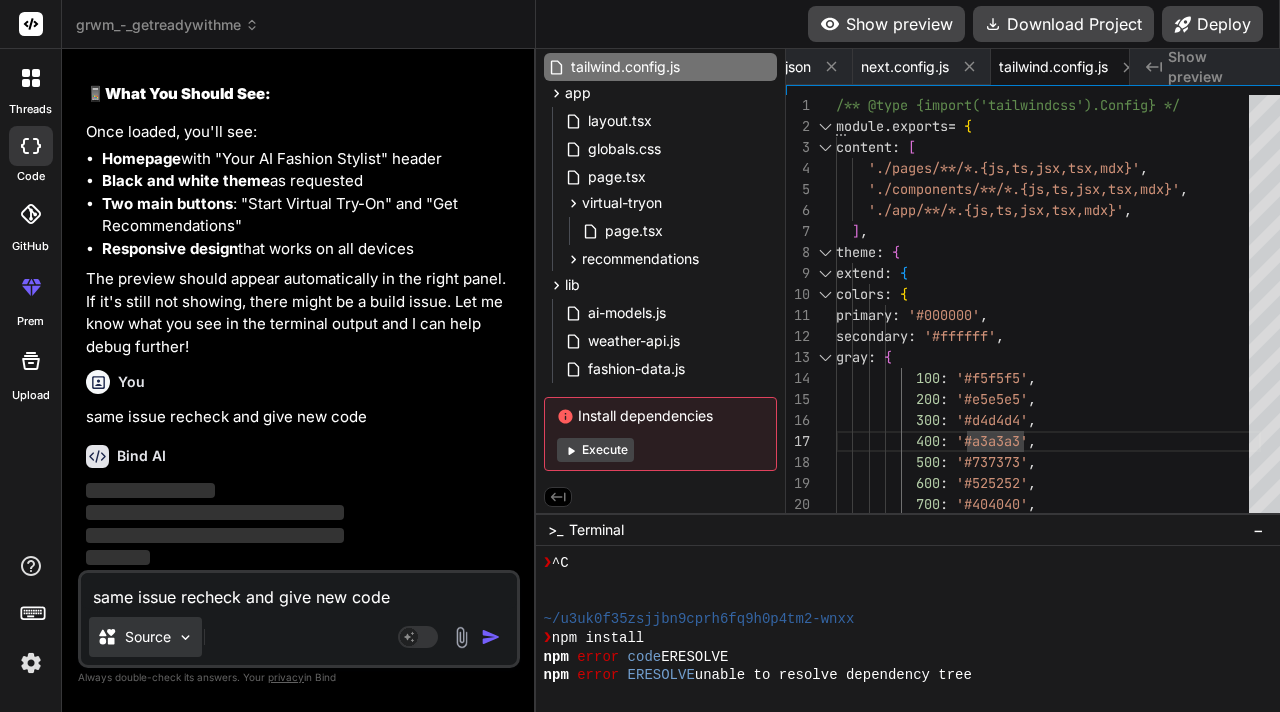 click on "Source" at bounding box center [145, 637] 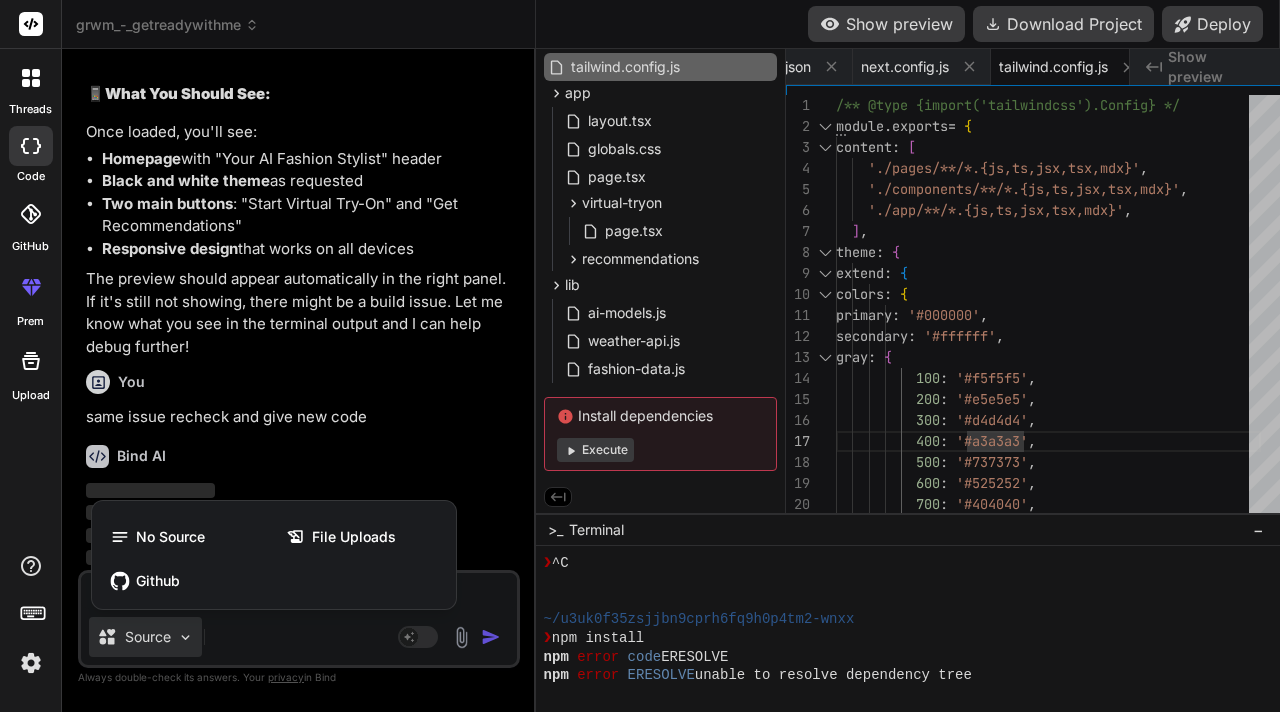 click at bounding box center (640, 356) 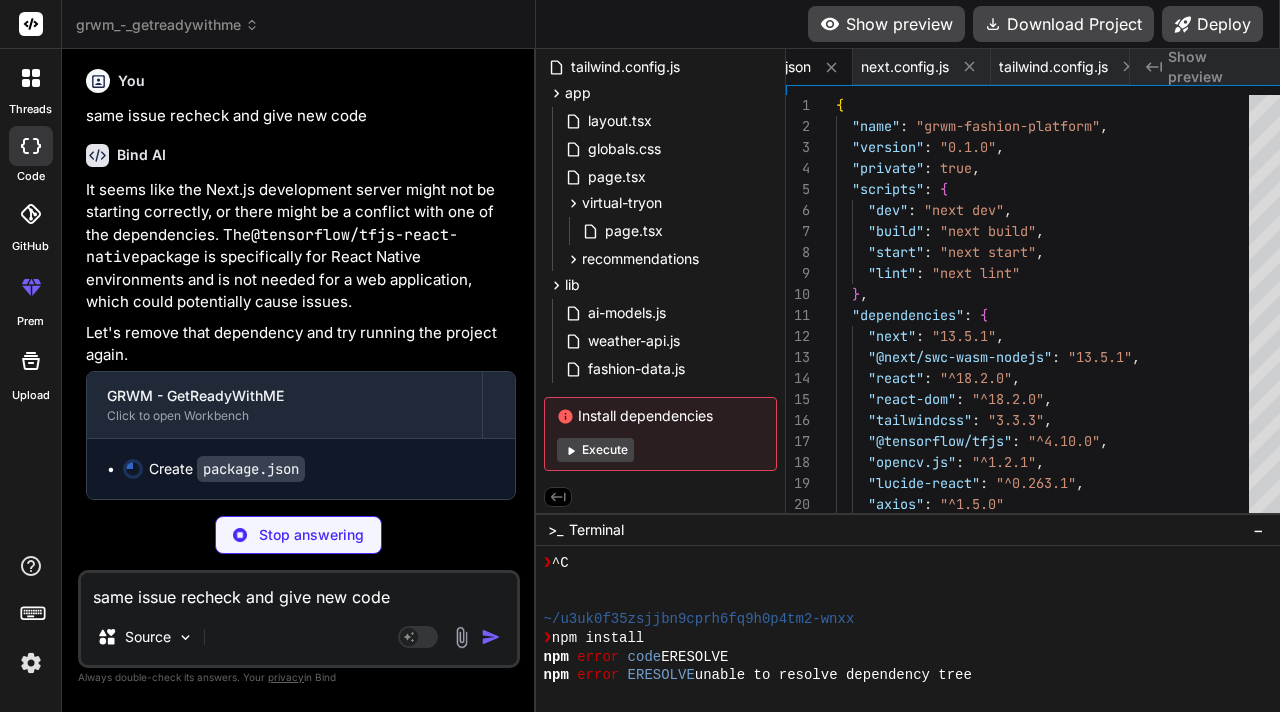 scroll, scrollTop: 0, scrollLeft: 0, axis: both 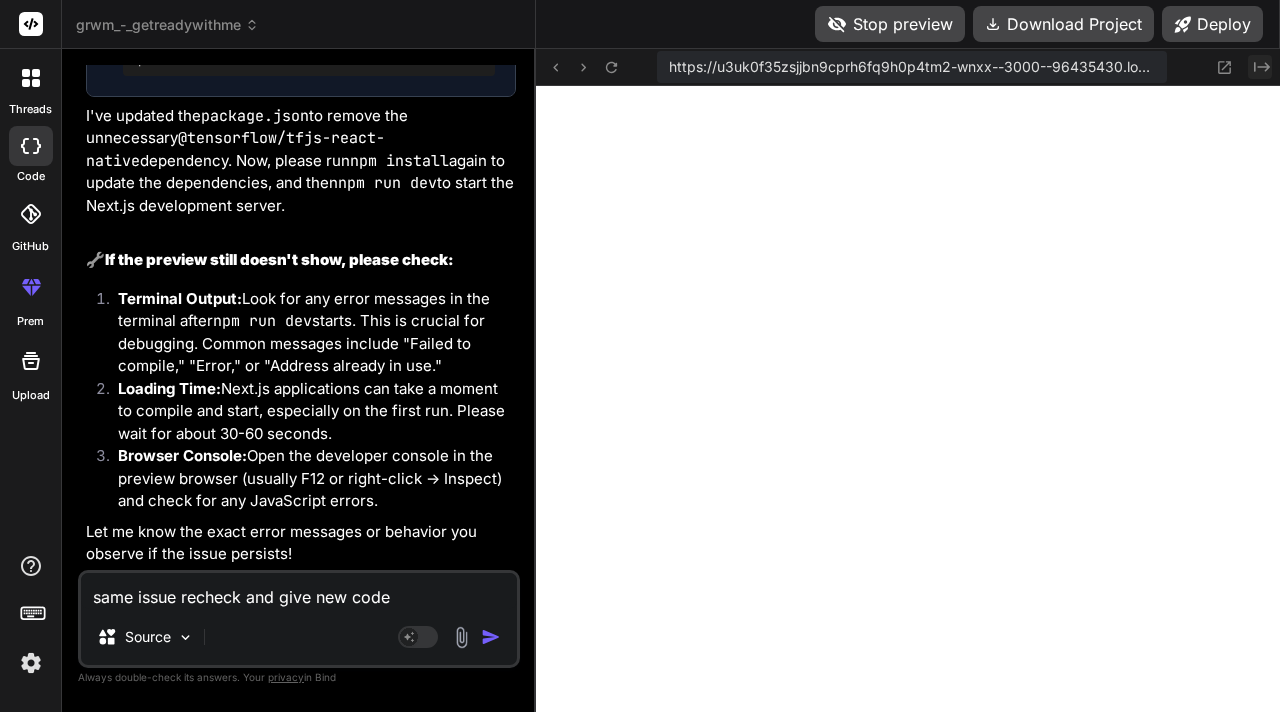 click on "Created with Pixso." 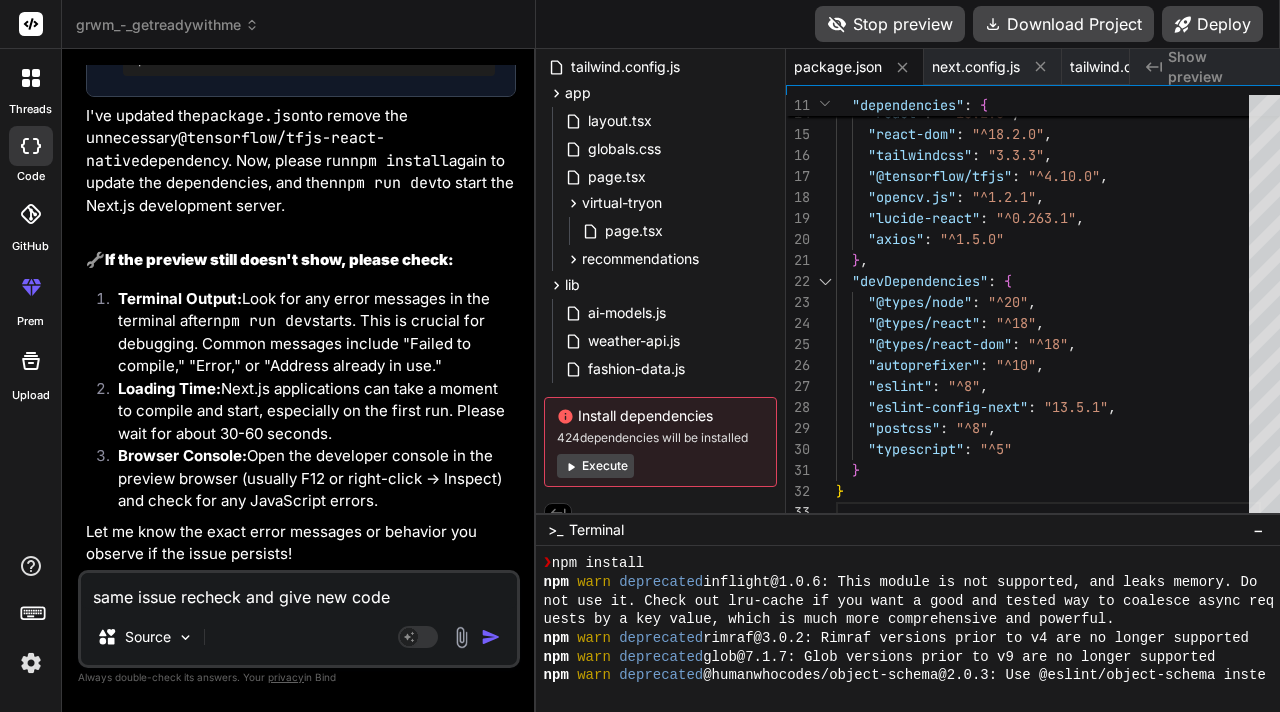 scroll, scrollTop: 4009, scrollLeft: 0, axis: vertical 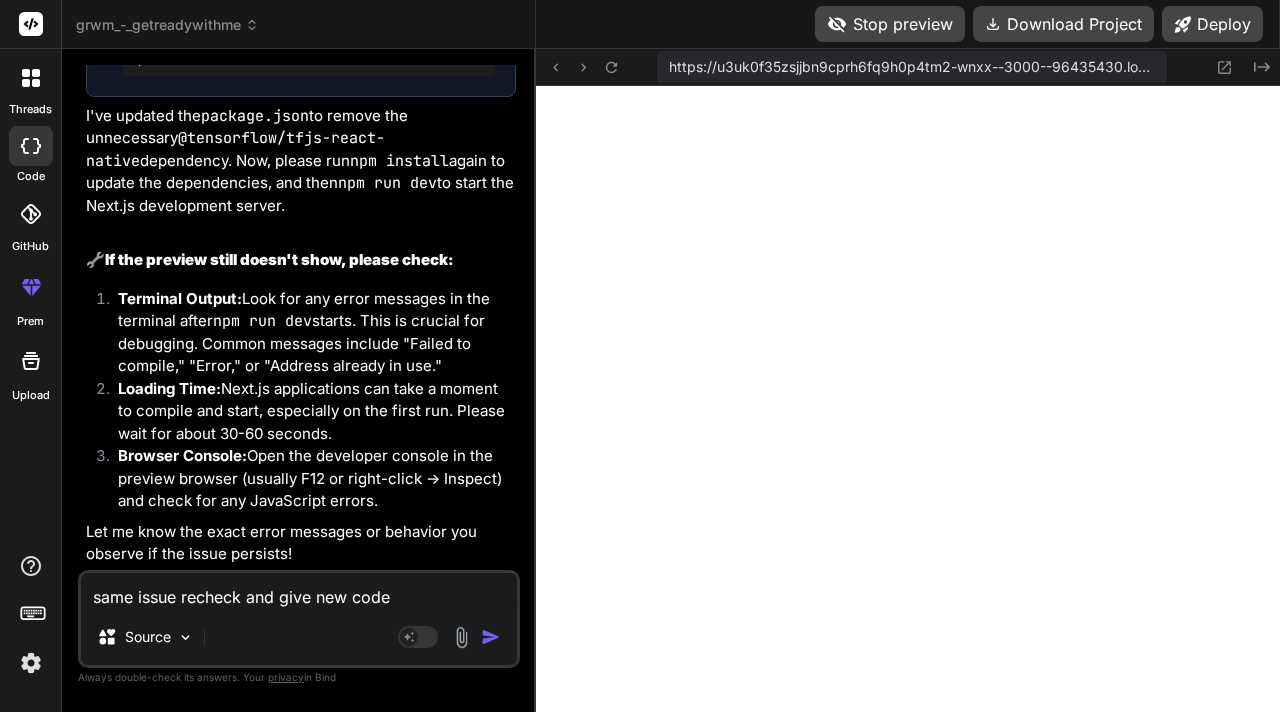 click on "https://u3uk0f35zsjjbn9cprh6fq9h0p4tm2-wnxx--3000--96435430.local-corp.webcontainer-api.io Created with Pixso." at bounding box center (908, 67) 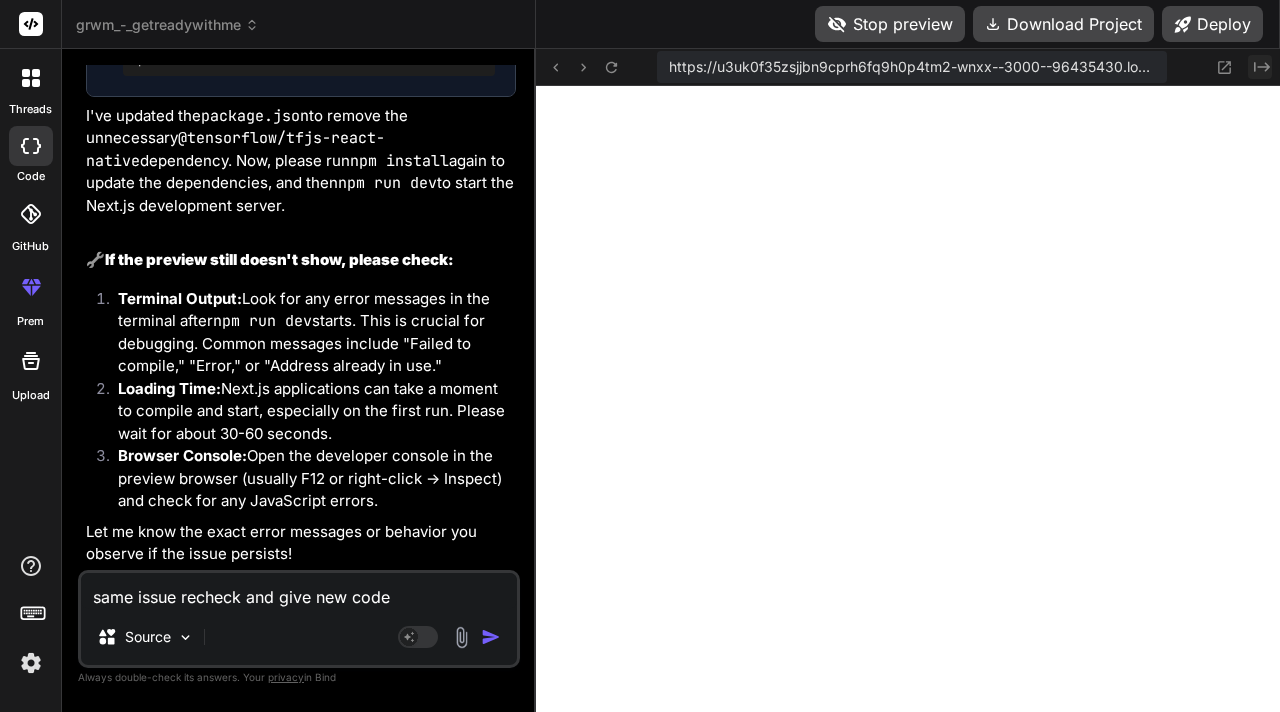 click on "Created with Pixso." 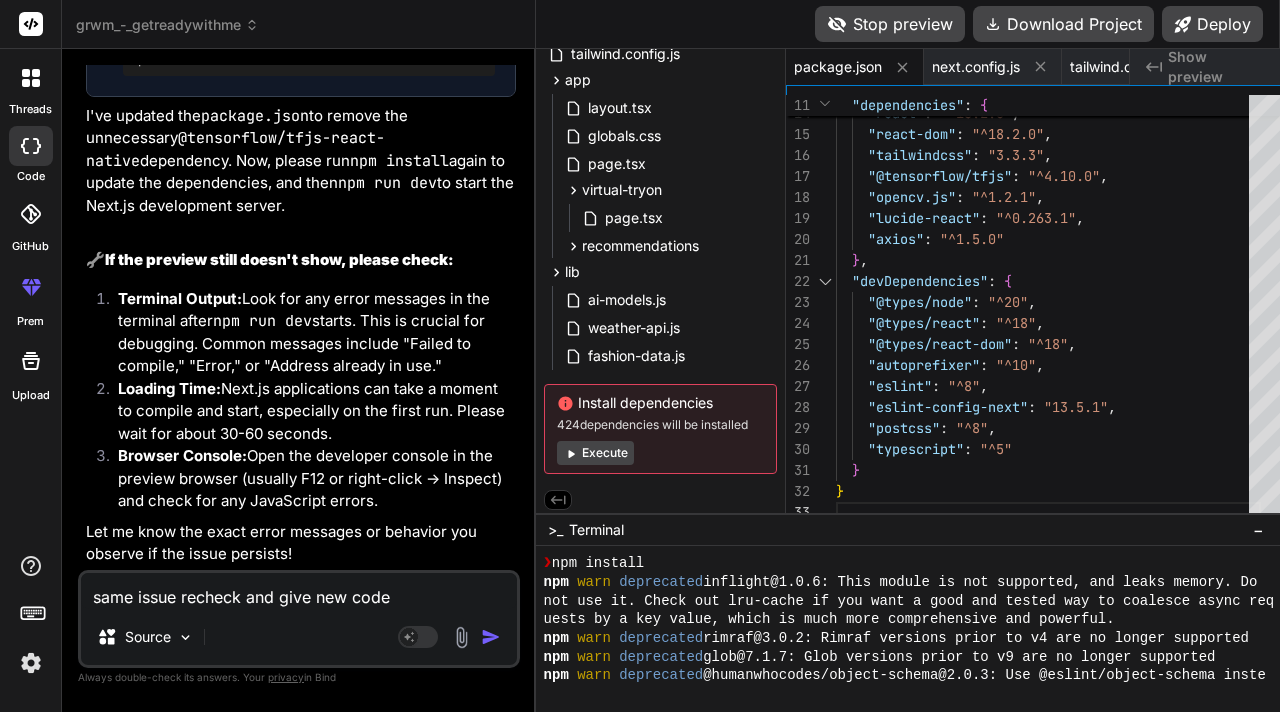 scroll, scrollTop: 160, scrollLeft: 0, axis: vertical 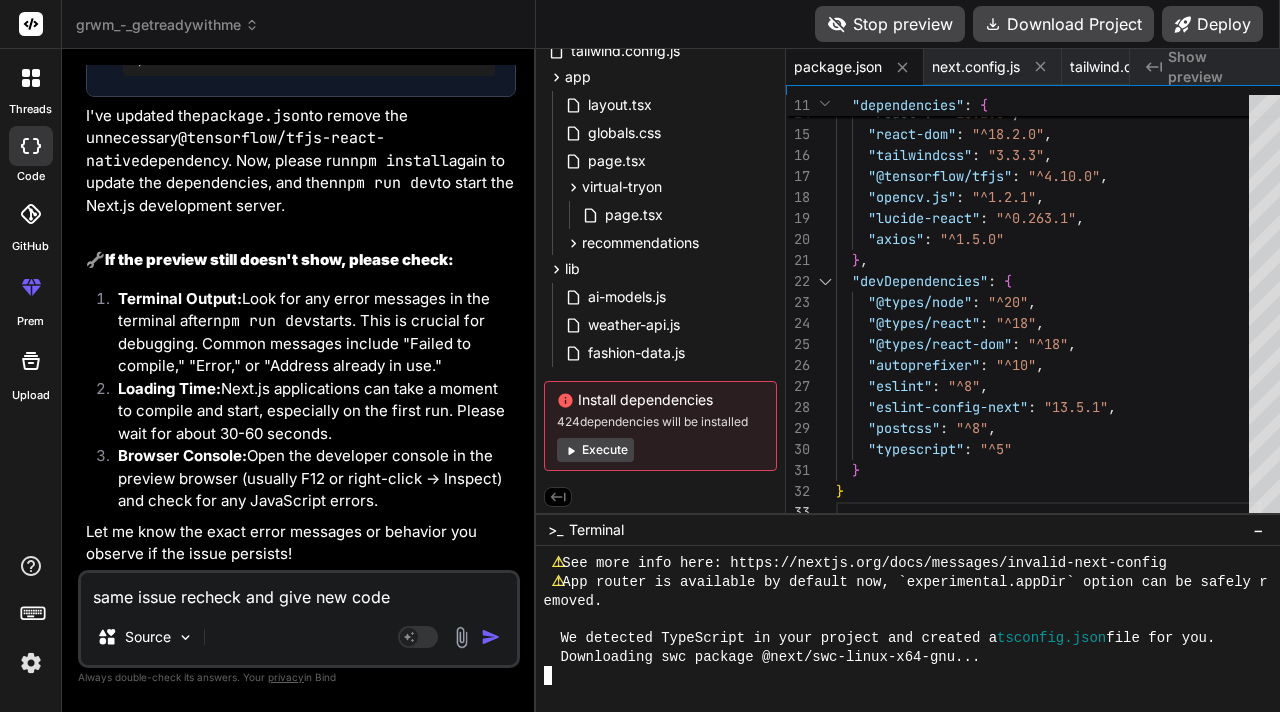 click on "Downloading swc package @next/swc-linux-x64-gnu..." at bounding box center [909, 657] 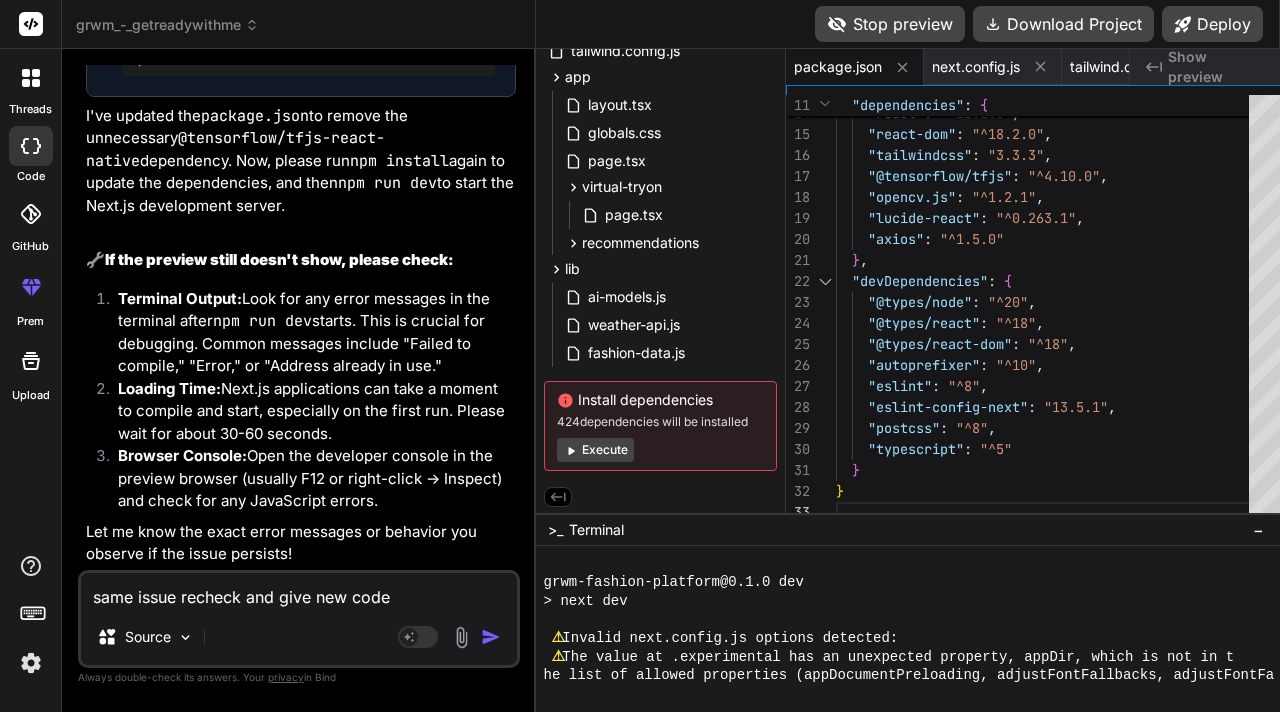 scroll, scrollTop: 4909, scrollLeft: 0, axis: vertical 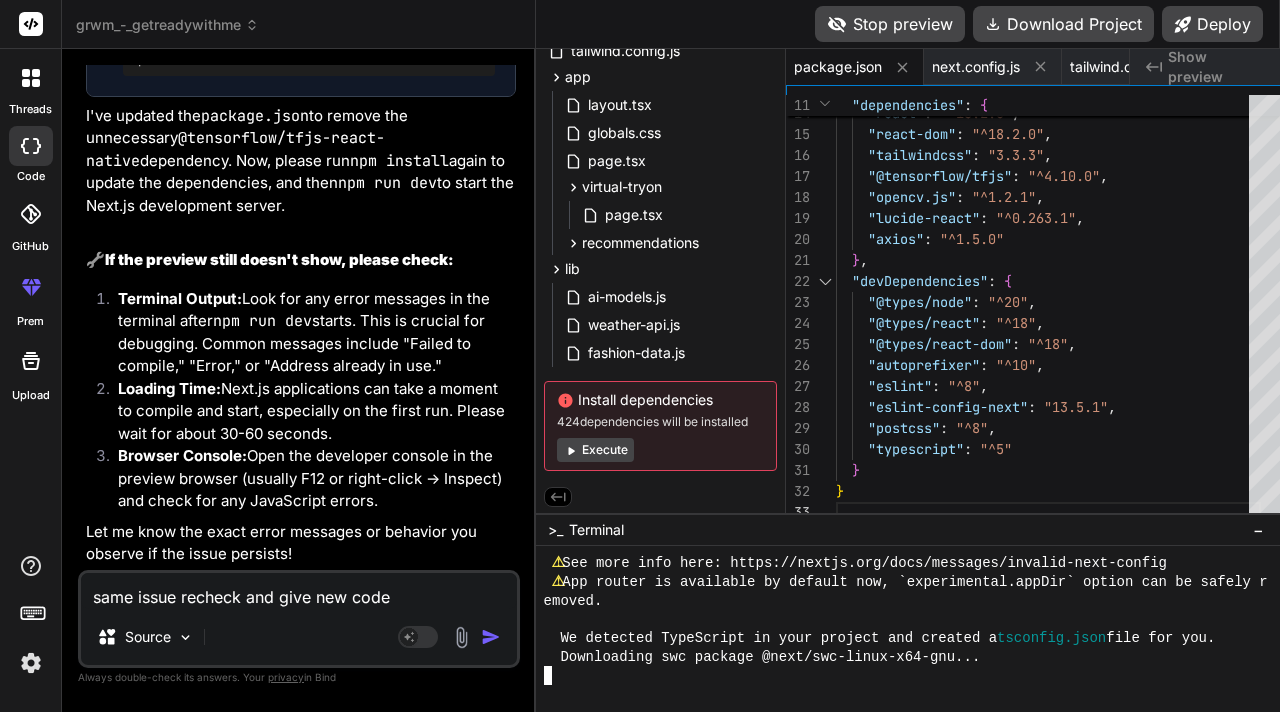 click on "Execute" at bounding box center [595, 450] 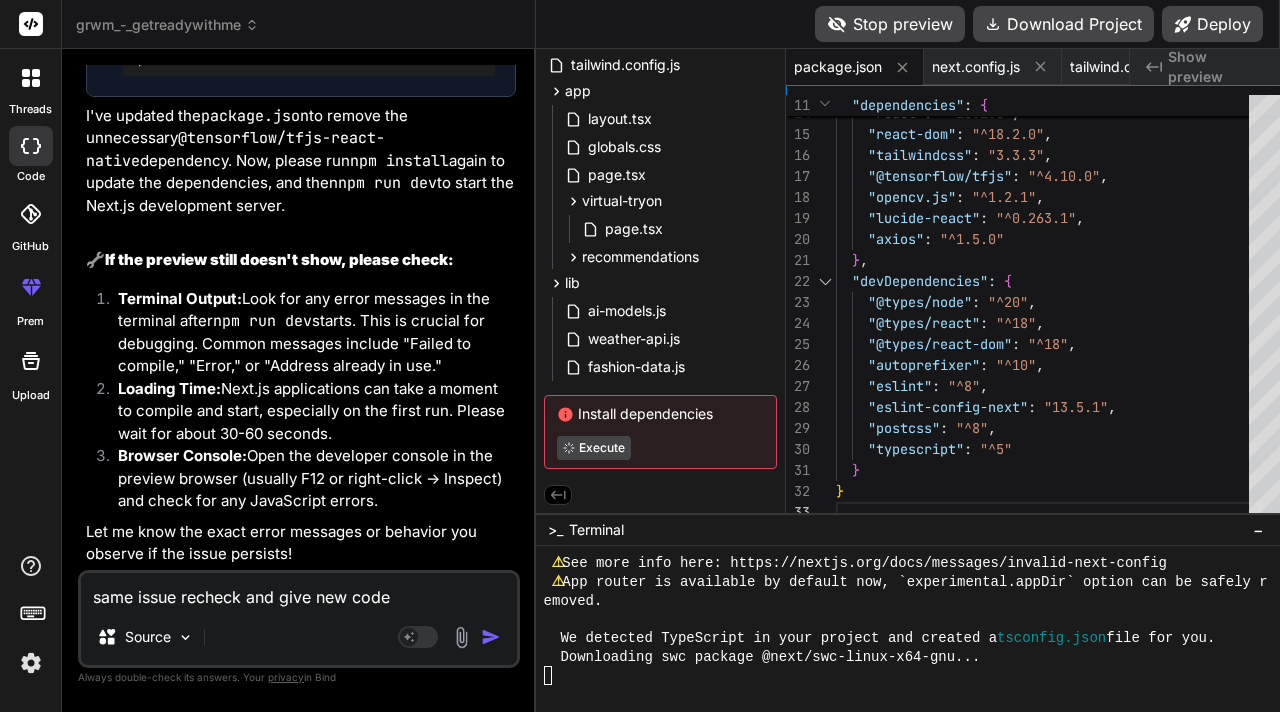 scroll, scrollTop: 144, scrollLeft: 0, axis: vertical 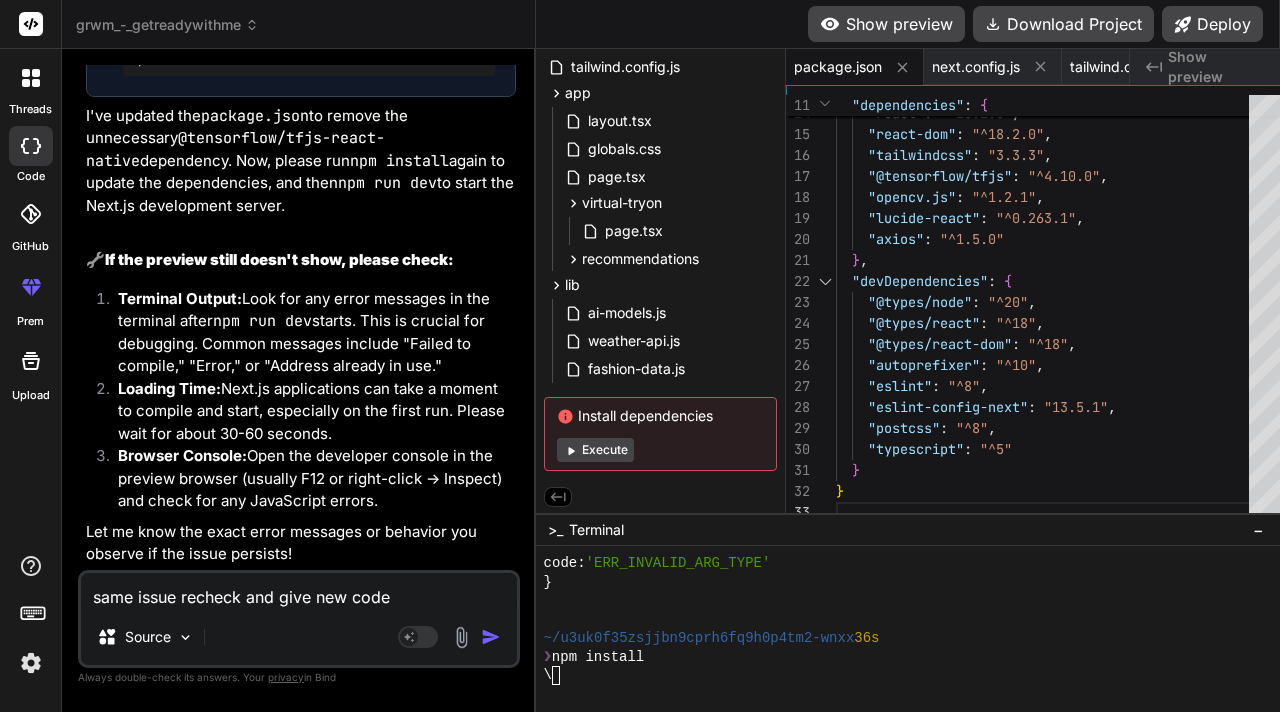 click on "Show preview" at bounding box center [886, 24] 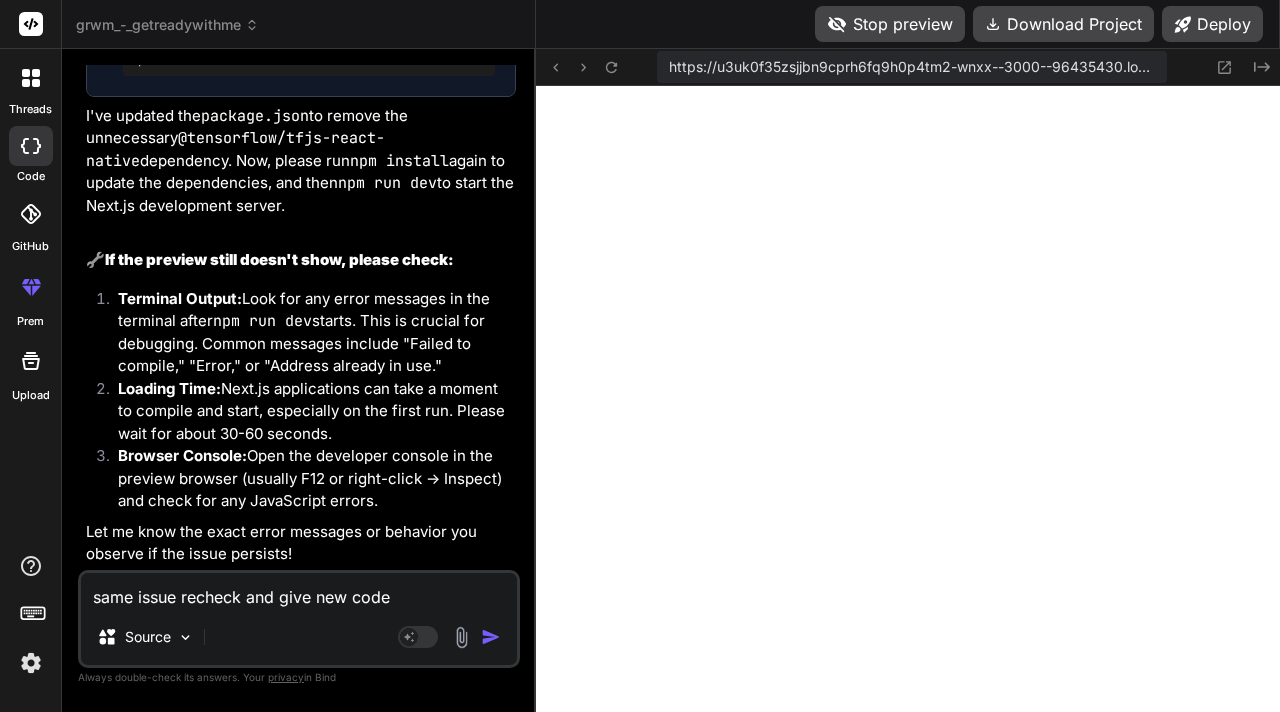 scroll, scrollTop: 9501, scrollLeft: 0, axis: vertical 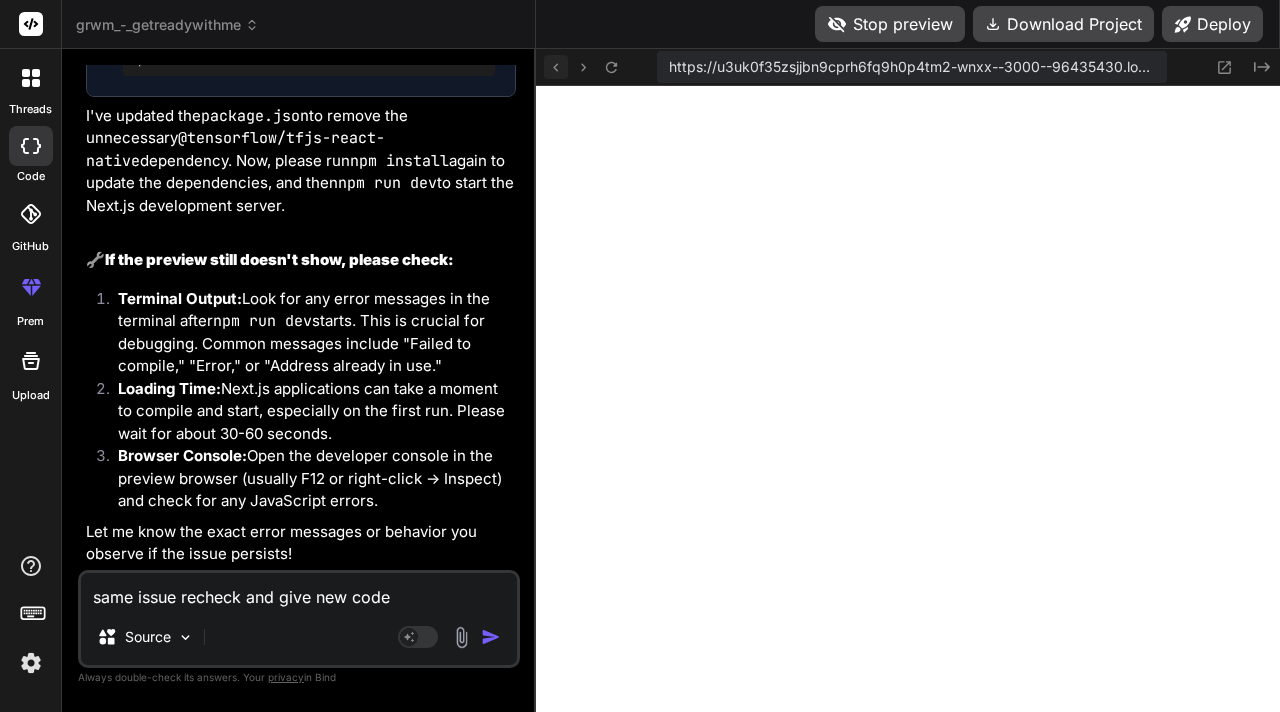 click 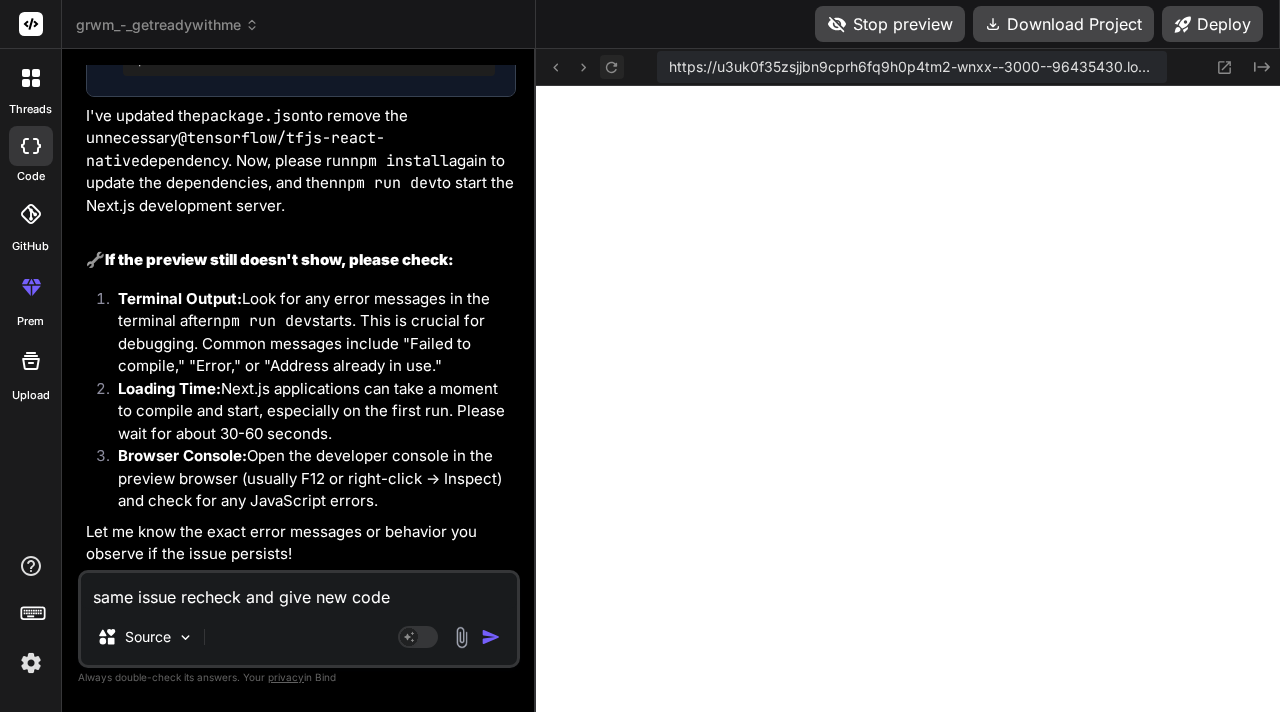 click 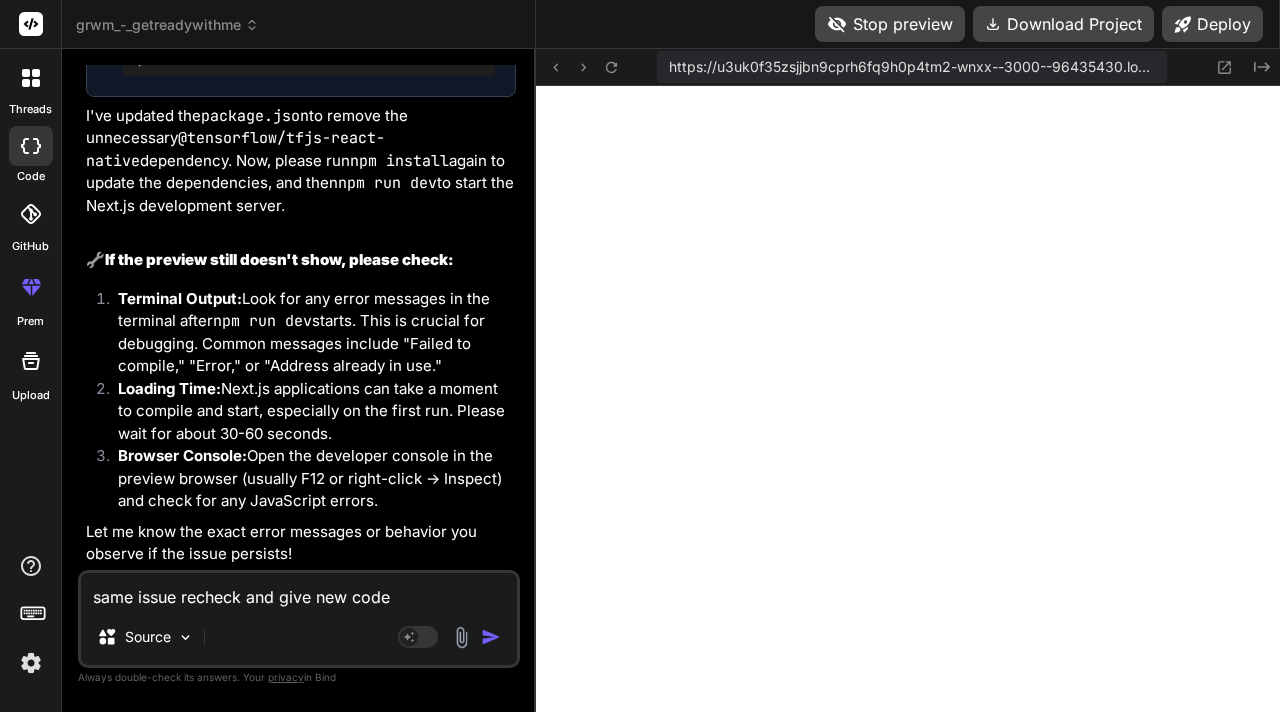 click on "same issue recheck and give new code" at bounding box center [299, 591] 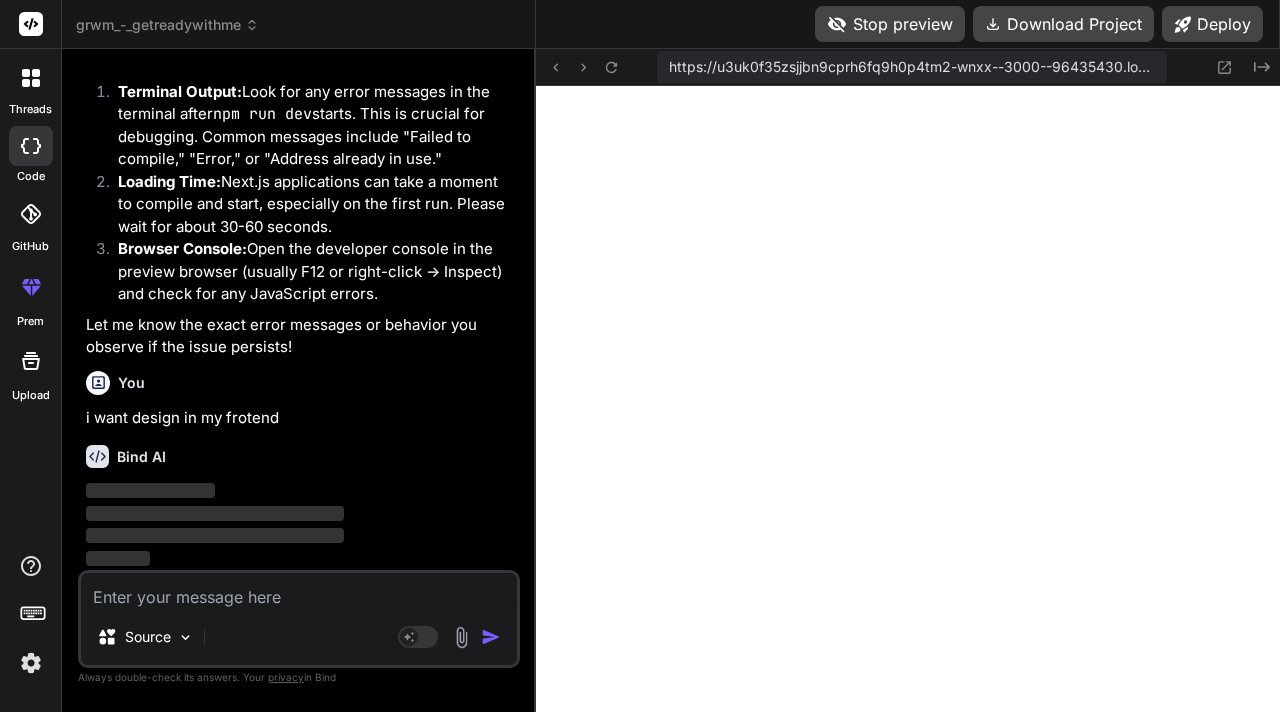 scroll, scrollTop: 6858, scrollLeft: 0, axis: vertical 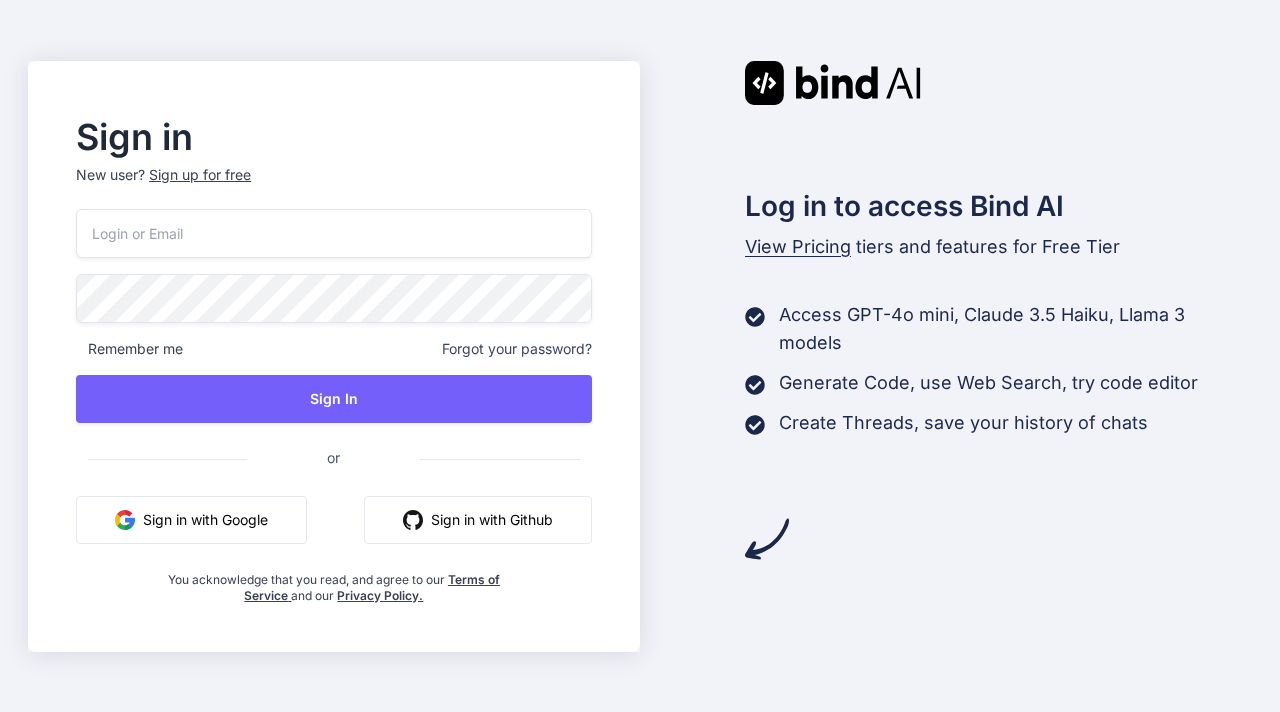 click at bounding box center [333, 233] 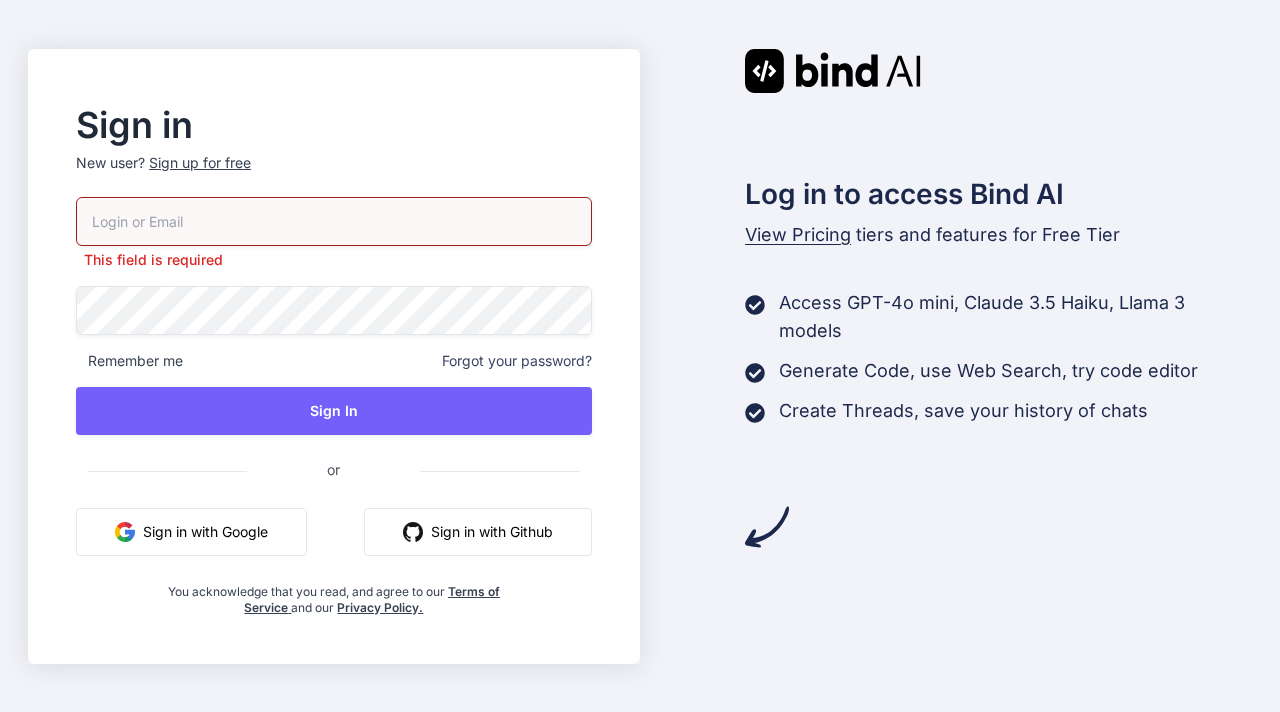 click on "Sign up for free" at bounding box center [200, 163] 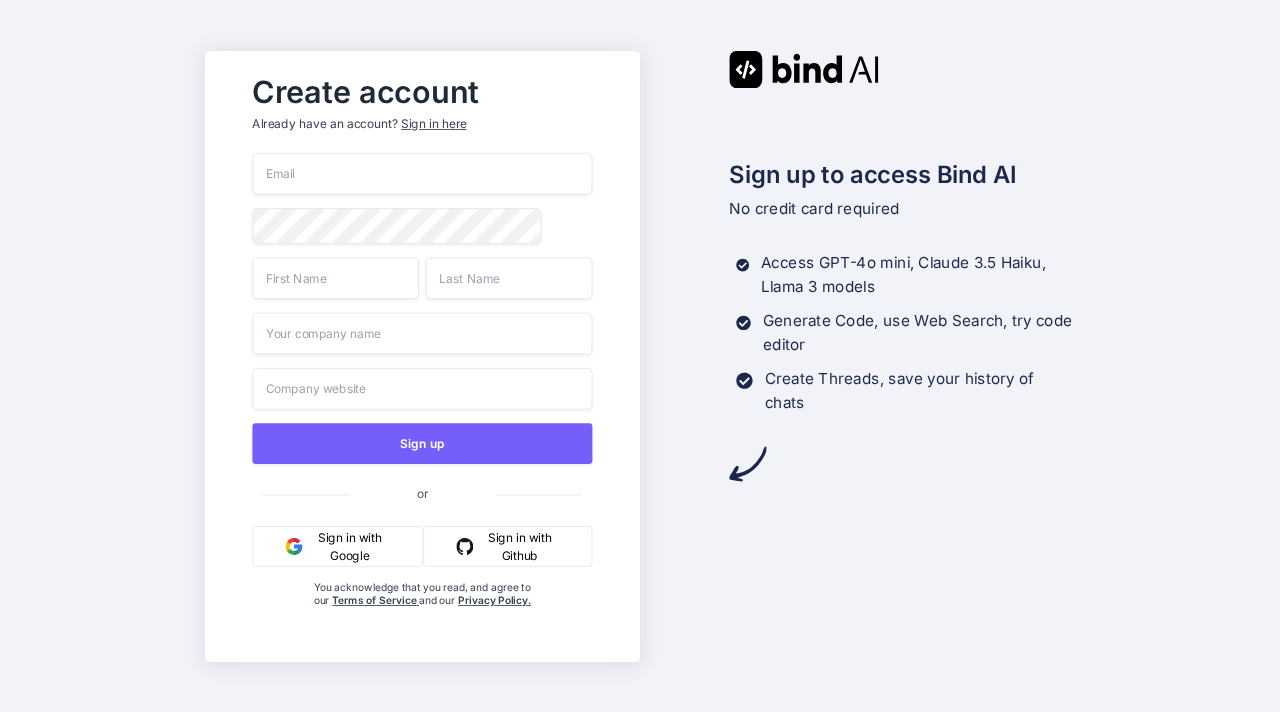click at bounding box center [422, 174] 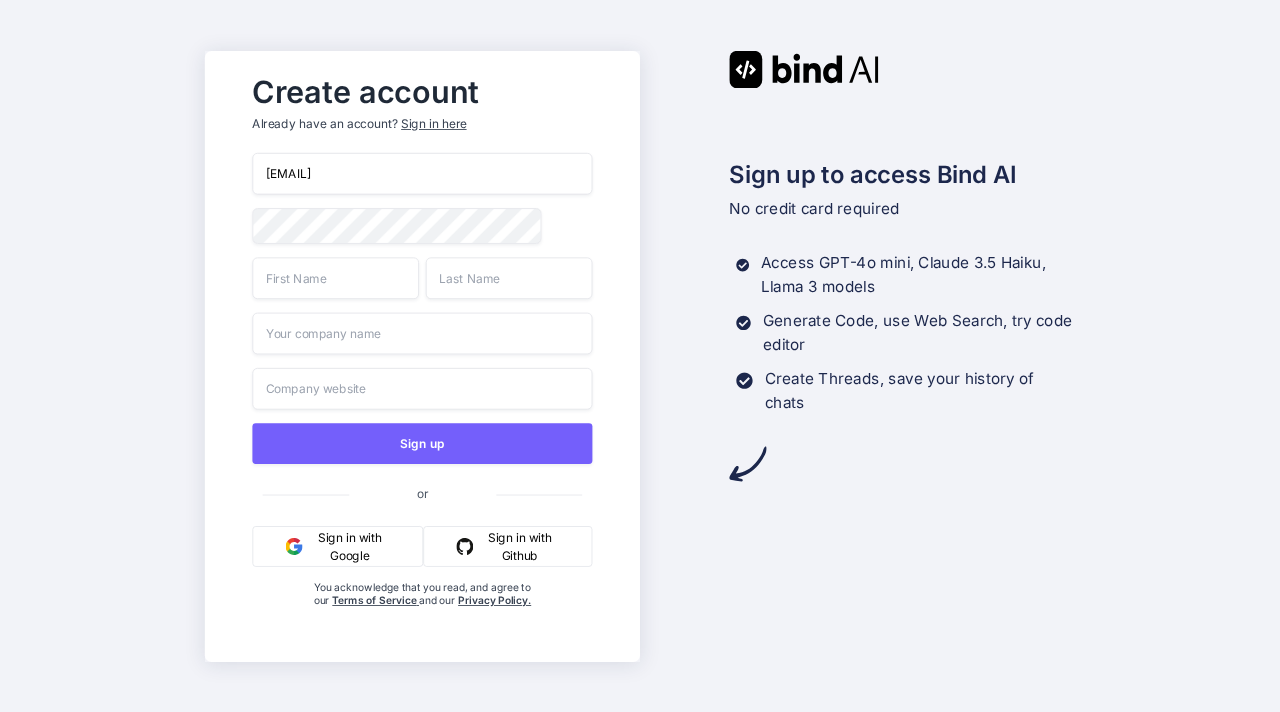 click at bounding box center [335, 278] 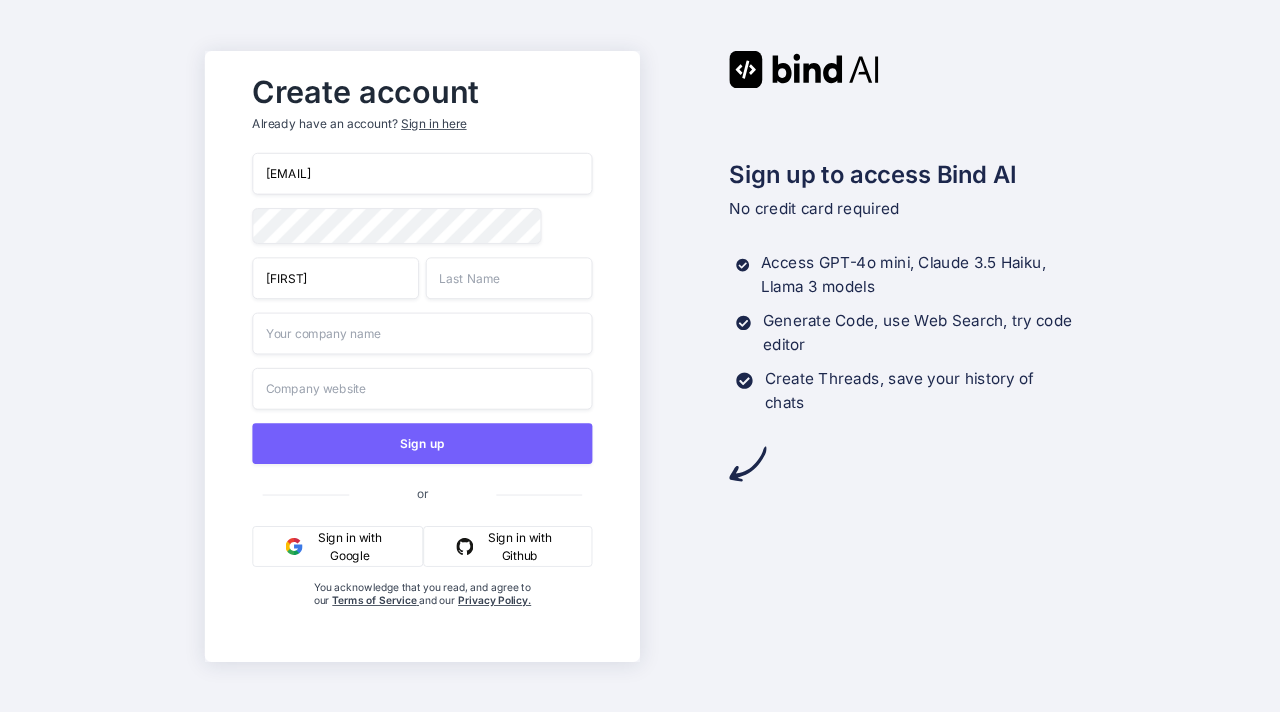 type on "Subash" 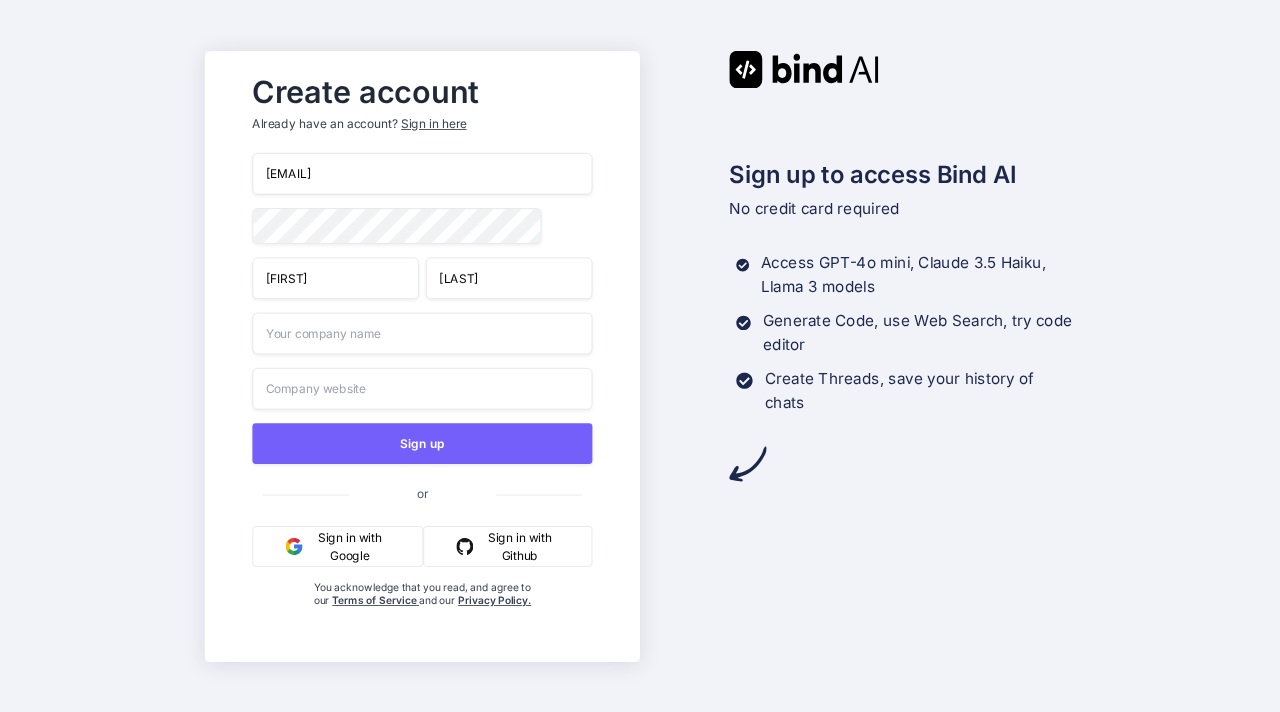 type on "Kuruvella" 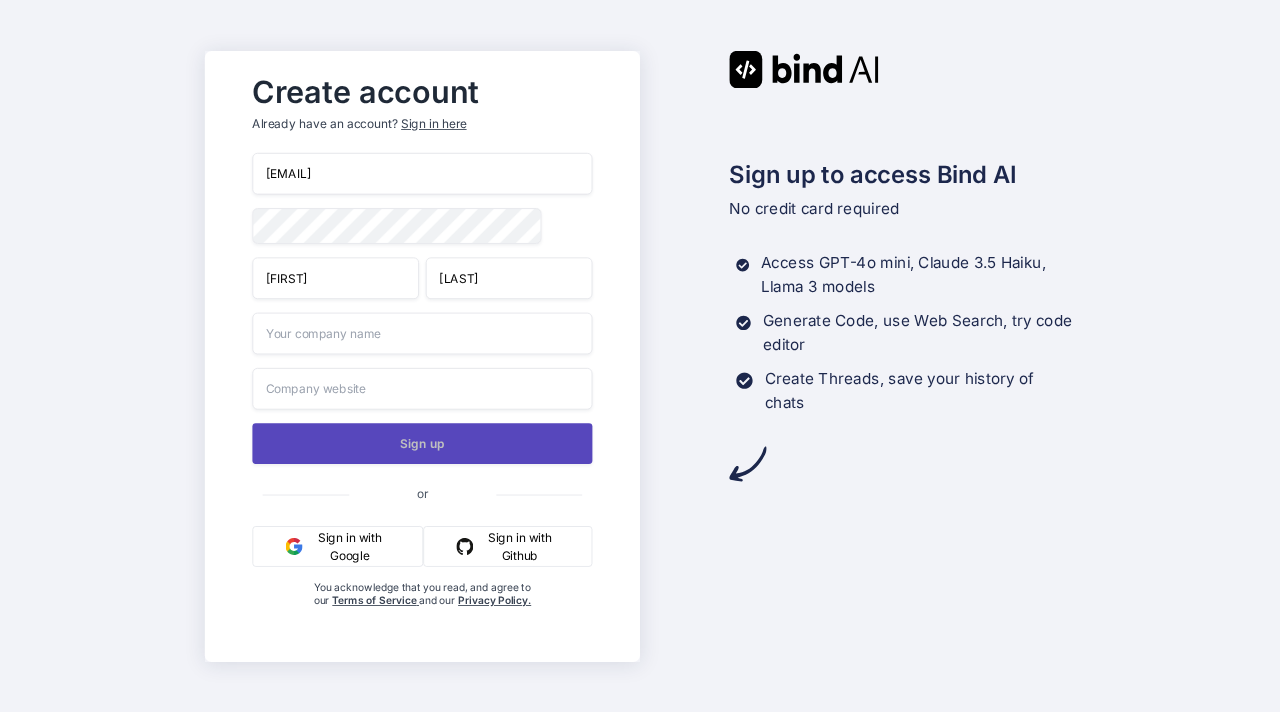 click on "Sign up" at bounding box center [422, 443] 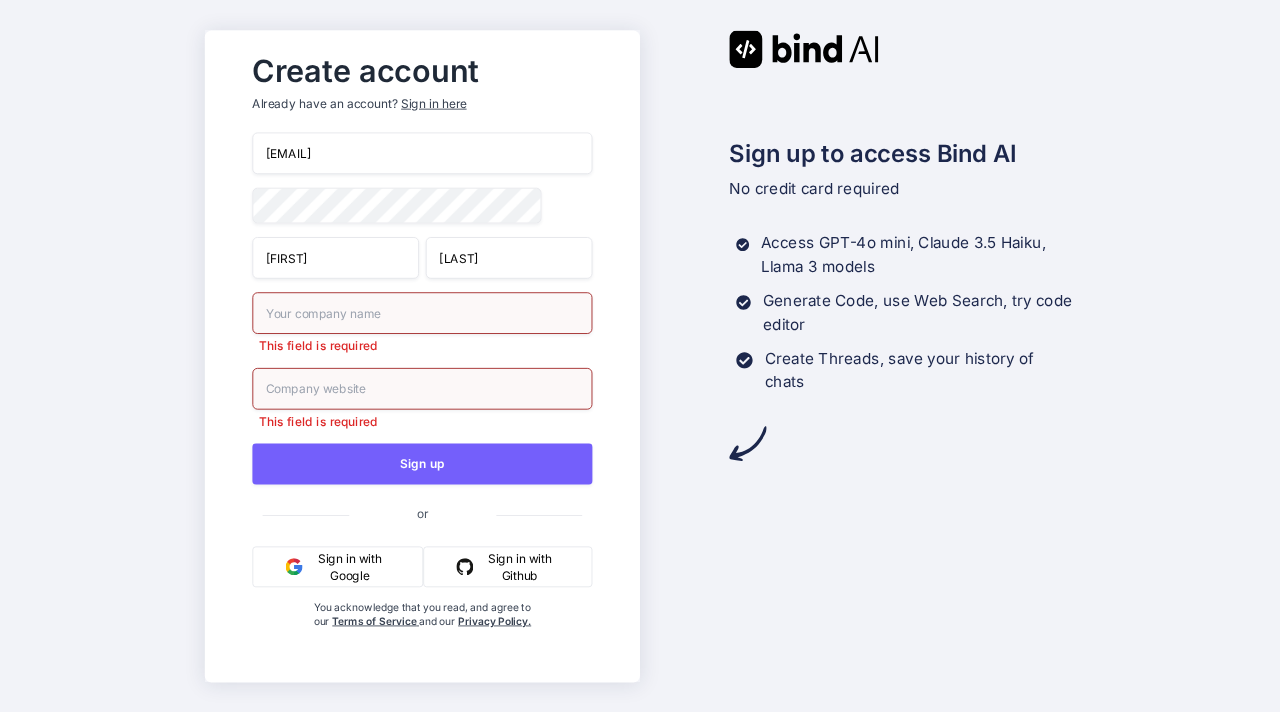 click at bounding box center [422, 313] 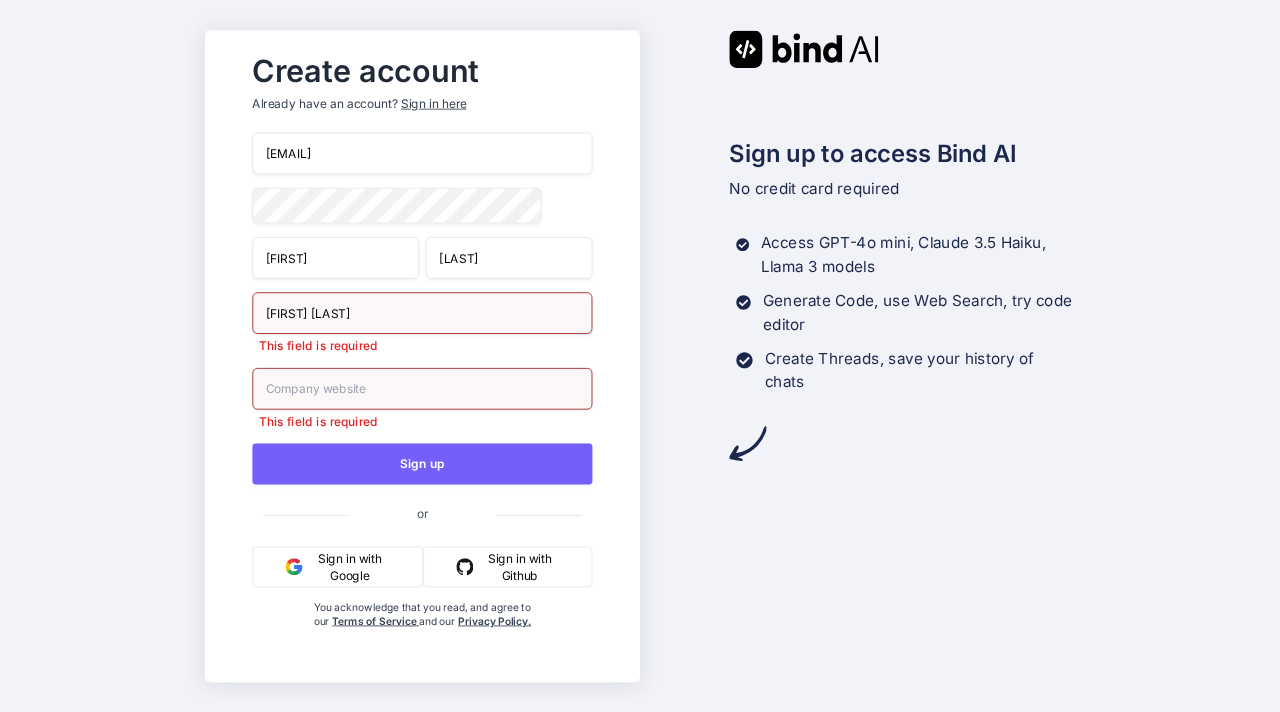 type on "Subash Kuruvella" 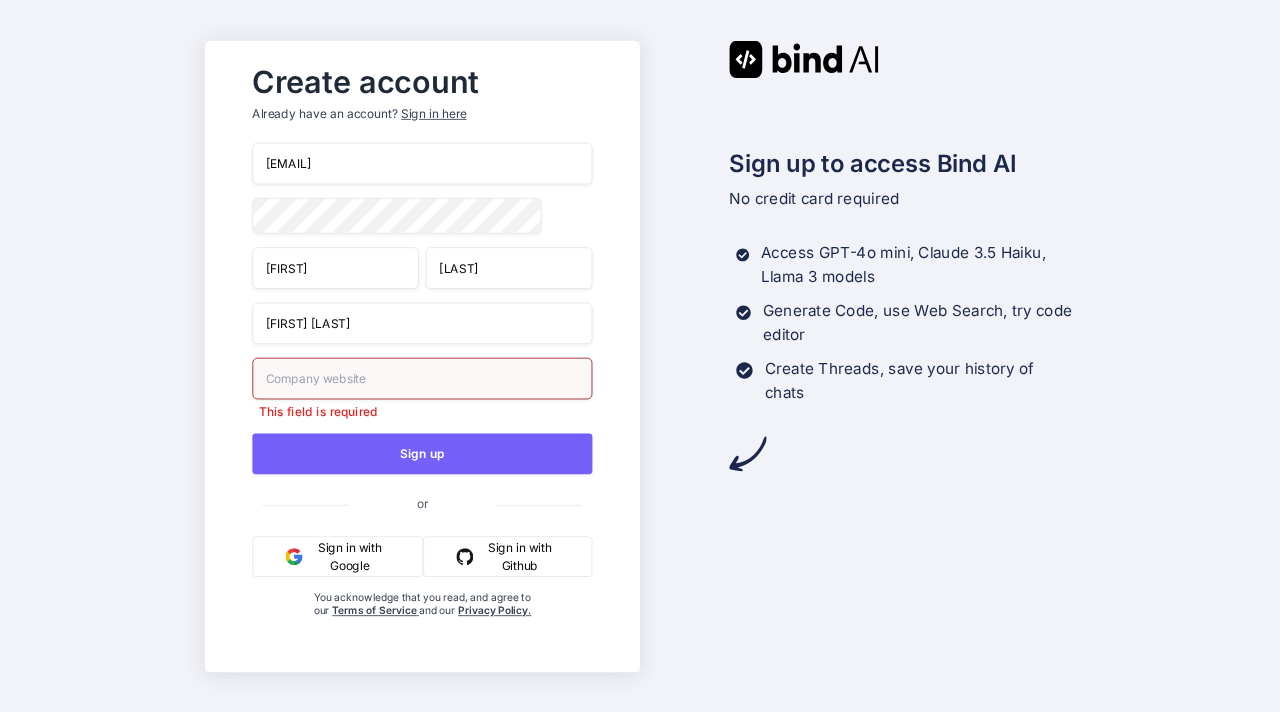 click at bounding box center [422, 378] 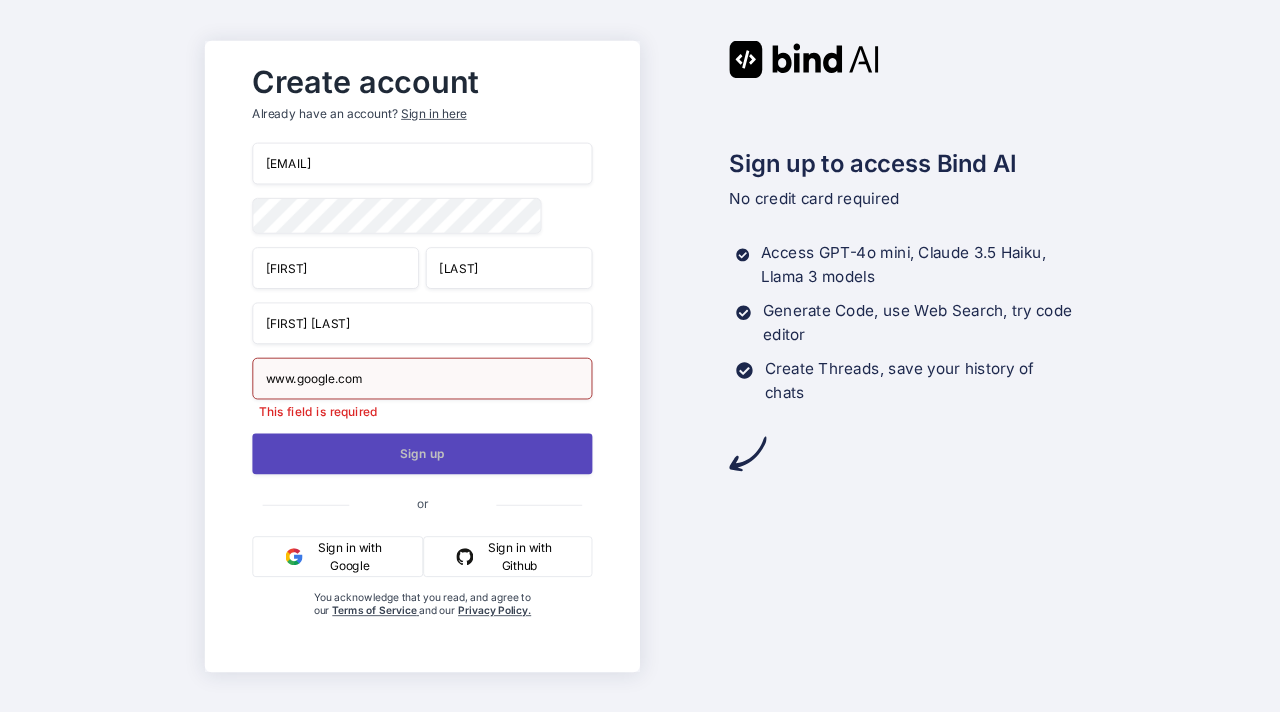 type on "www.google.com" 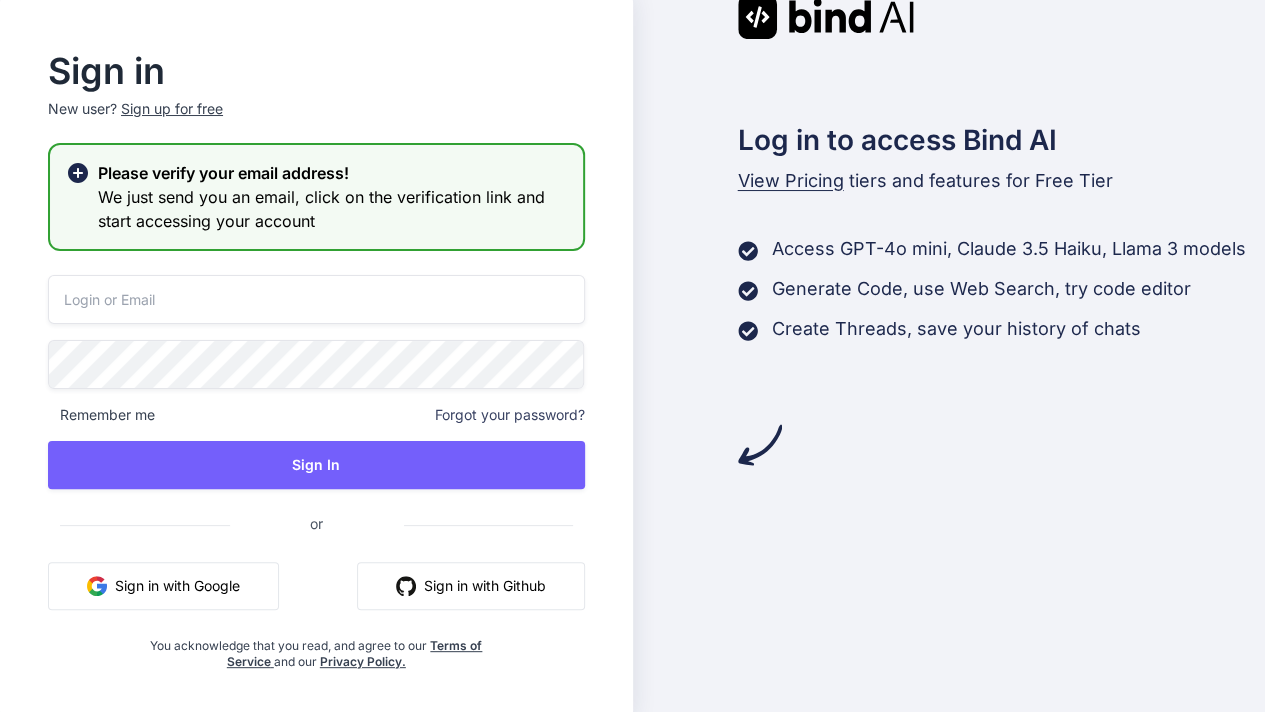 type on "subashkuruvella09@gmail.com" 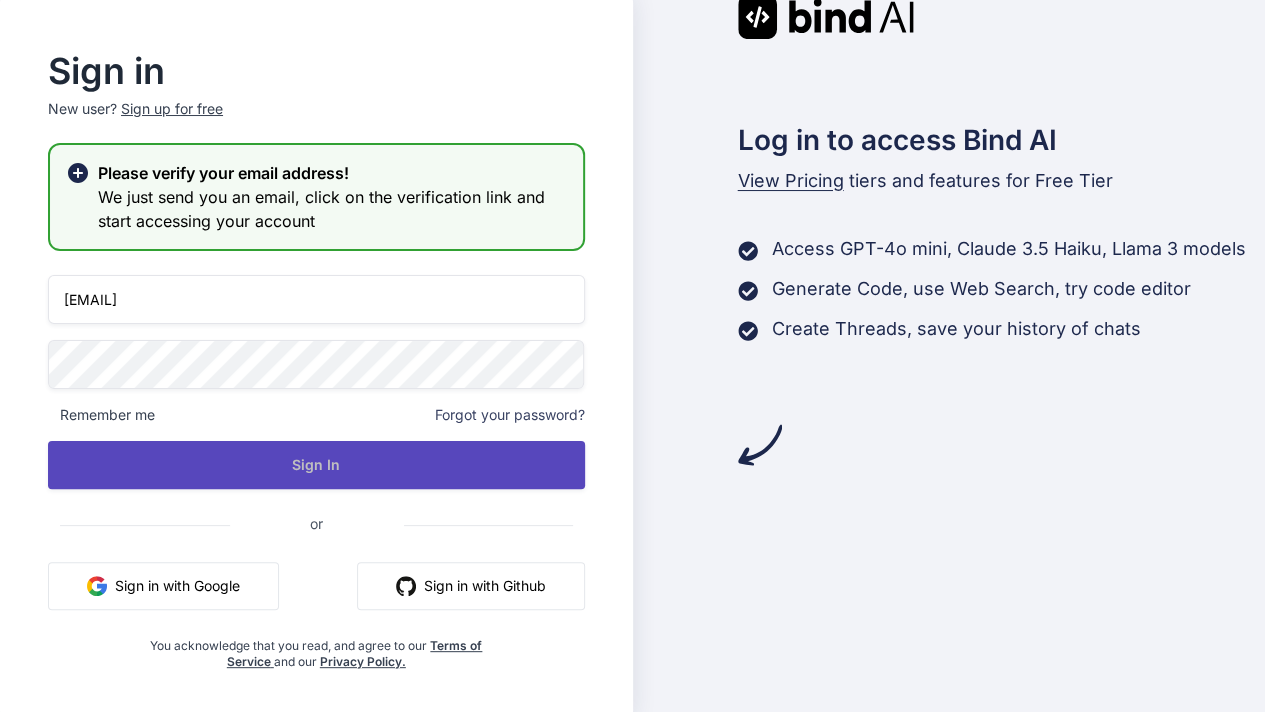 click on "Sign In" at bounding box center (316, 465) 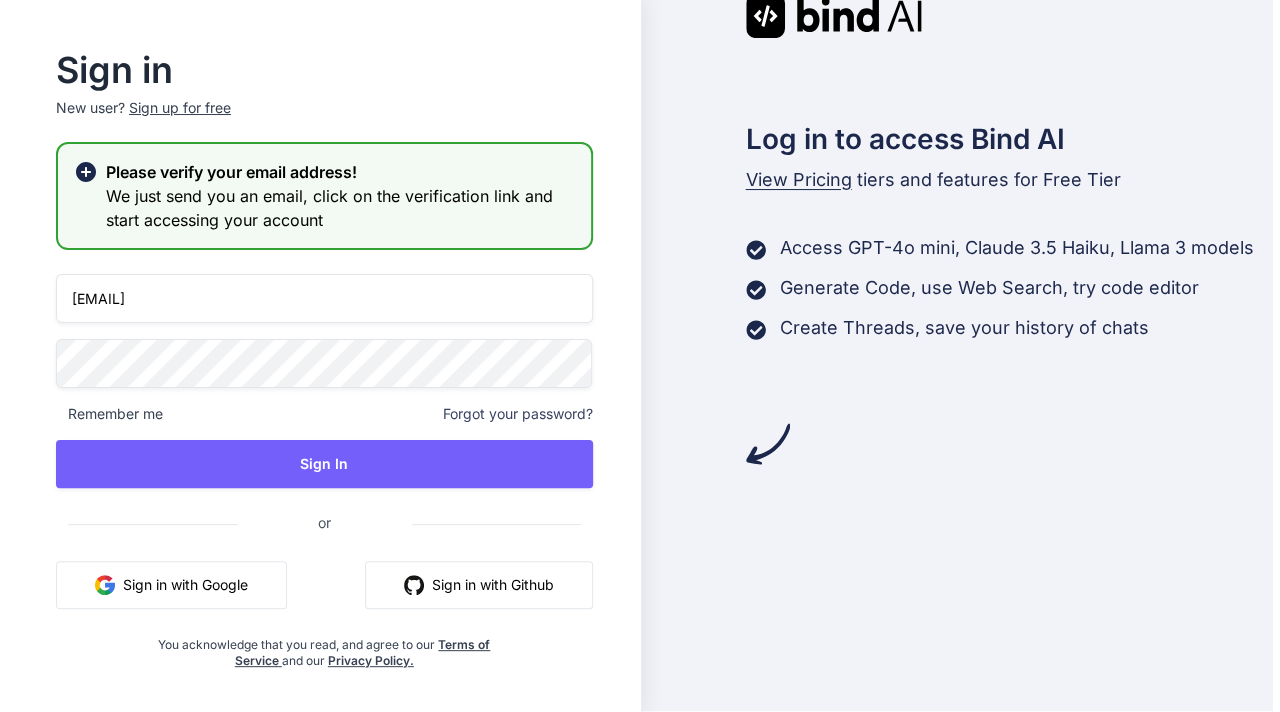 scroll, scrollTop: 0, scrollLeft: 0, axis: both 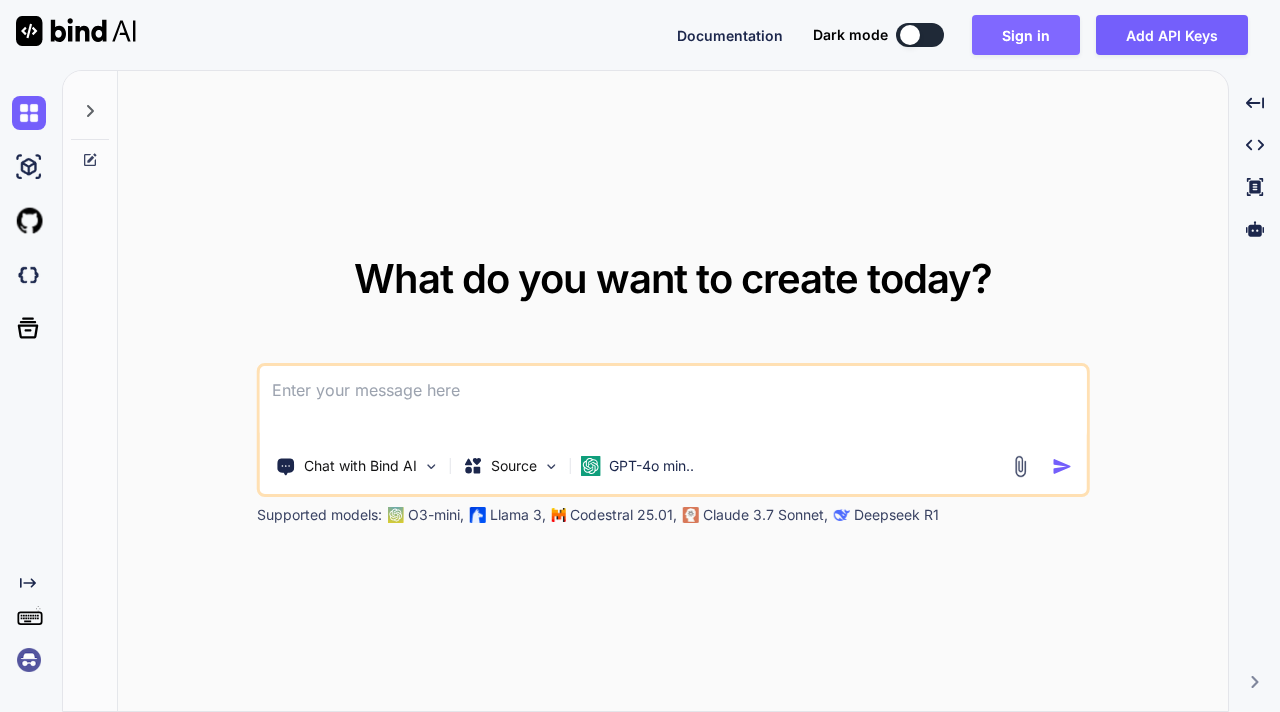 click on "Sign in" at bounding box center (1026, 35) 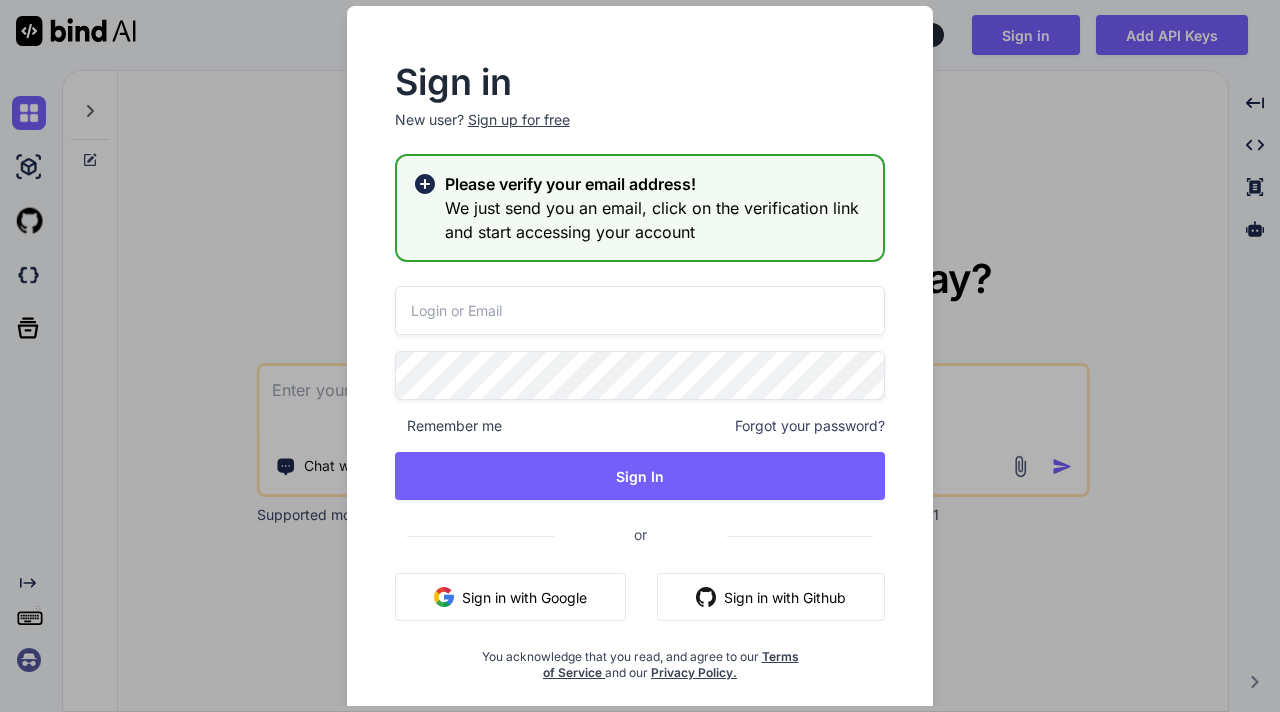 type 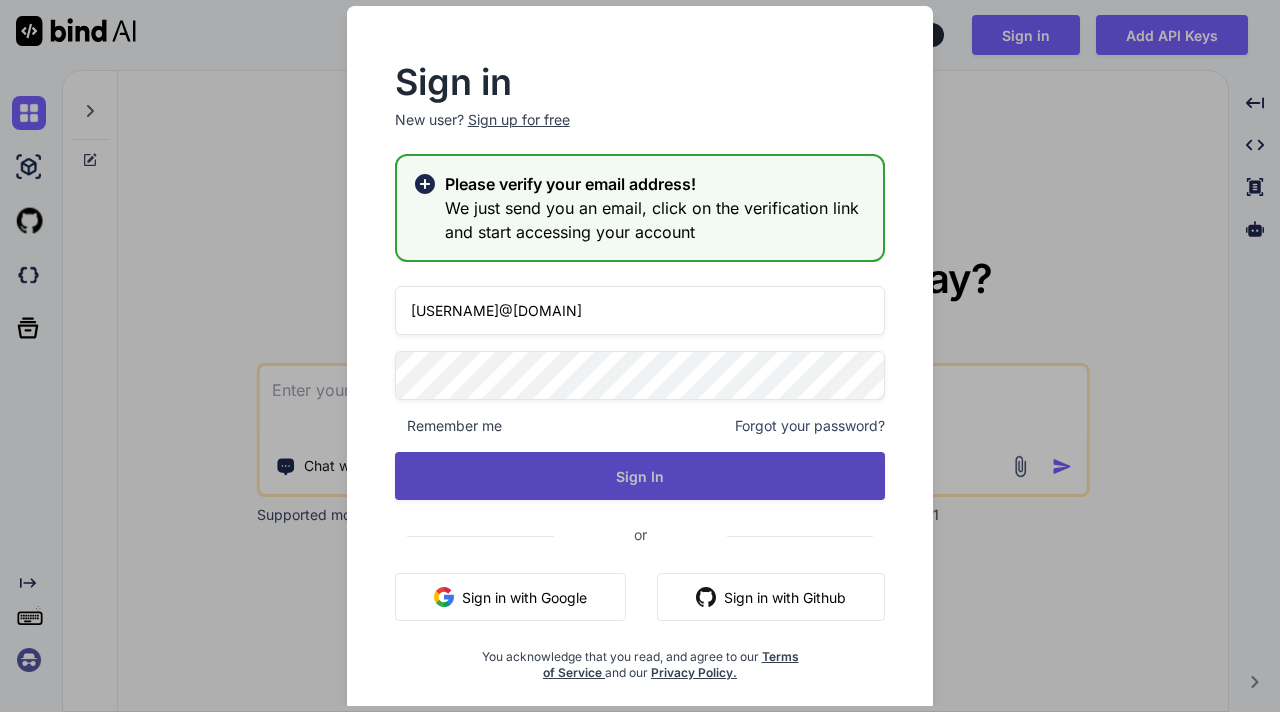 click on "Sign In" at bounding box center (640, 476) 